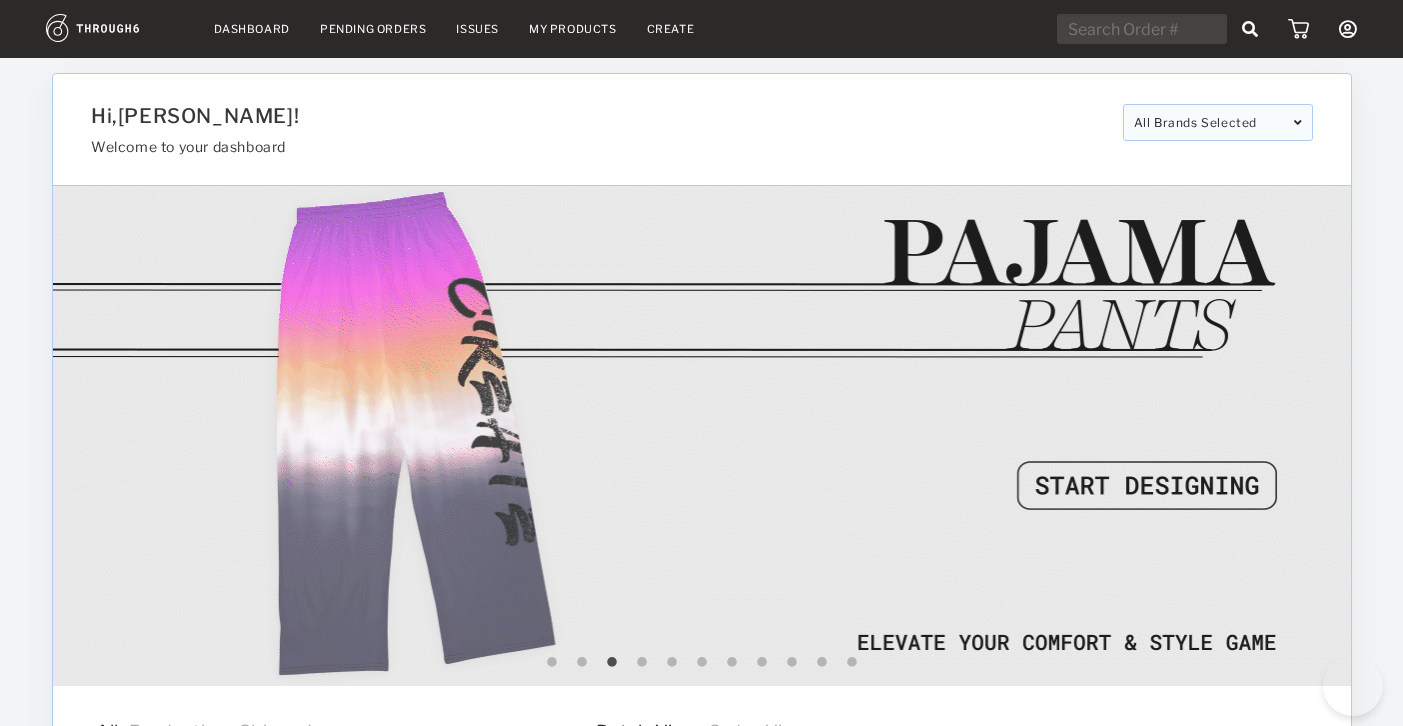 select on "6" 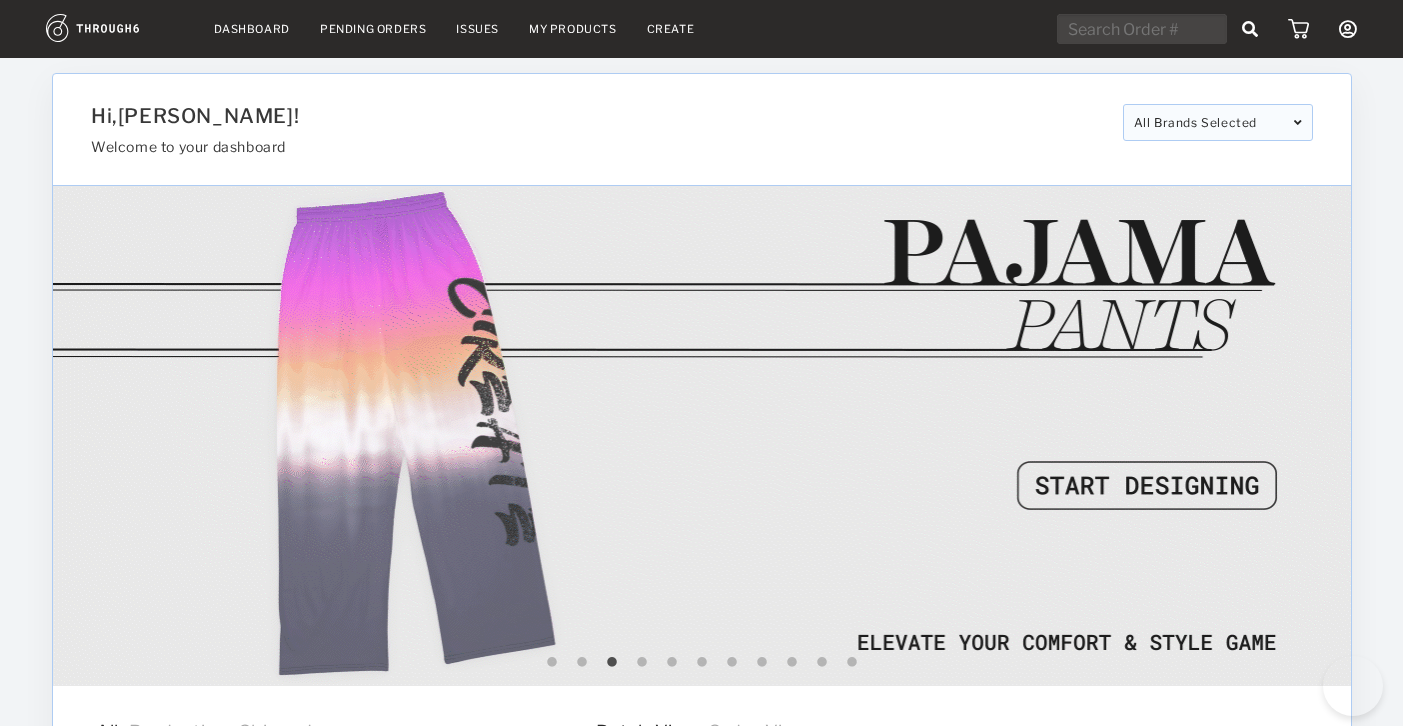 select on "2025" 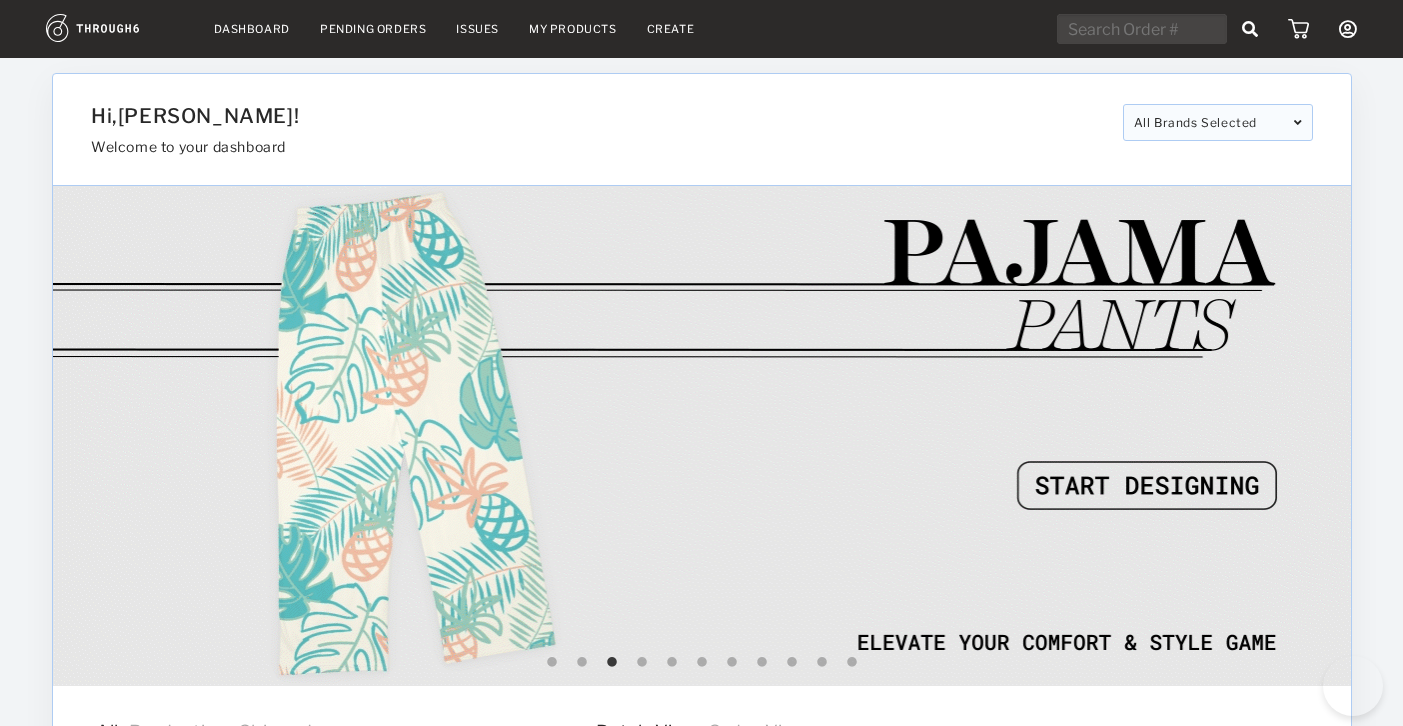 scroll, scrollTop: 294, scrollLeft: 0, axis: vertical 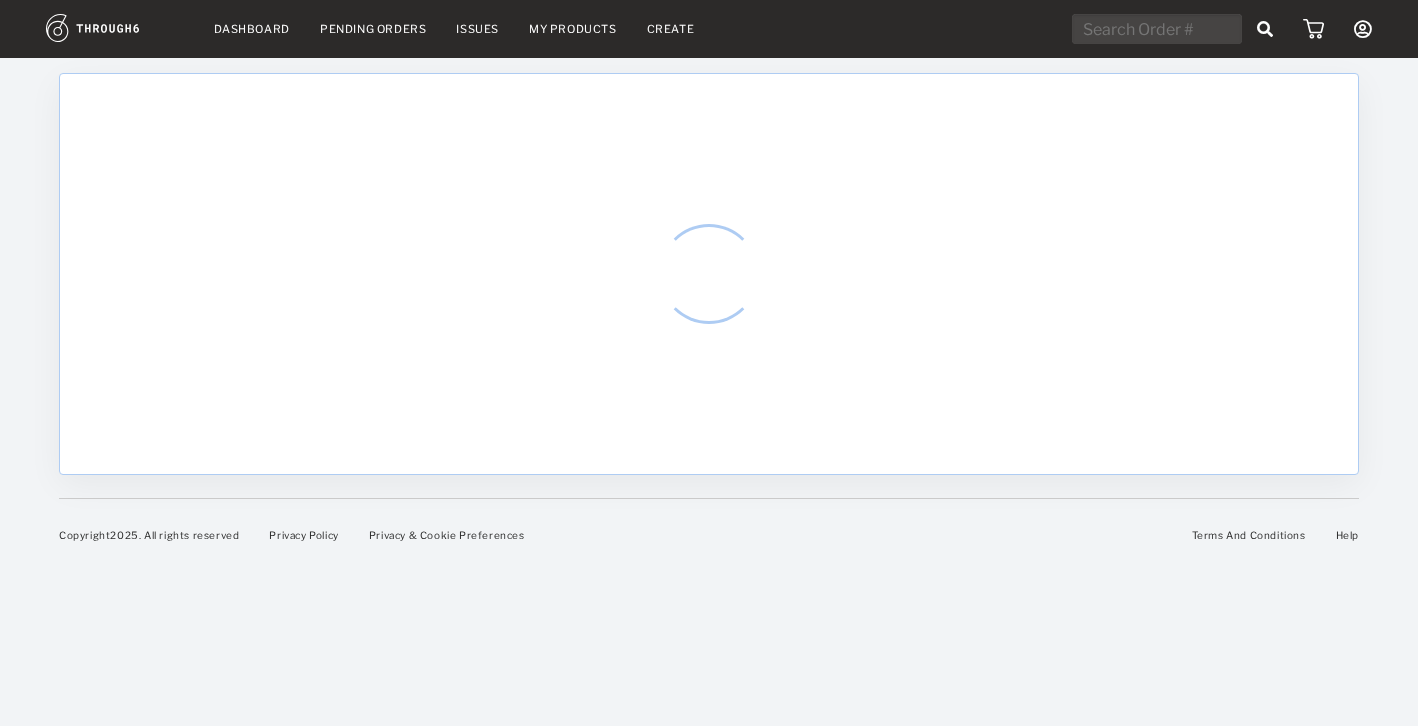 select on "6" 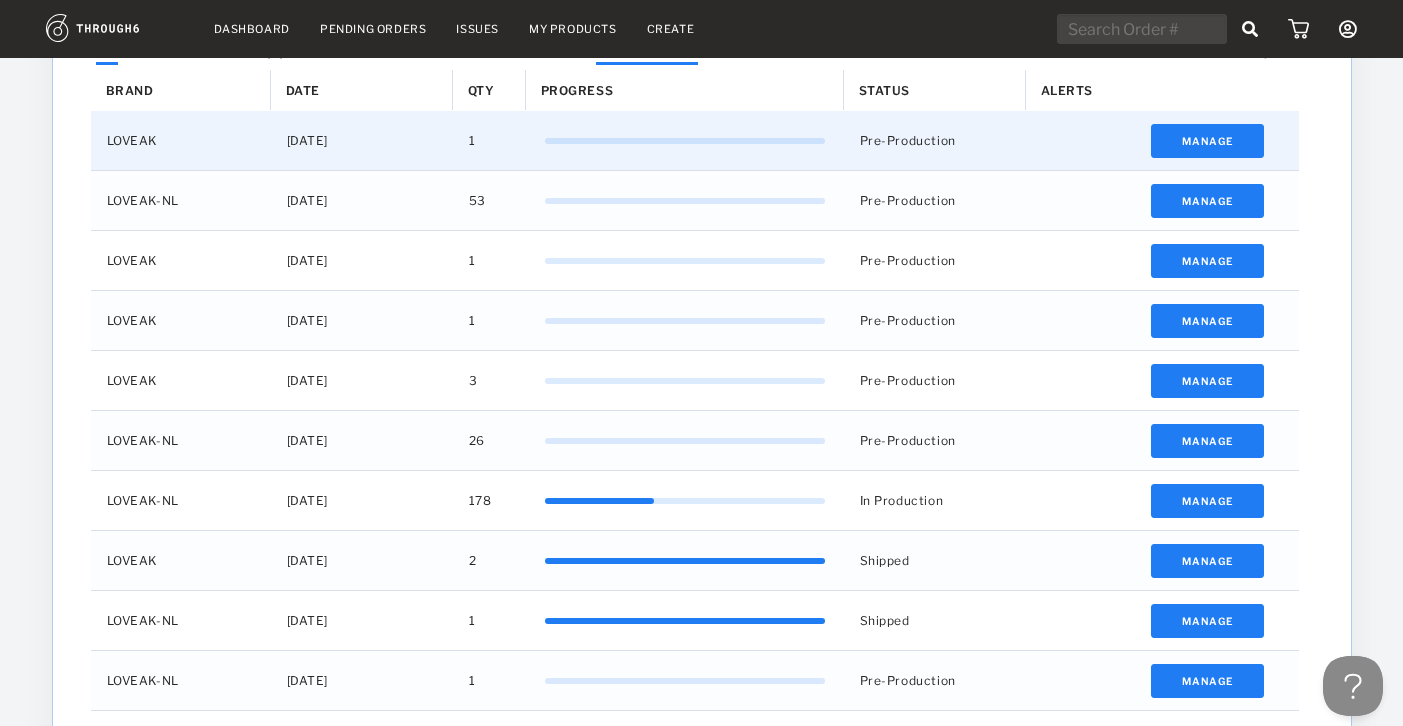 scroll, scrollTop: 757, scrollLeft: 0, axis: vertical 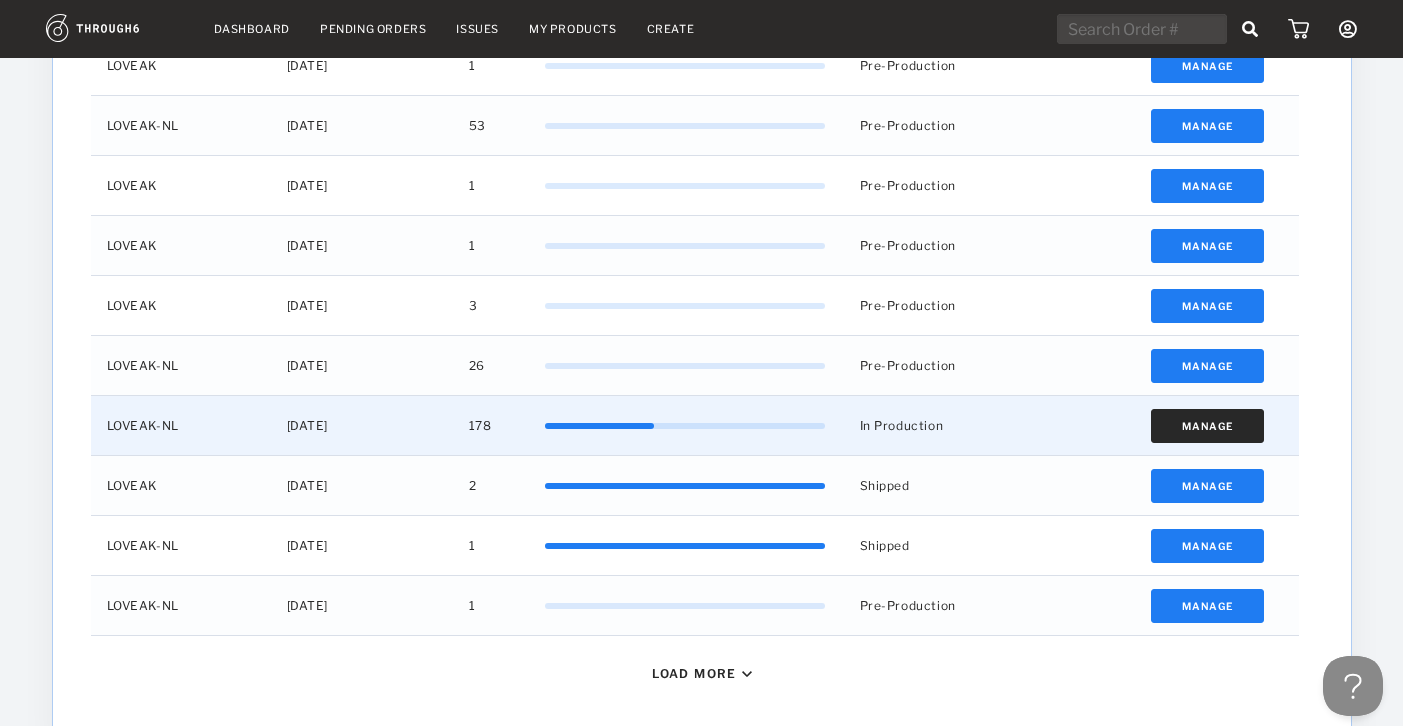 click on "Manage" at bounding box center [1207, 426] 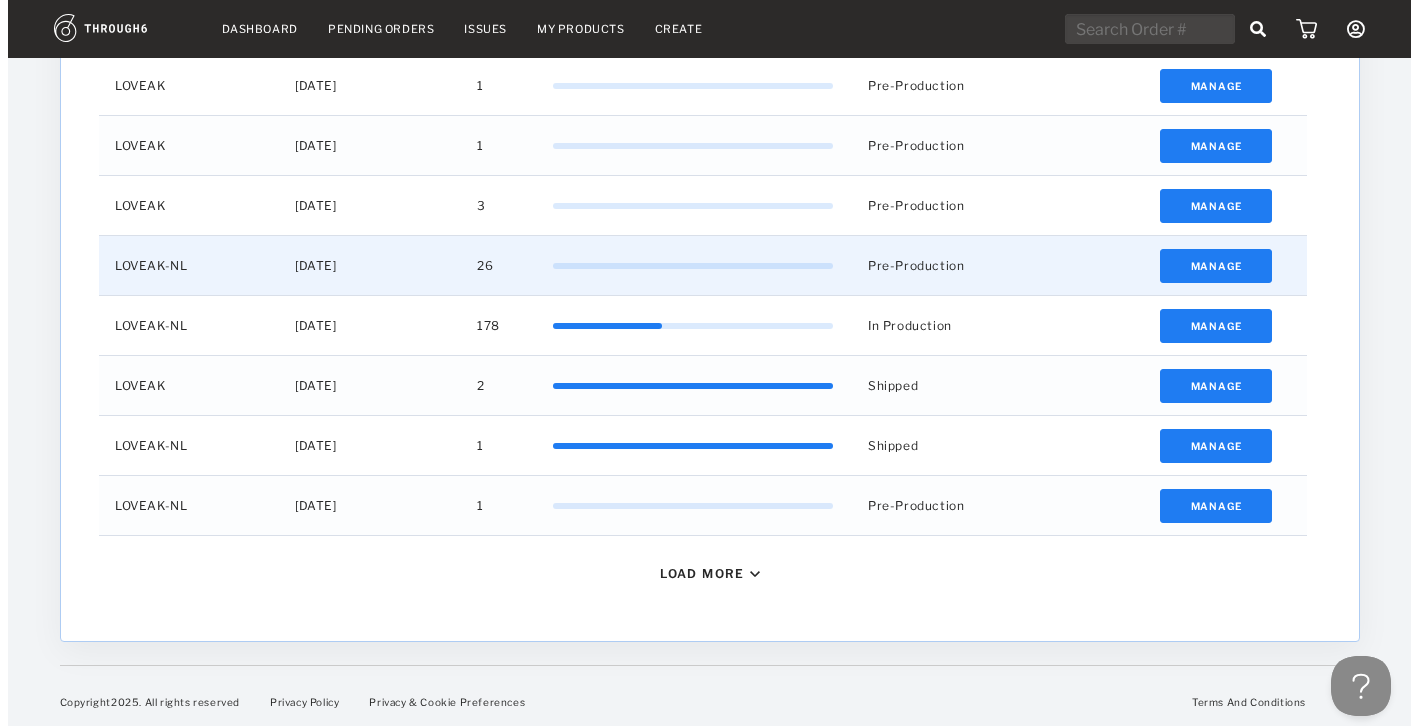 scroll, scrollTop: 860, scrollLeft: 0, axis: vertical 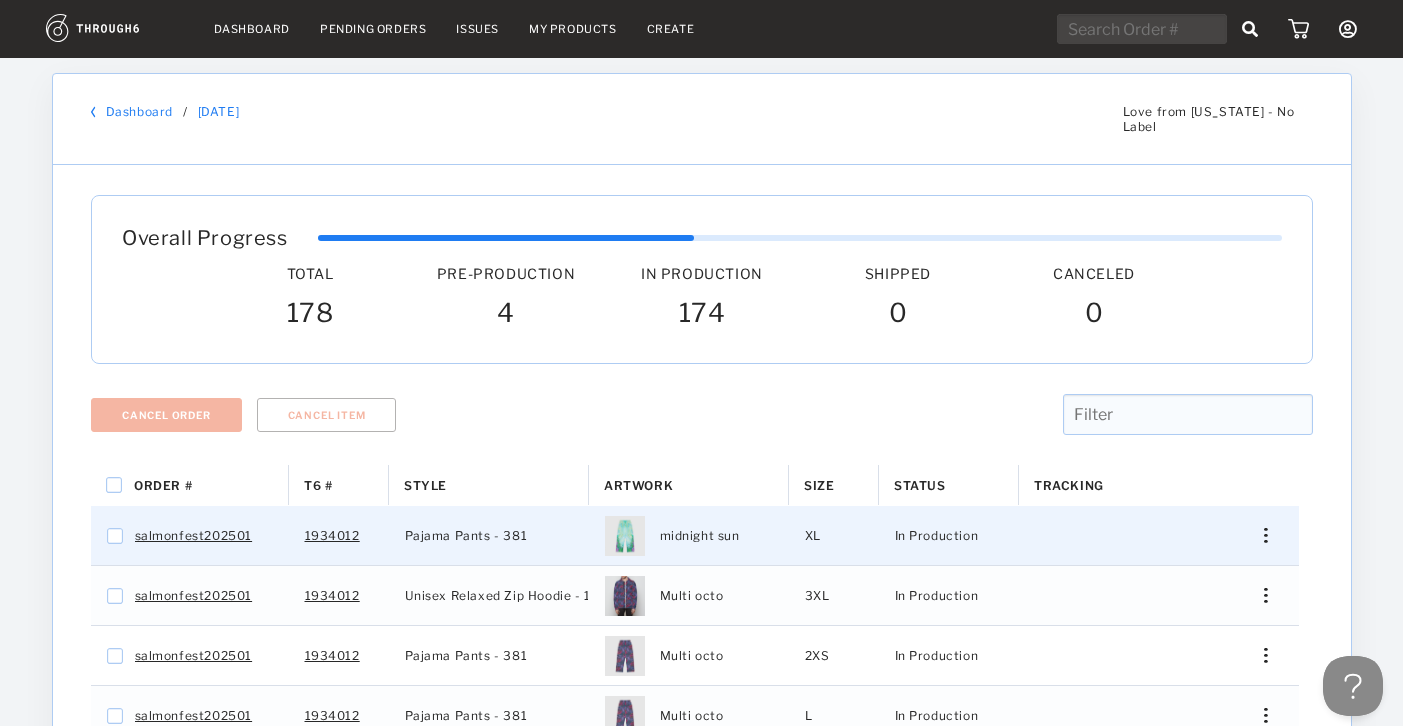click at bounding box center (1265, 535) 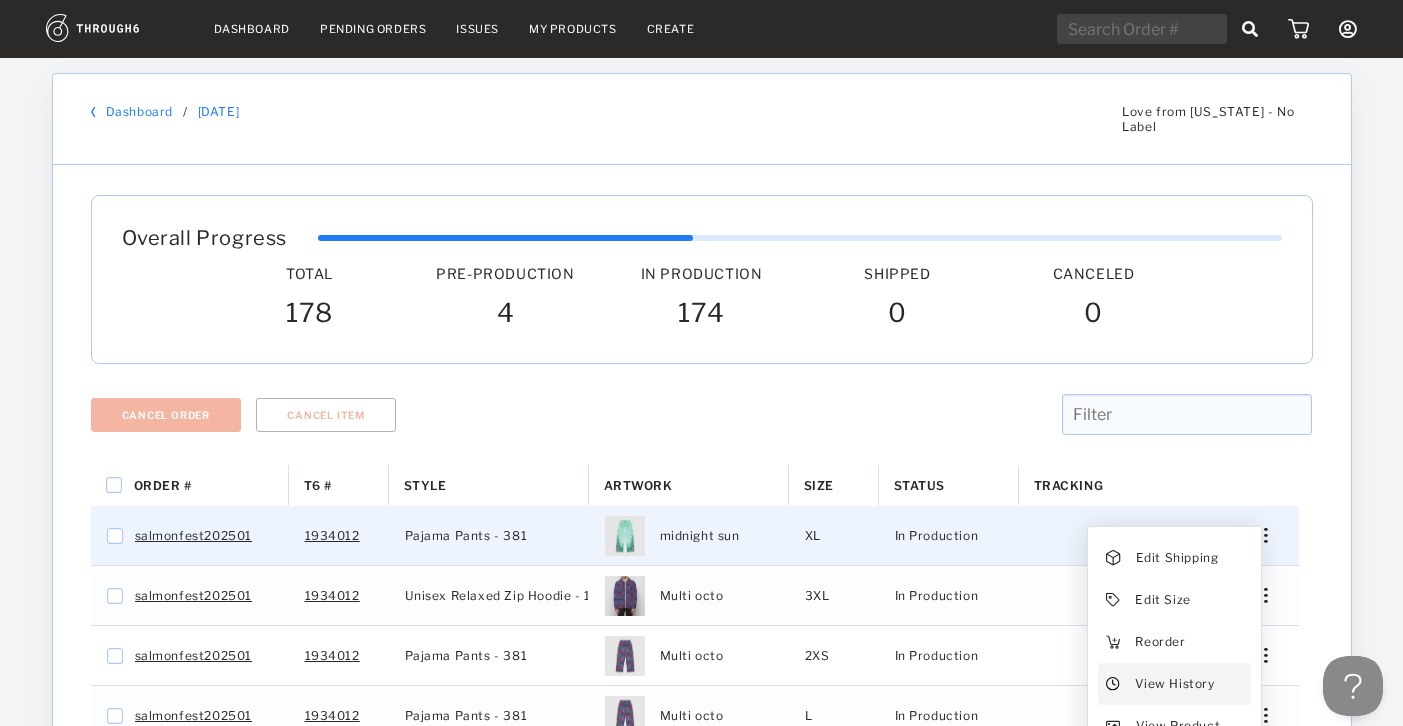 click on "View History" at bounding box center (1174, 684) 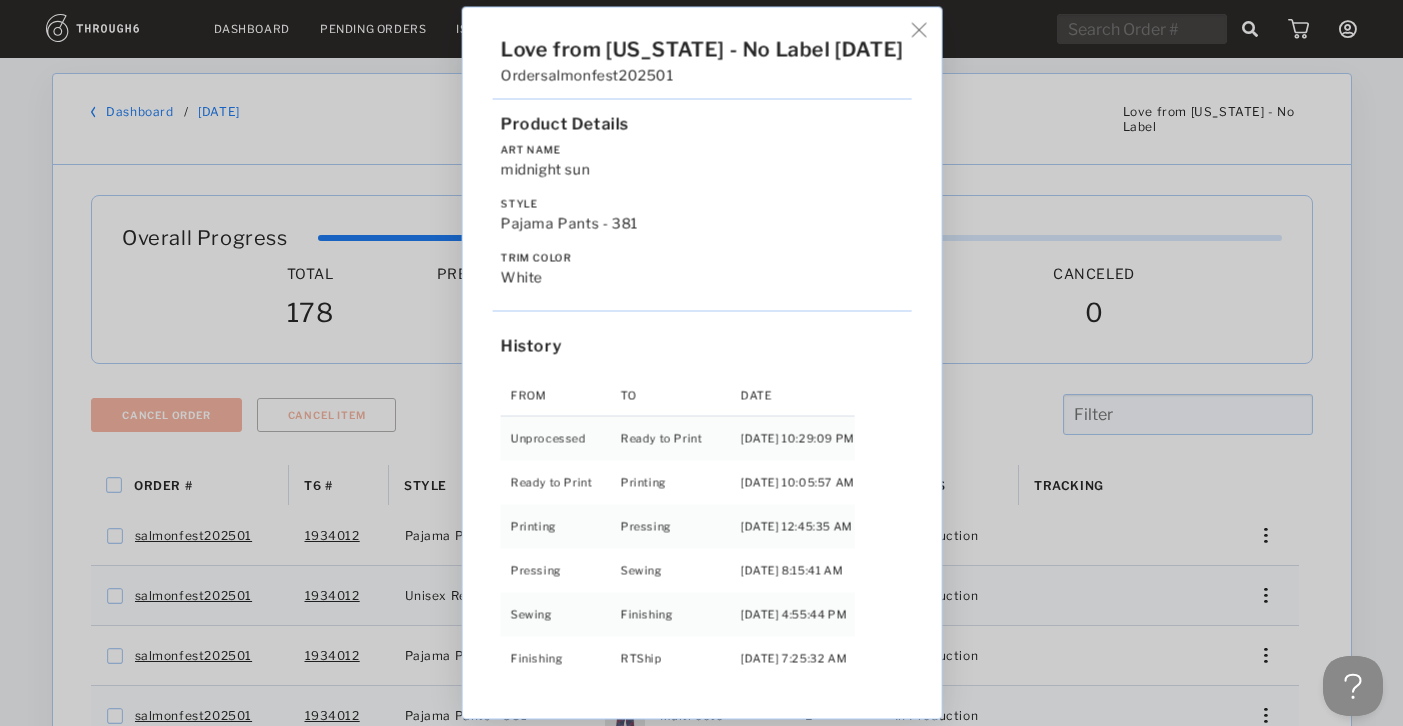 click on "Love from Alaska - No Label   06/19/25 Order  salmonfest202501 Product Details Art Name midnight sun Style Pajama Pants - 381 Trim Color white History From To Date Unprocessed Ready to Print 6/19/25 10:29:09 PM Ready to Print Printing 6/27/25 10:05:57 AM Printing Pressing 7/02/25 12:45:35 AM Pressing Sewing 7/02/25 8:15:41 AM Sewing Finishing 7/02/25 4:55:44 PM Finishing RTShip 7/04/25 7:25:32 AM" at bounding box center [701, 363] 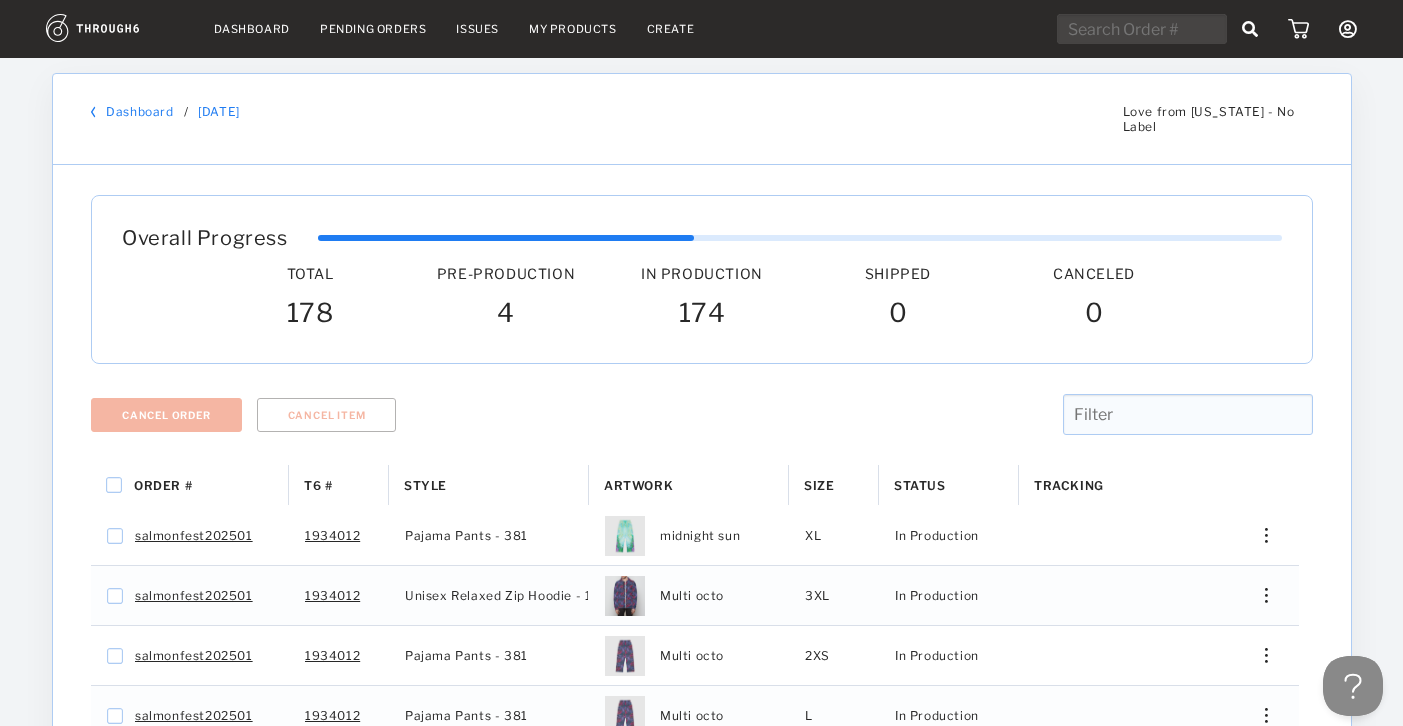 click at bounding box center [506, 238] 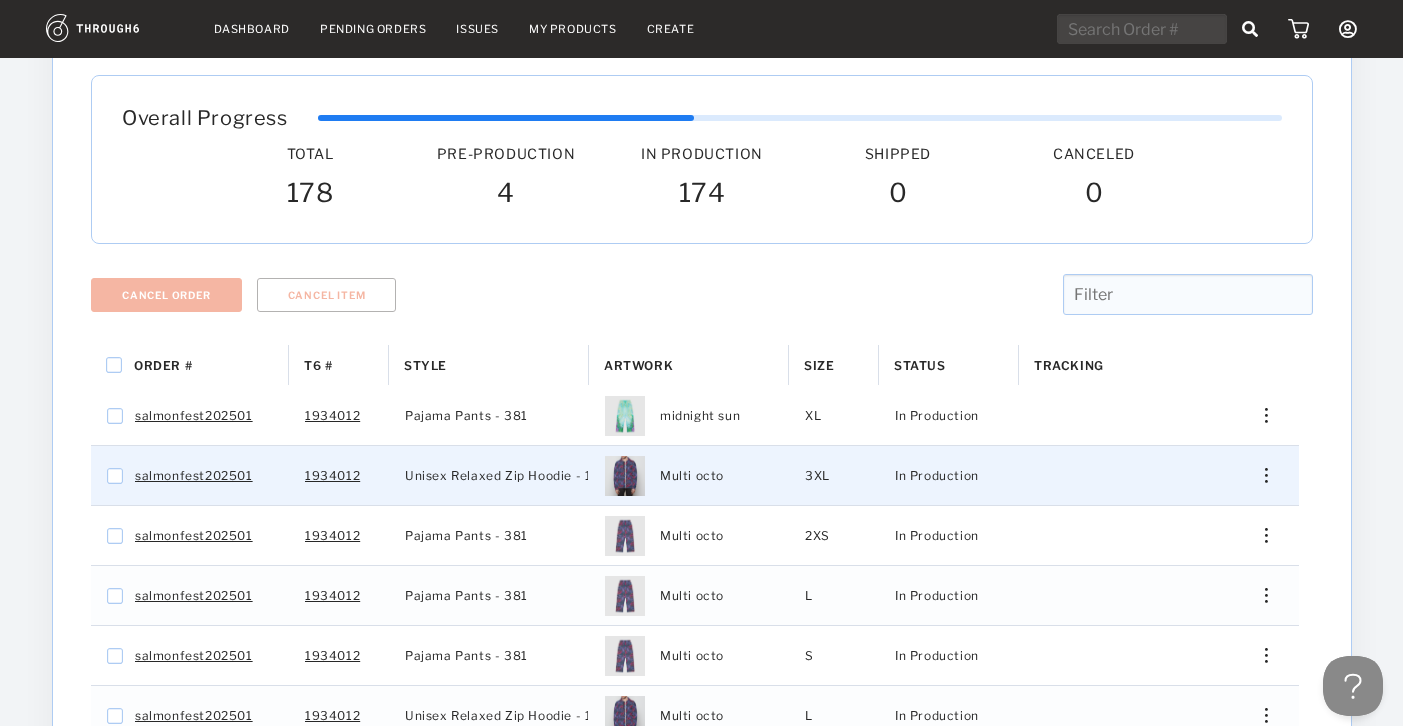 scroll, scrollTop: 151, scrollLeft: 0, axis: vertical 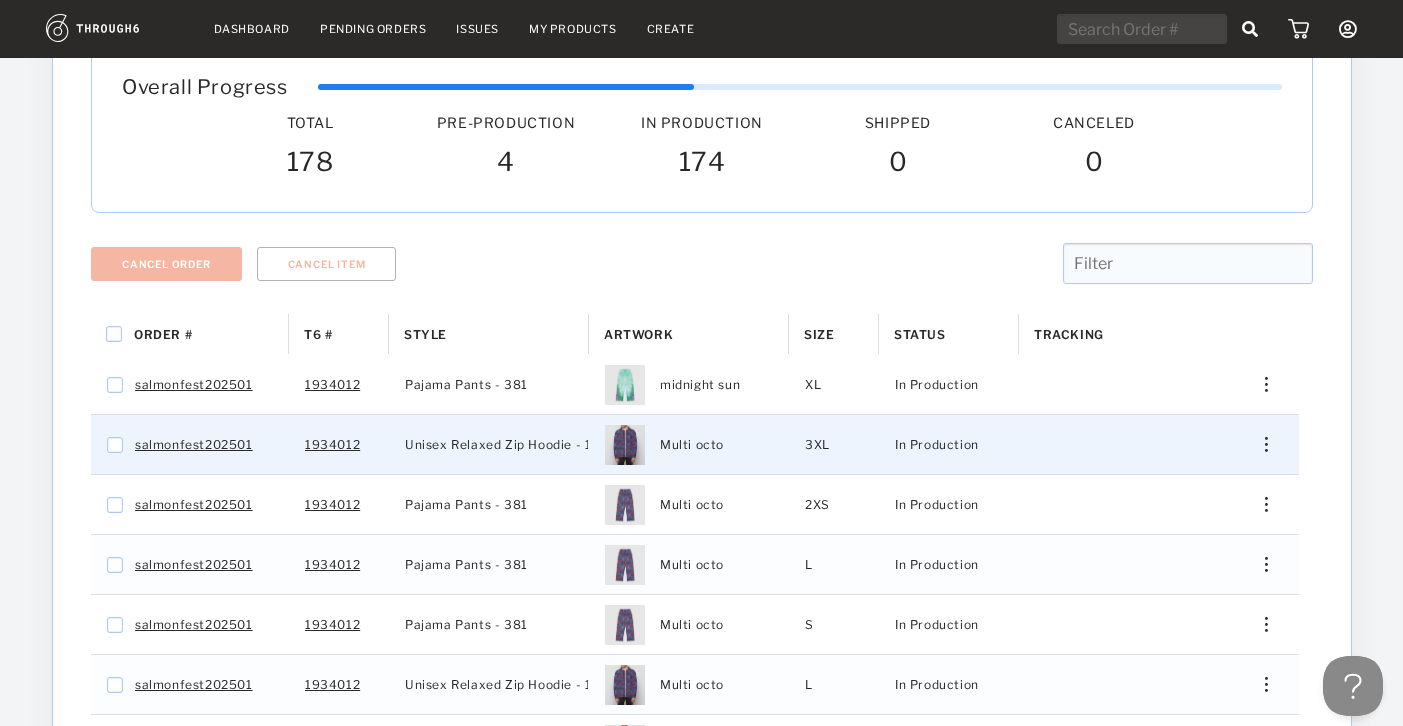 click at bounding box center [1258, 444] 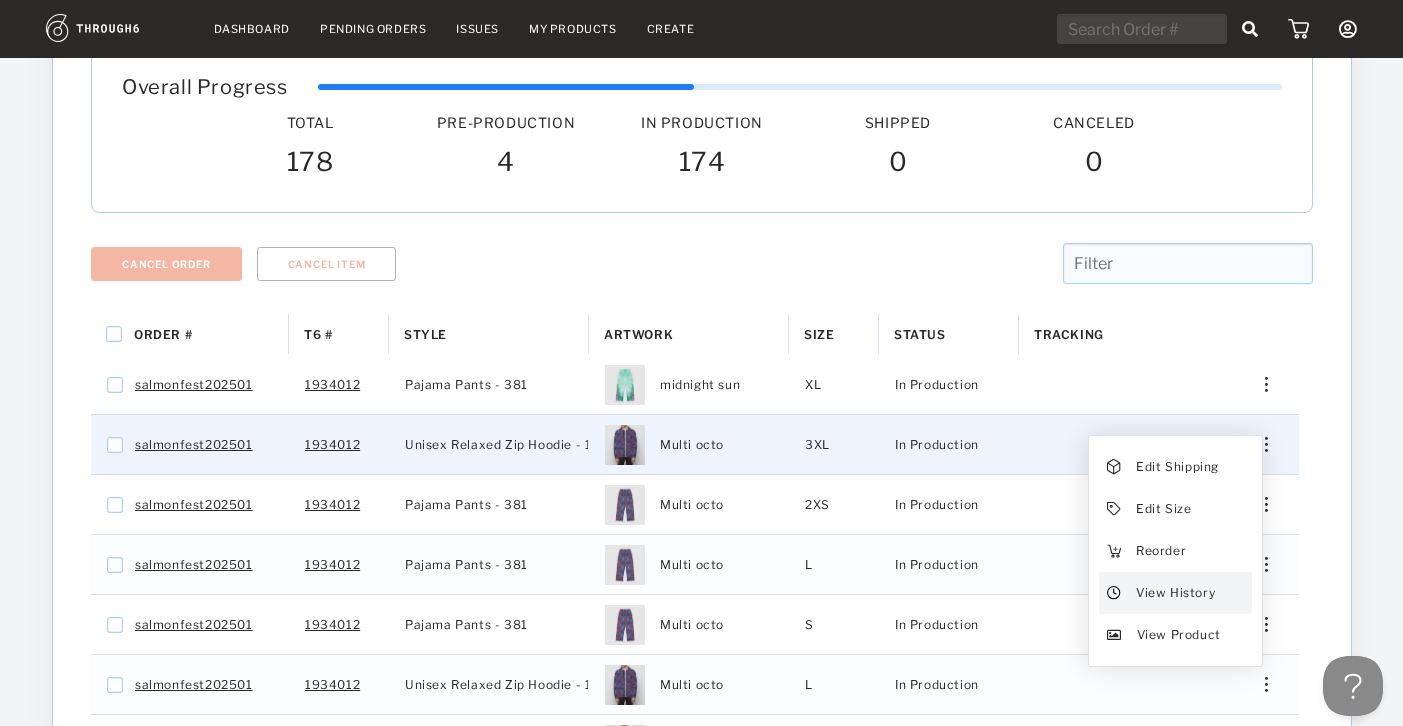 click on "View History" at bounding box center (1174, 593) 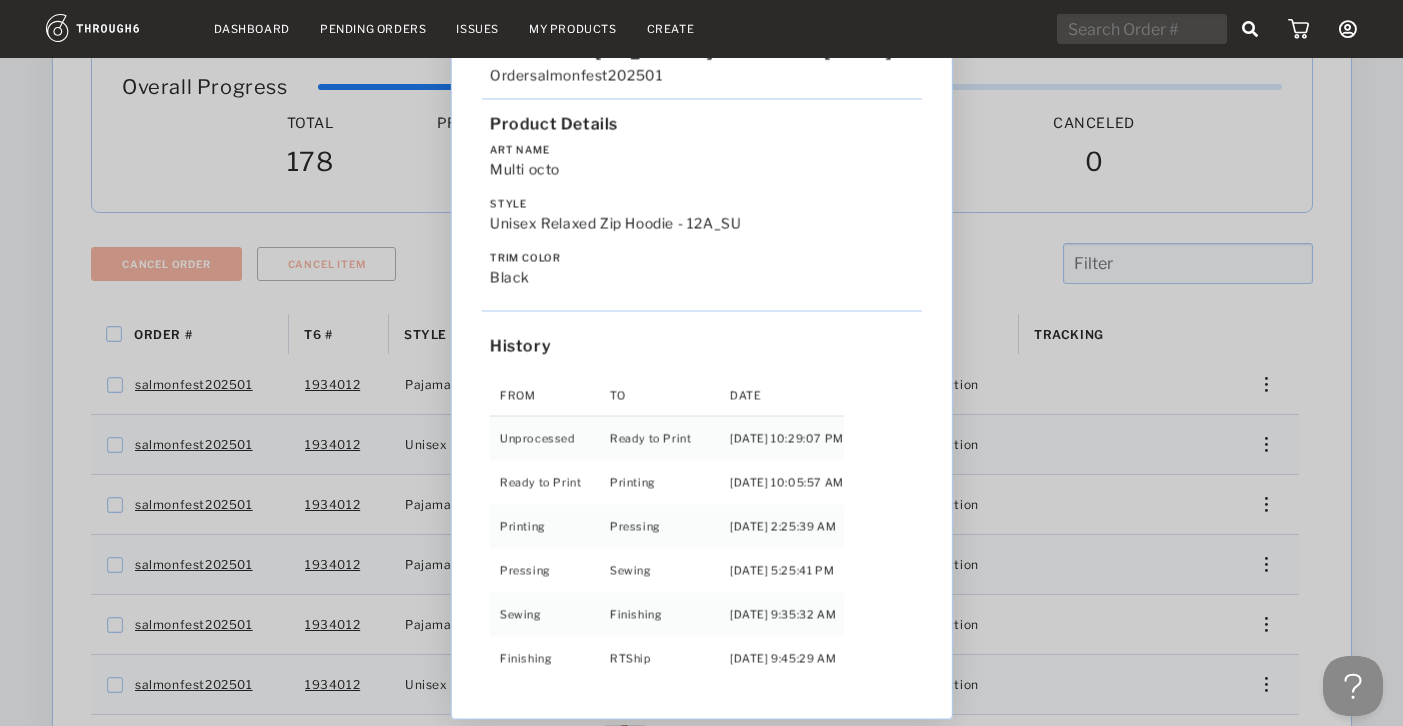 click on "Love from Alaska - No Label   06/19/25 Order  salmonfest202501 Product Details Art Name Multi octo Style Unisex Relaxed Zip Hoodie - 12A_SU Trim Color black History From To Date Unprocessed Ready to Print 6/19/25 10:29:07 PM Ready to Print Printing 6/27/25 10:05:57 AM Printing Pressing 7/01/25 2:25:39 AM Pressing Sewing 7/01/25 5:25:41 PM Sewing Finishing 7/03/25 9:35:32 AM Finishing RTShip 7/04/25 9:45:29 AM" at bounding box center [701, 363] 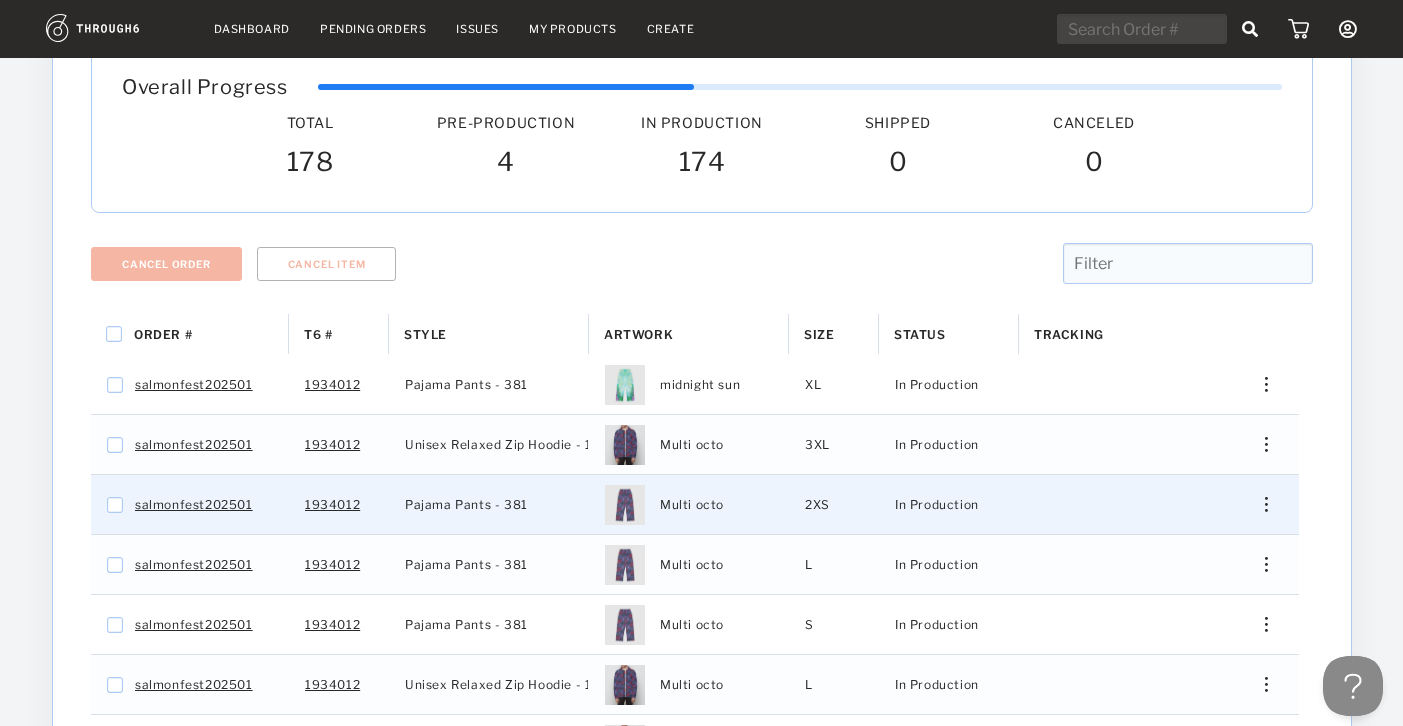 click at bounding box center [1258, 504] 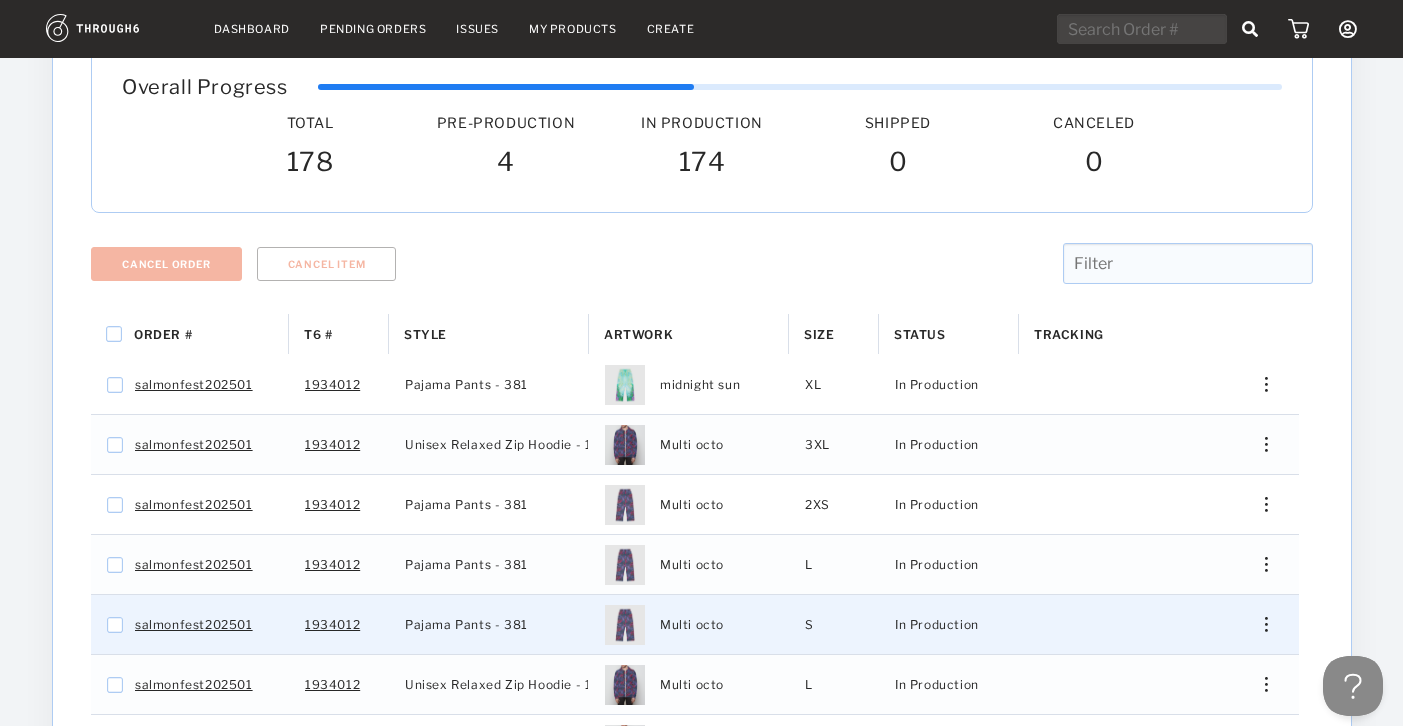 click on "salmonfest202501
1934012 Pajama Pants - 381 Multi octo S In Production Edit Shipping Edit Size Reorder View History View Product" at bounding box center (695, 625) 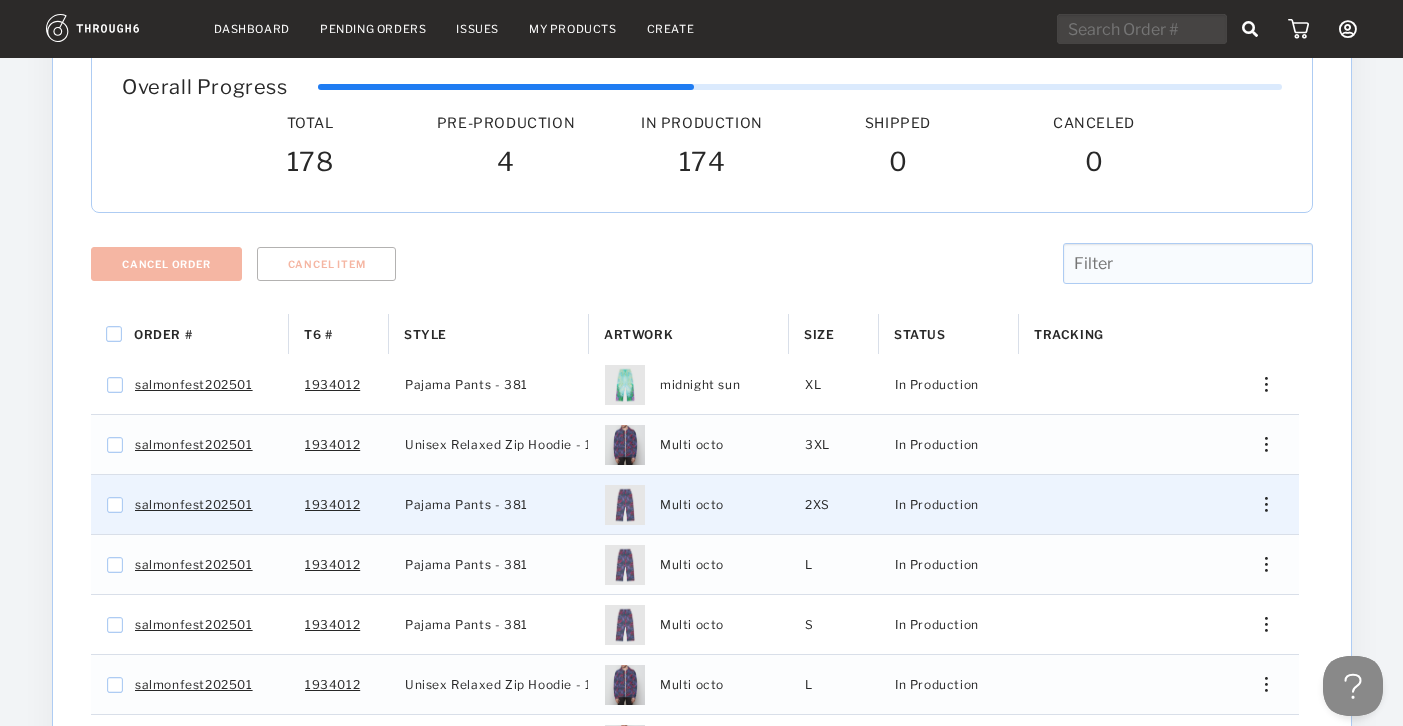 click at bounding box center [1258, 504] 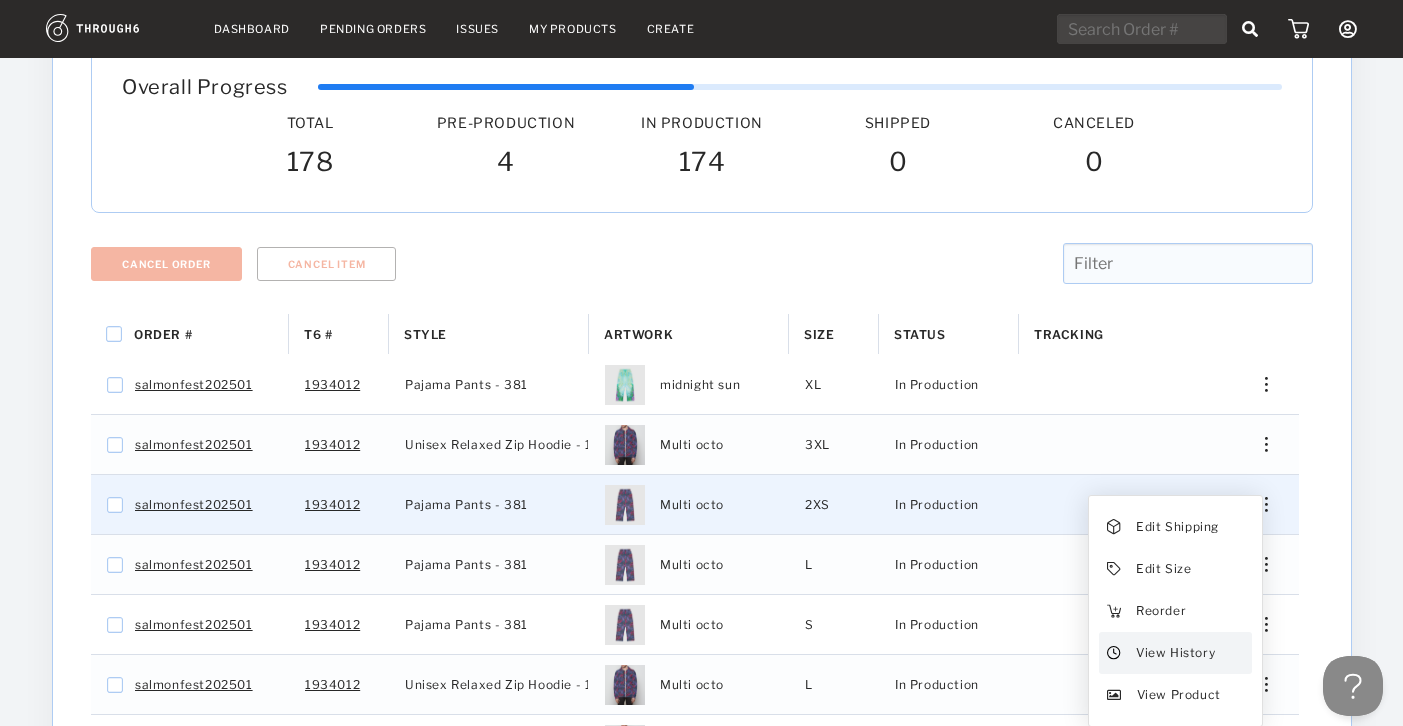 click on "View History" at bounding box center [1174, 653] 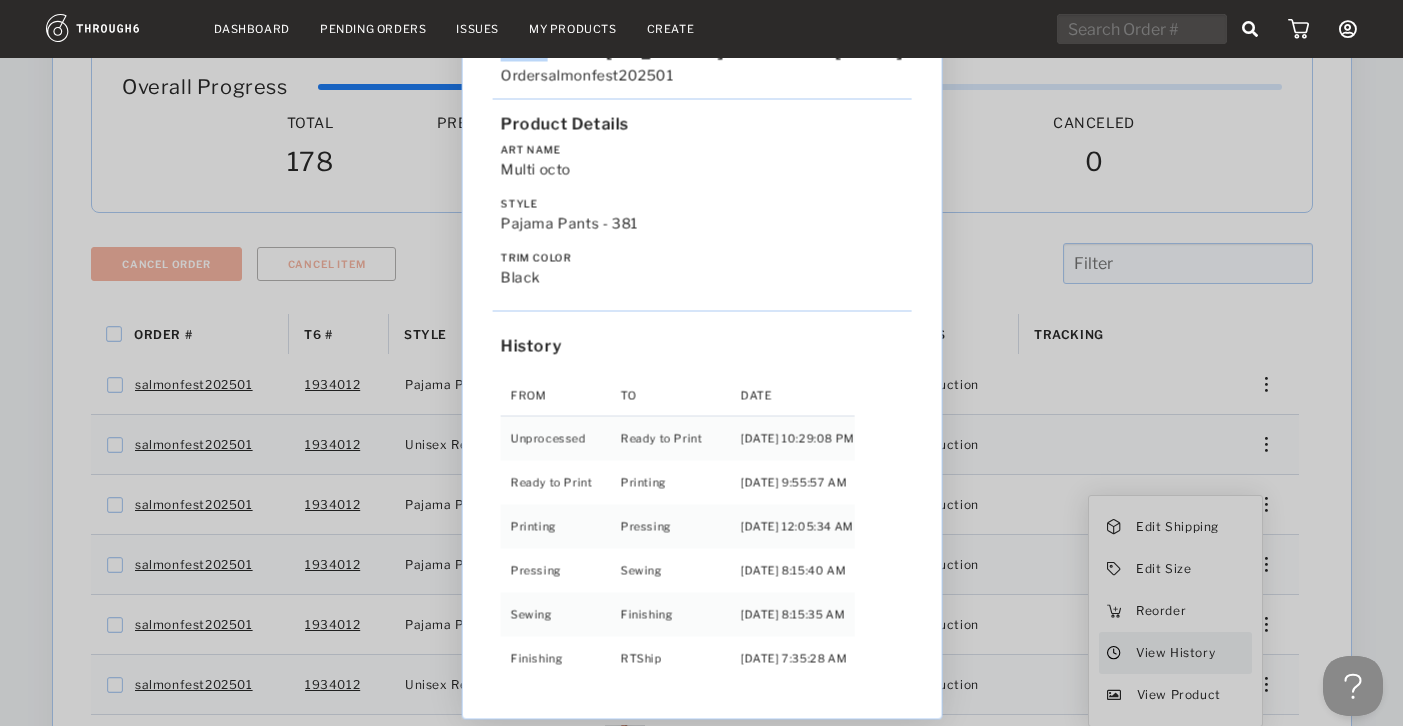 click on "Love from Alaska - No Label   06/19/25 Order  salmonfest202501 Product Details Art Name Multi octo Style Pajama Pants - 381 Trim Color black History From To Date Unprocessed Ready to Print 6/19/25 10:29:08 PM Ready to Print Printing 6/27/25 9:55:57 AM Printing Pressing 7/02/25 12:05:34 AM Pressing Sewing 7/02/25 8:15:40 AM Sewing Finishing 7/03/25 8:15:35 AM Finishing RTShip 7/04/25 7:35:28 AM" at bounding box center [701, 363] 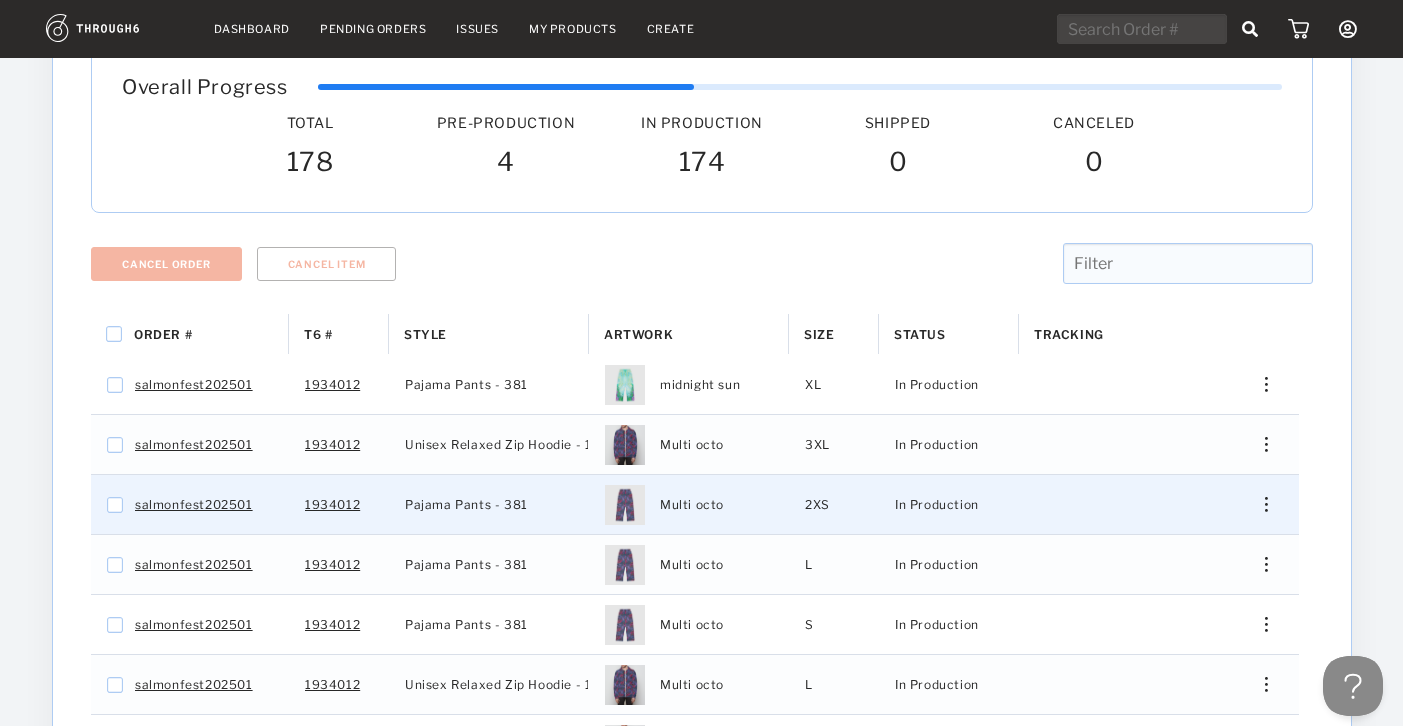 click at bounding box center (1258, 504) 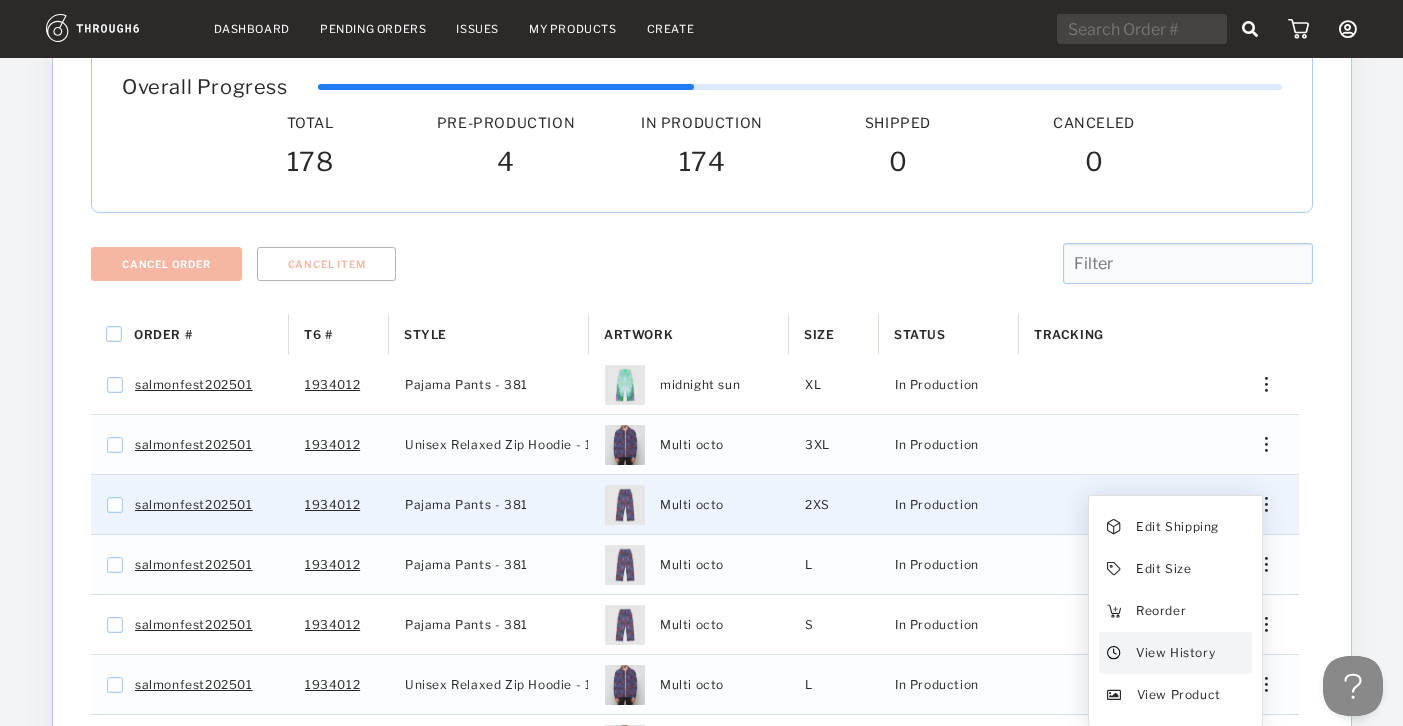 click on "View History" at bounding box center (1174, 653) 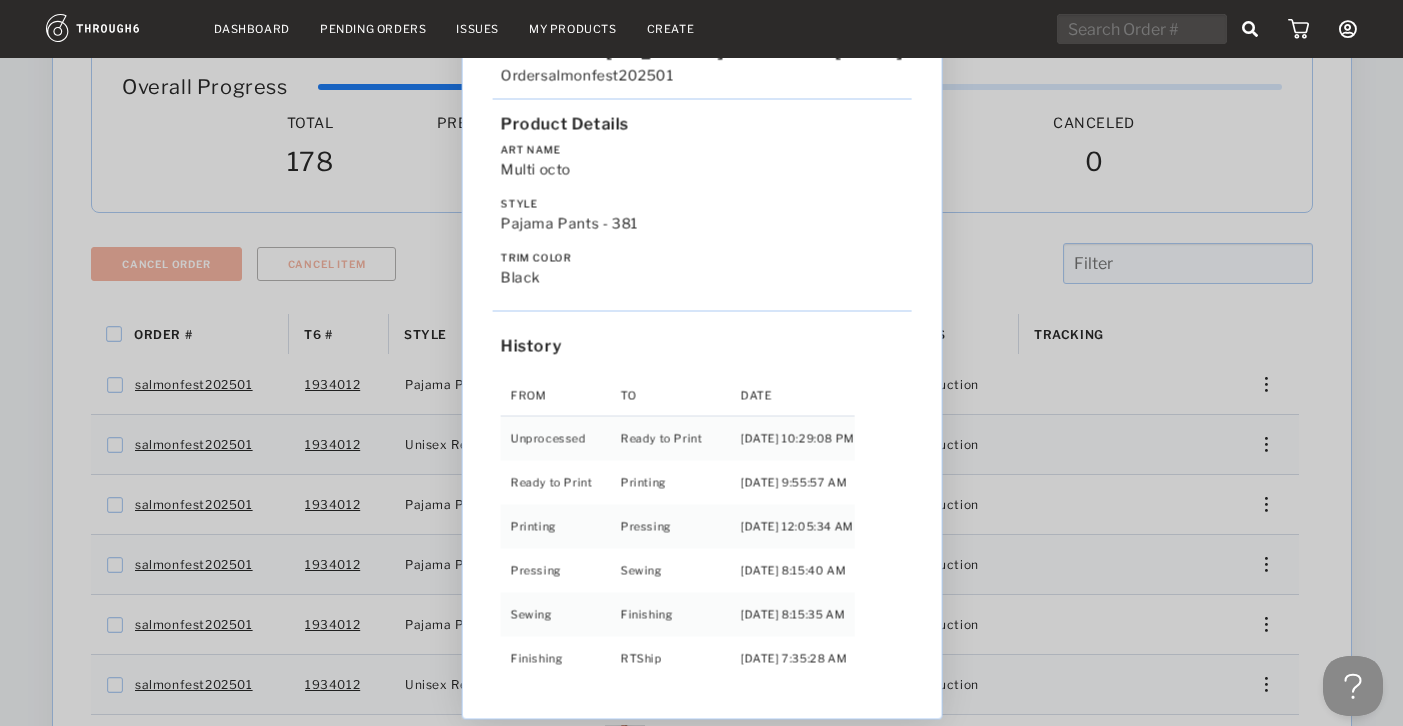 click on "Love from Alaska - No Label   06/19/25 Order  salmonfest202501 Product Details Art Name Multi octo Style Pajama Pants - 381 Trim Color black History From To Date Unprocessed Ready to Print 6/19/25 10:29:08 PM Ready to Print Printing 6/27/25 9:55:57 AM Printing Pressing 7/02/25 12:05:34 AM Pressing Sewing 7/02/25 8:15:40 AM Sewing Finishing 7/03/25 8:15:35 AM Finishing RTShip 7/04/25 7:35:28 AM" at bounding box center (701, 363) 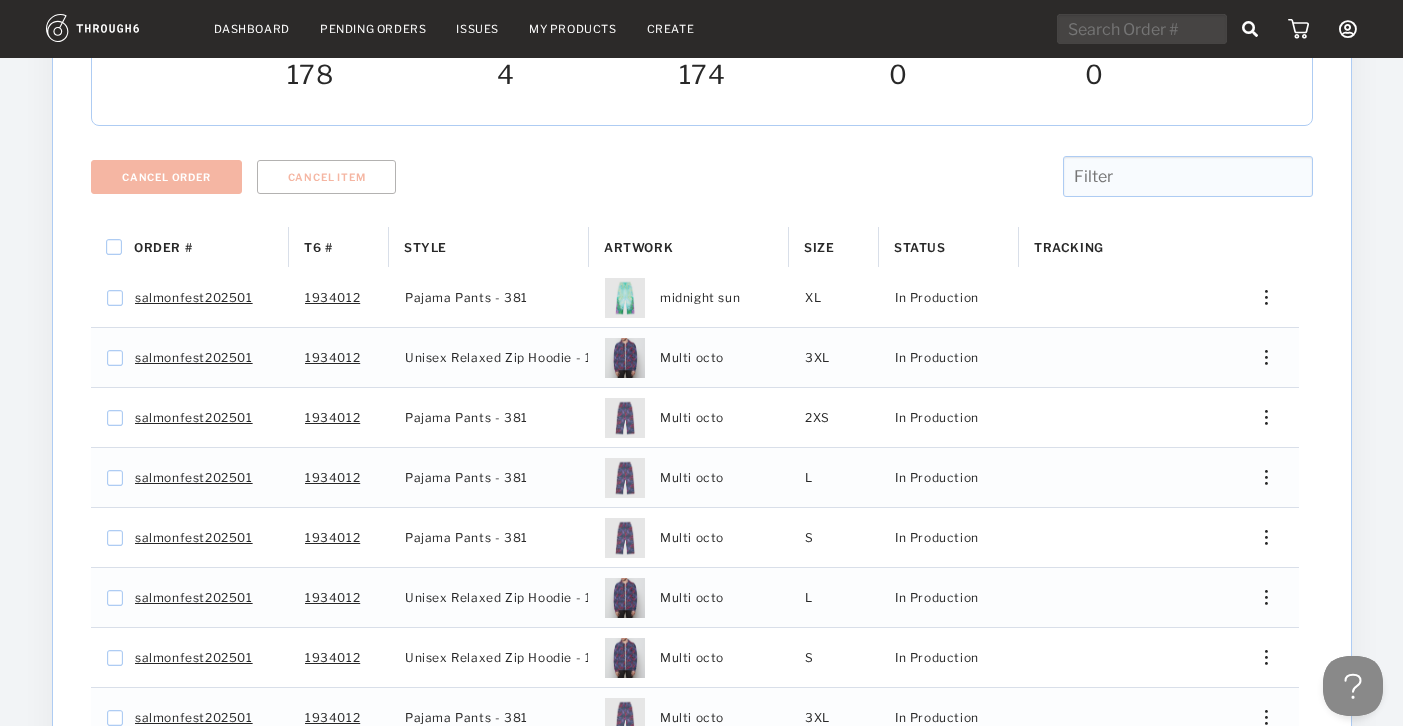 scroll, scrollTop: 301, scrollLeft: 0, axis: vertical 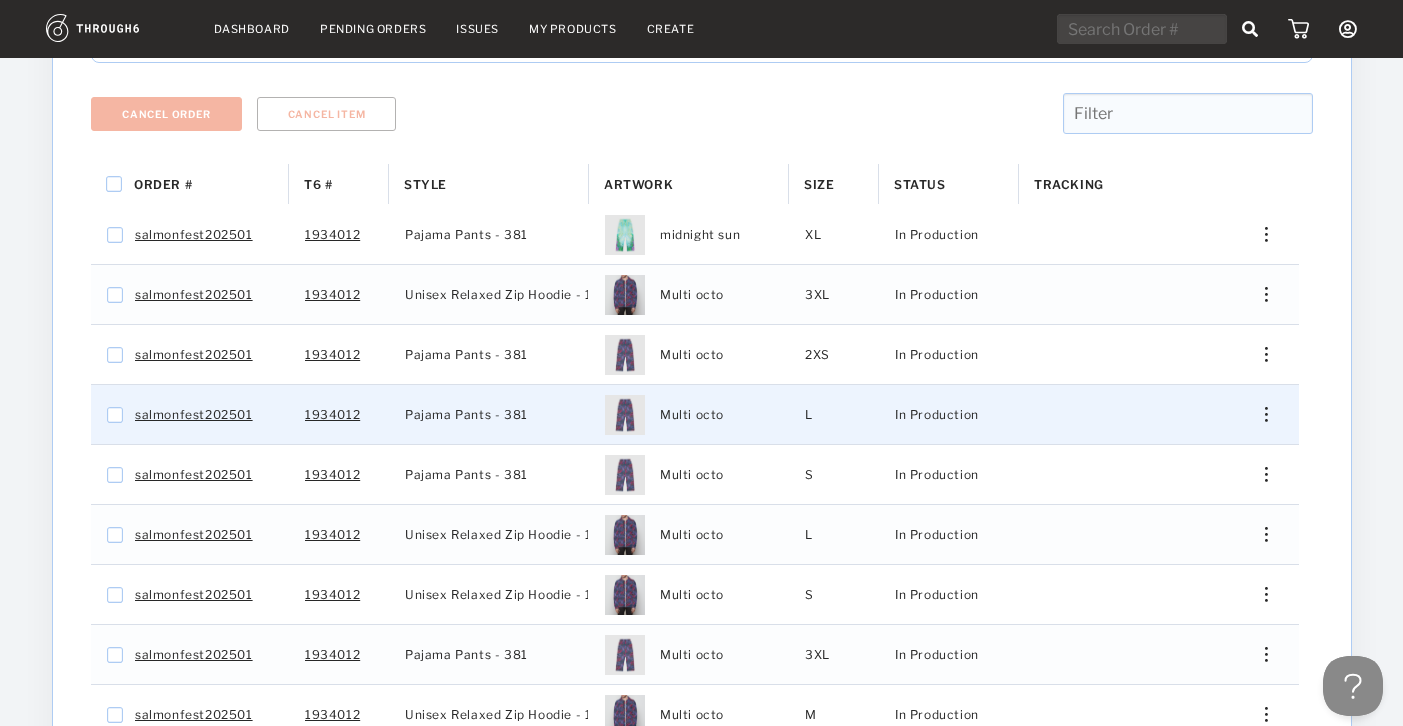 click at bounding box center (1258, 414) 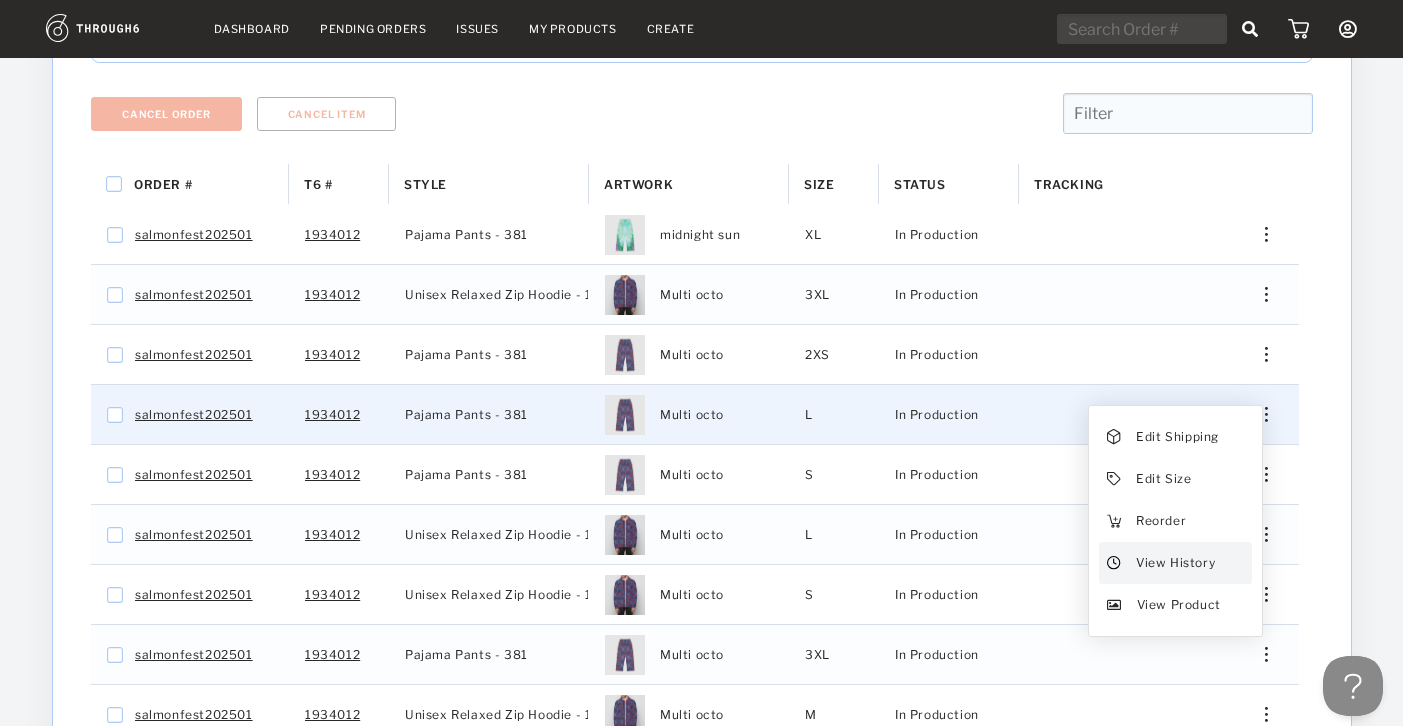 click on "View History" at bounding box center [1174, 563] 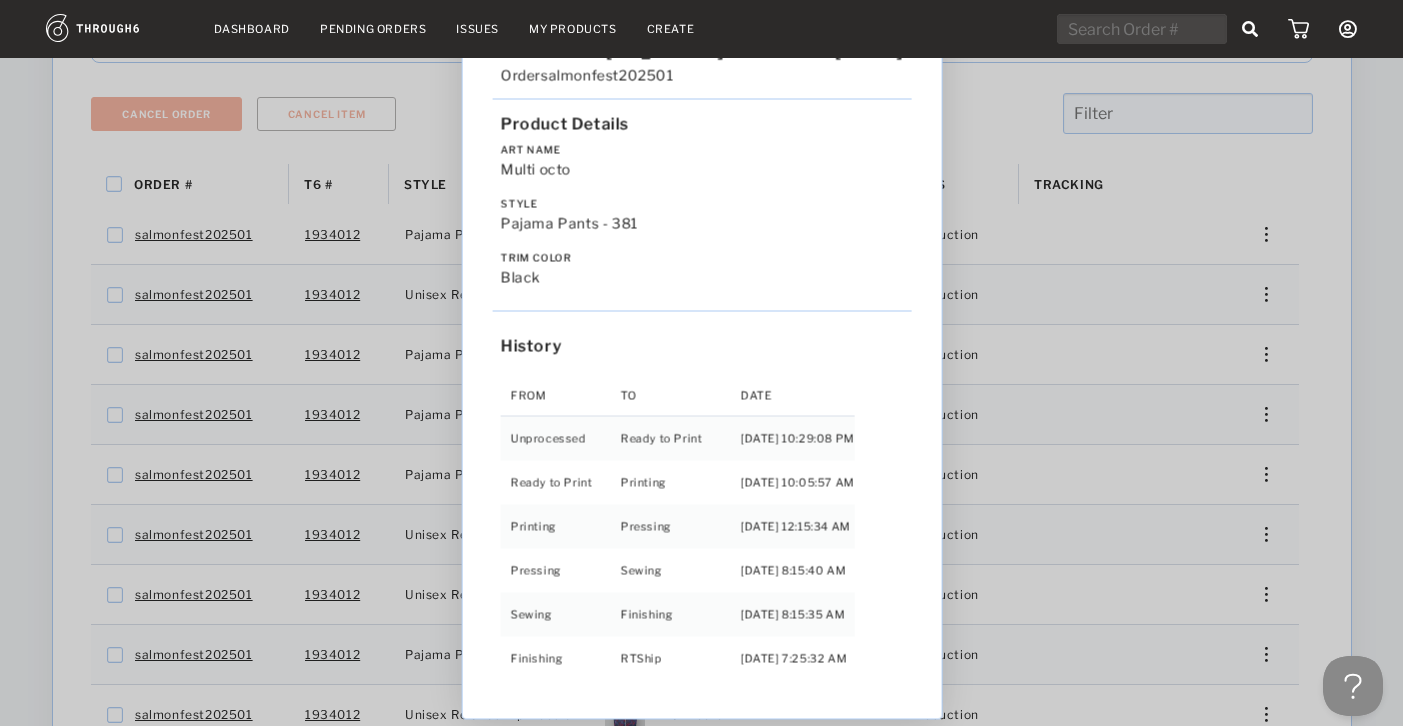 click on "Love from Alaska - No Label   06/19/25 Order  salmonfest202501 Product Details Art Name Multi octo Style Pajama Pants - 381 Trim Color black History From To Date Unprocessed Ready to Print 6/19/25 10:29:08 PM Ready to Print Printing 6/27/25 10:05:57 AM Printing Pressing 7/02/25 12:15:34 AM Pressing Sewing 7/02/25 8:15:40 AM Sewing Finishing 7/03/25 8:15:35 AM Finishing RTShip 7/04/25 7:25:32 AM" at bounding box center [701, 363] 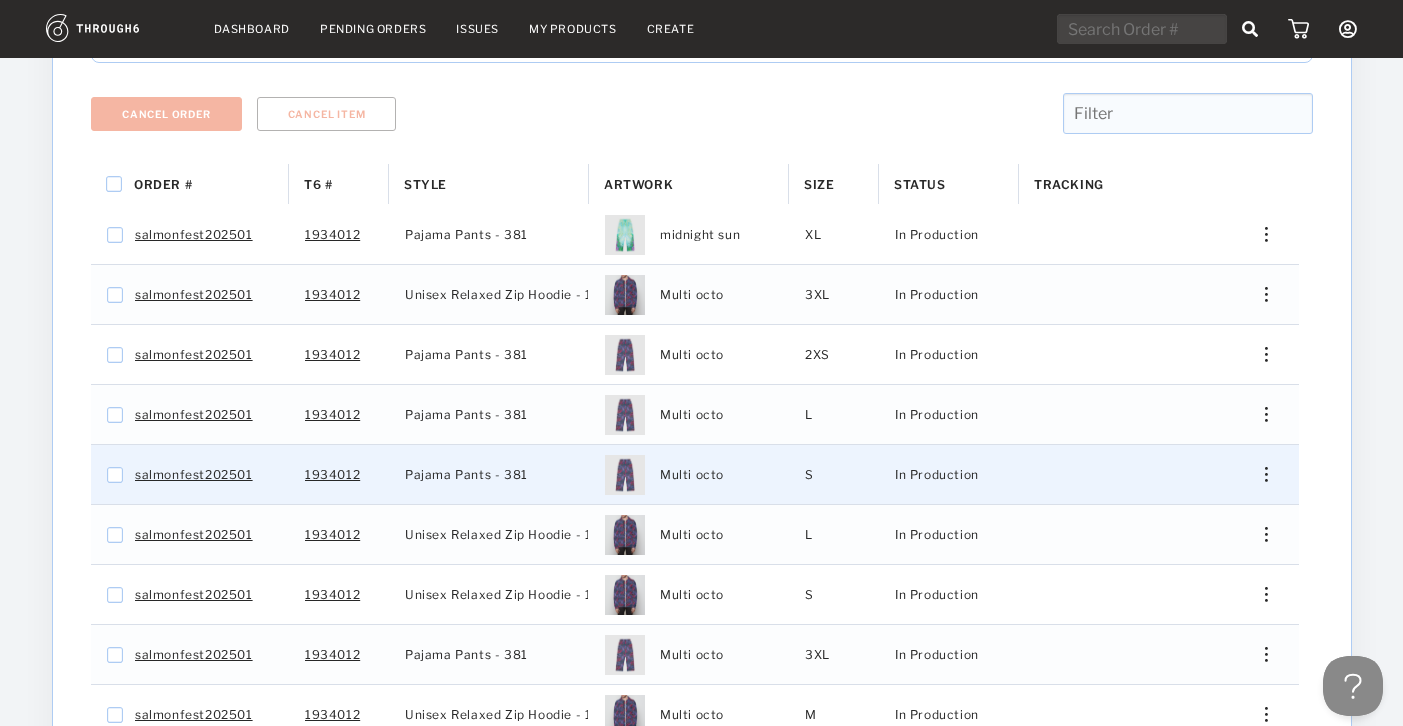 click at bounding box center [1258, 474] 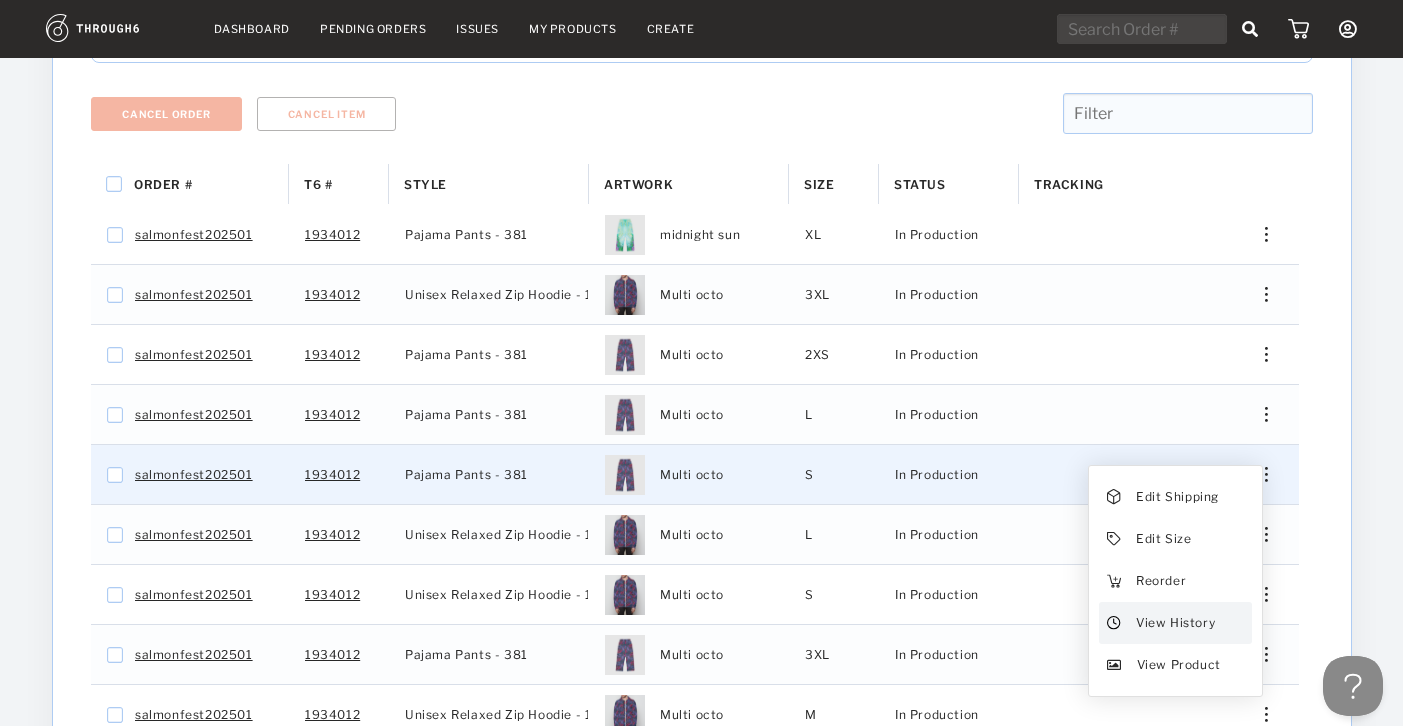 click on "View History" at bounding box center [1174, 623] 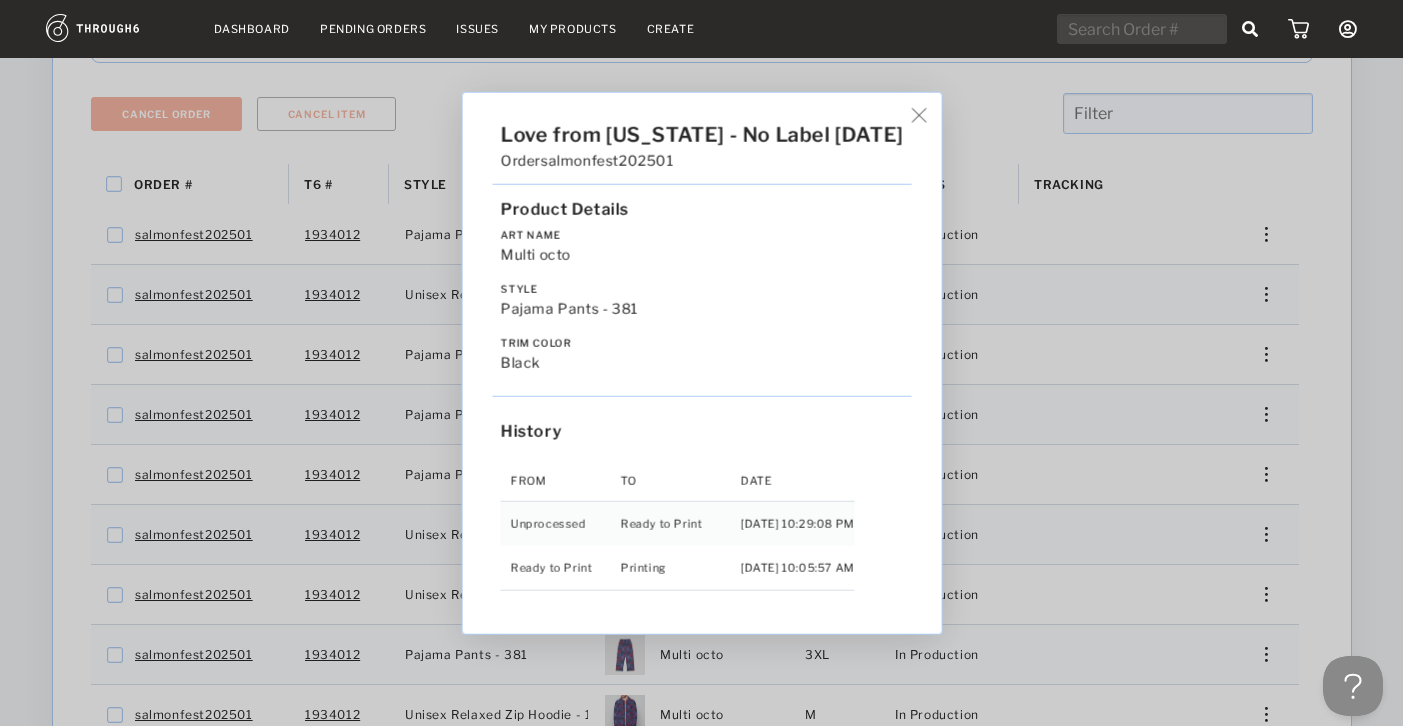 click on "Love from Alaska - No Label   06/19/25 Order  salmonfest202501 Product Details Art Name Multi octo Style Pajama Pants - 381 Trim Color black History From To Date Unprocessed Ready to Print 6/19/25 10:29:08 PM Ready to Print Printing 6/27/25 10:05:57 AM" at bounding box center (701, 363) 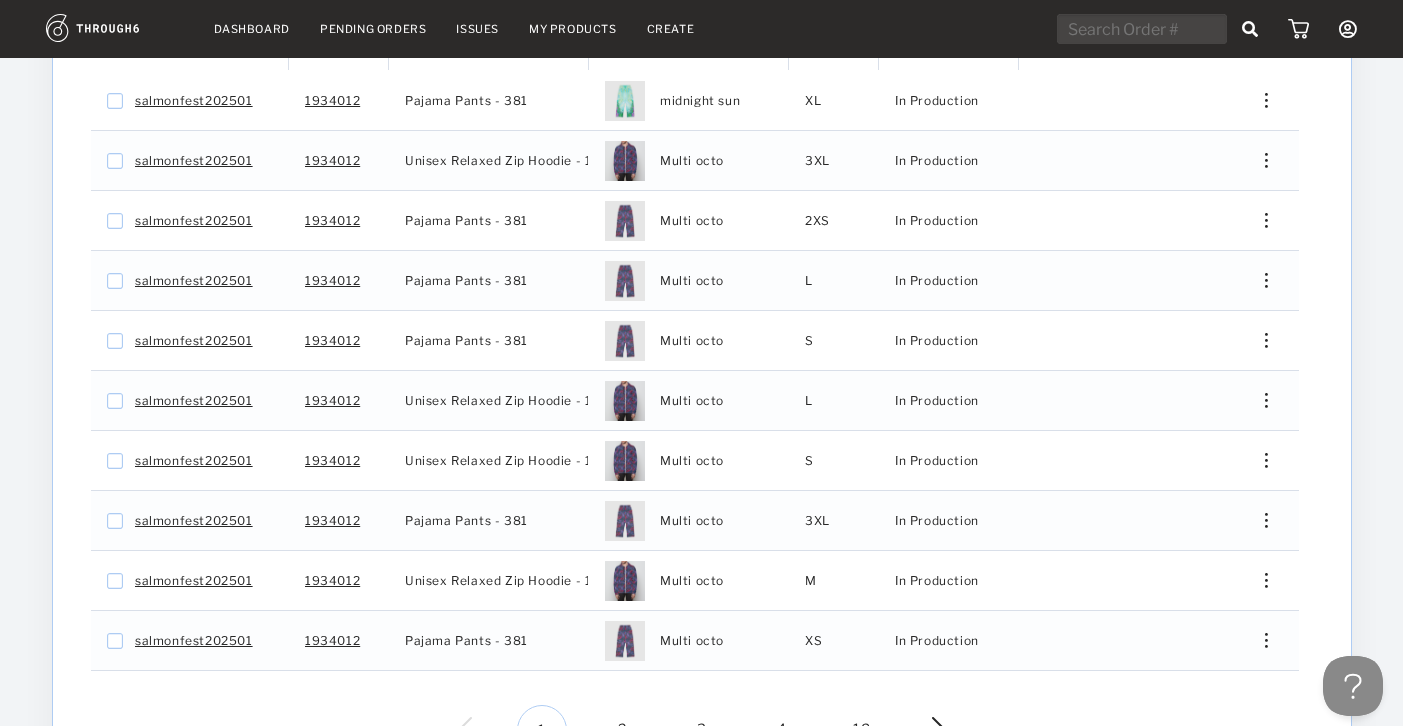 scroll, scrollTop: 465, scrollLeft: 0, axis: vertical 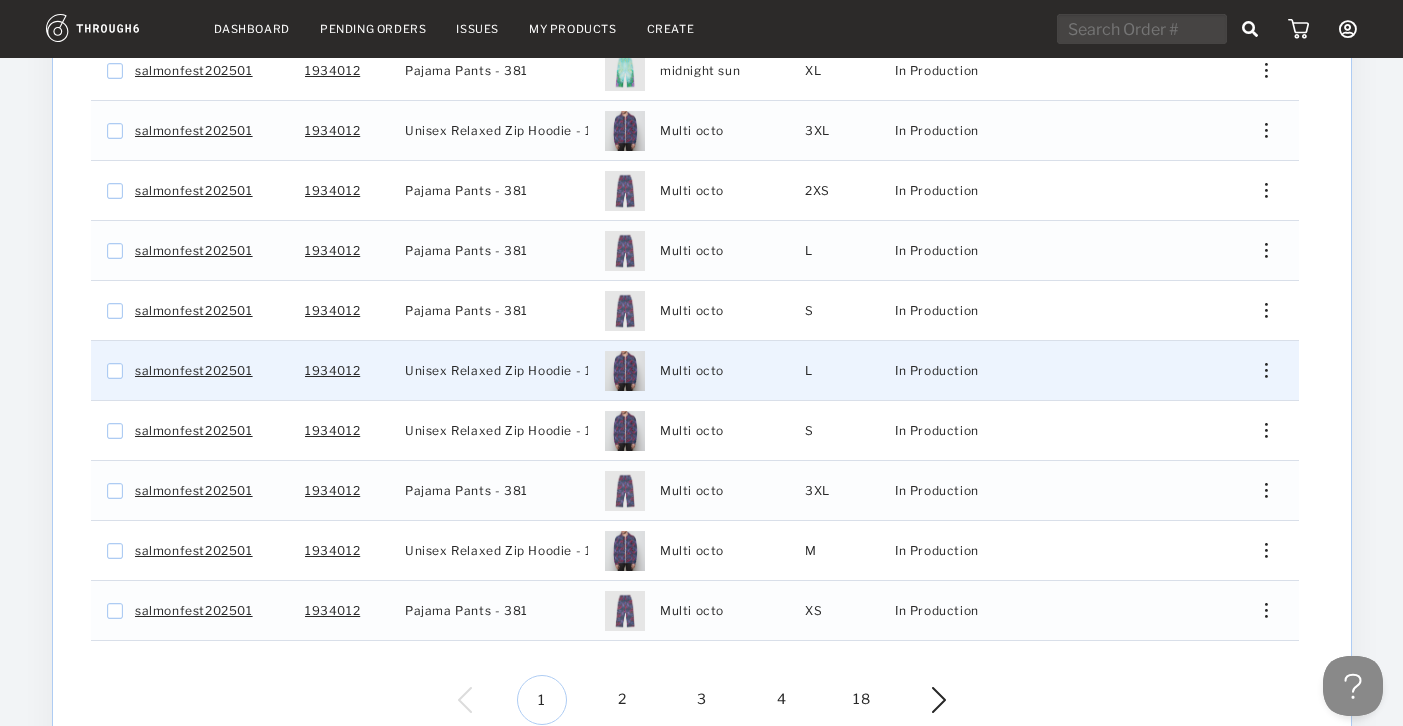 click on "Edit Shipping Edit Size Reorder View History View Product" at bounding box center (1259, 370) 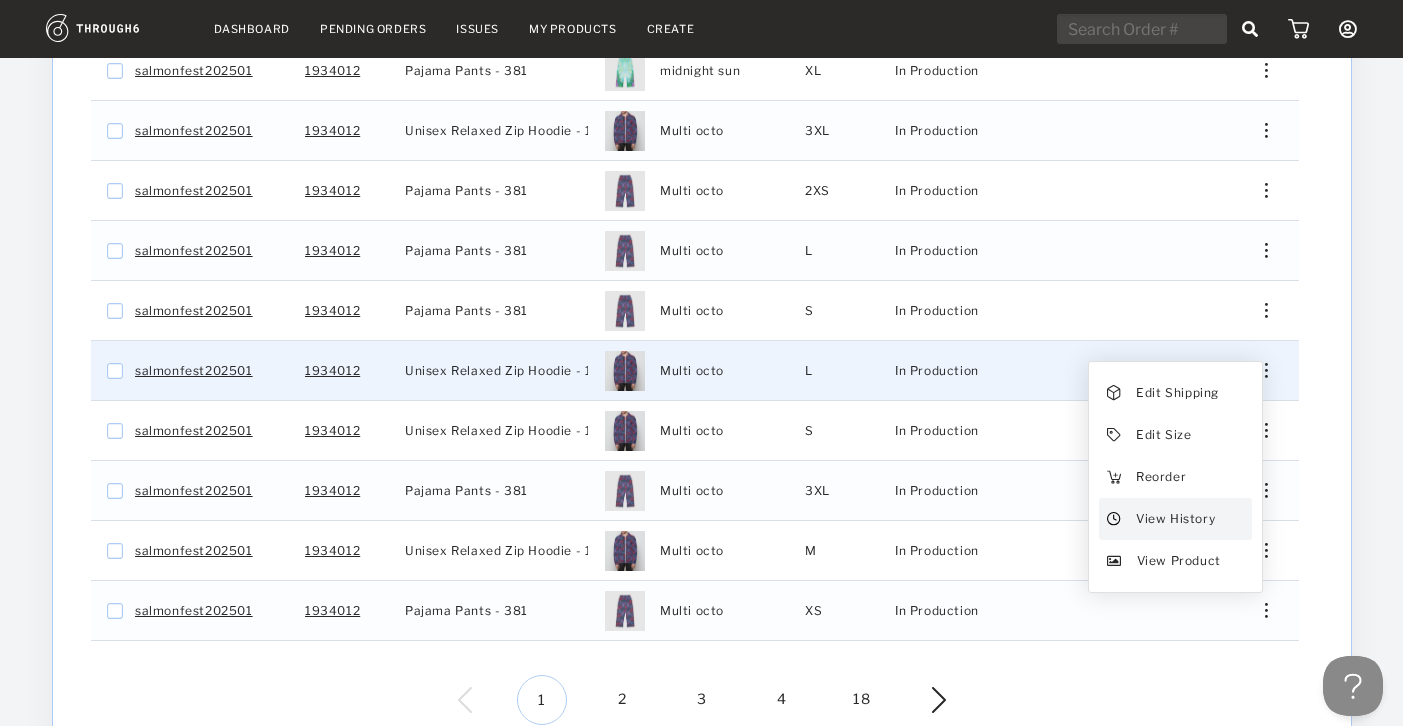 click on "View History" at bounding box center [1174, 519] 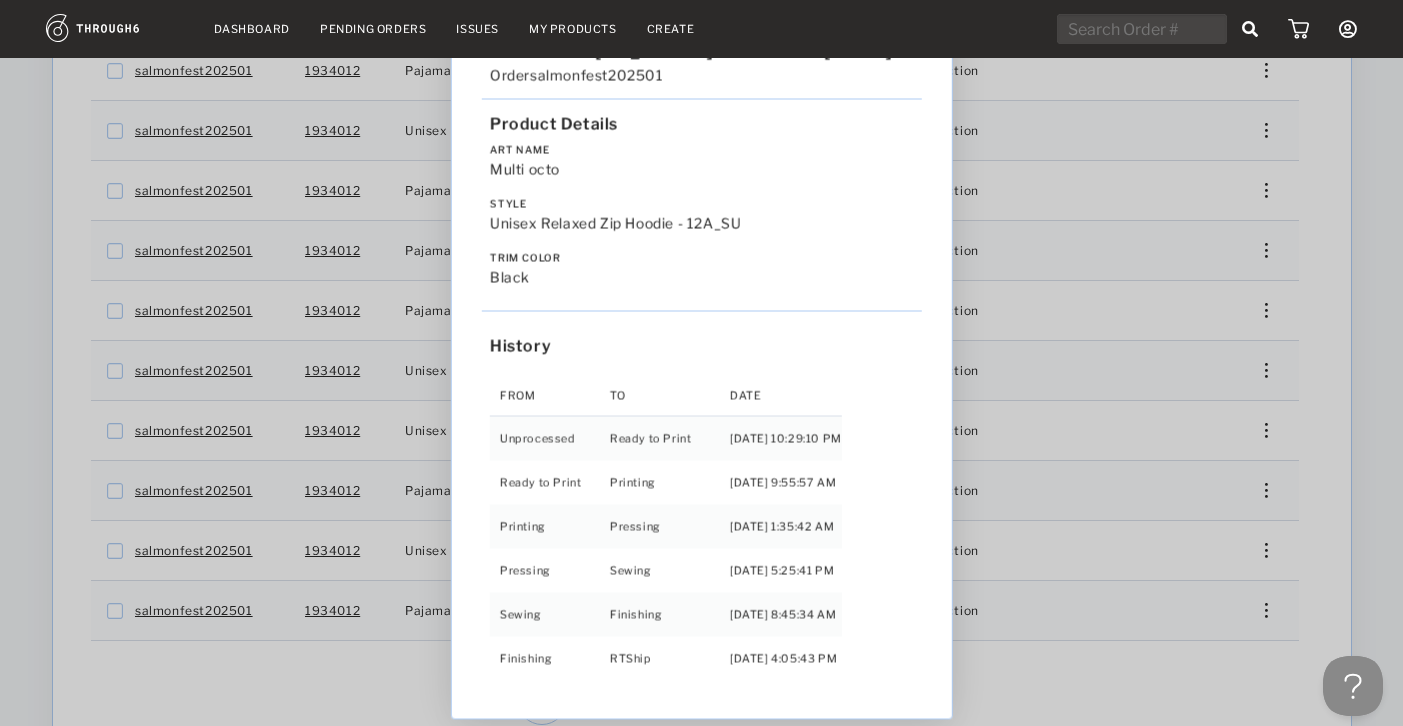 click on "Love from Alaska - No Label   06/19/25 Order  salmonfest202501 Product Details Art Name Multi octo Style Unisex Relaxed Zip Hoodie - 12A_SU Trim Color black History From To Date Unprocessed Ready to Print 6/19/25 10:29:10 PM Ready to Print Printing 6/27/25 9:55:57 AM Printing Pressing 7/01/25 1:35:42 AM Pressing Sewing 7/01/25 5:25:41 PM Sewing Finishing 7/03/25 8:45:34 AM Finishing RTShip 7/03/25 4:05:43 PM" at bounding box center (701, 363) 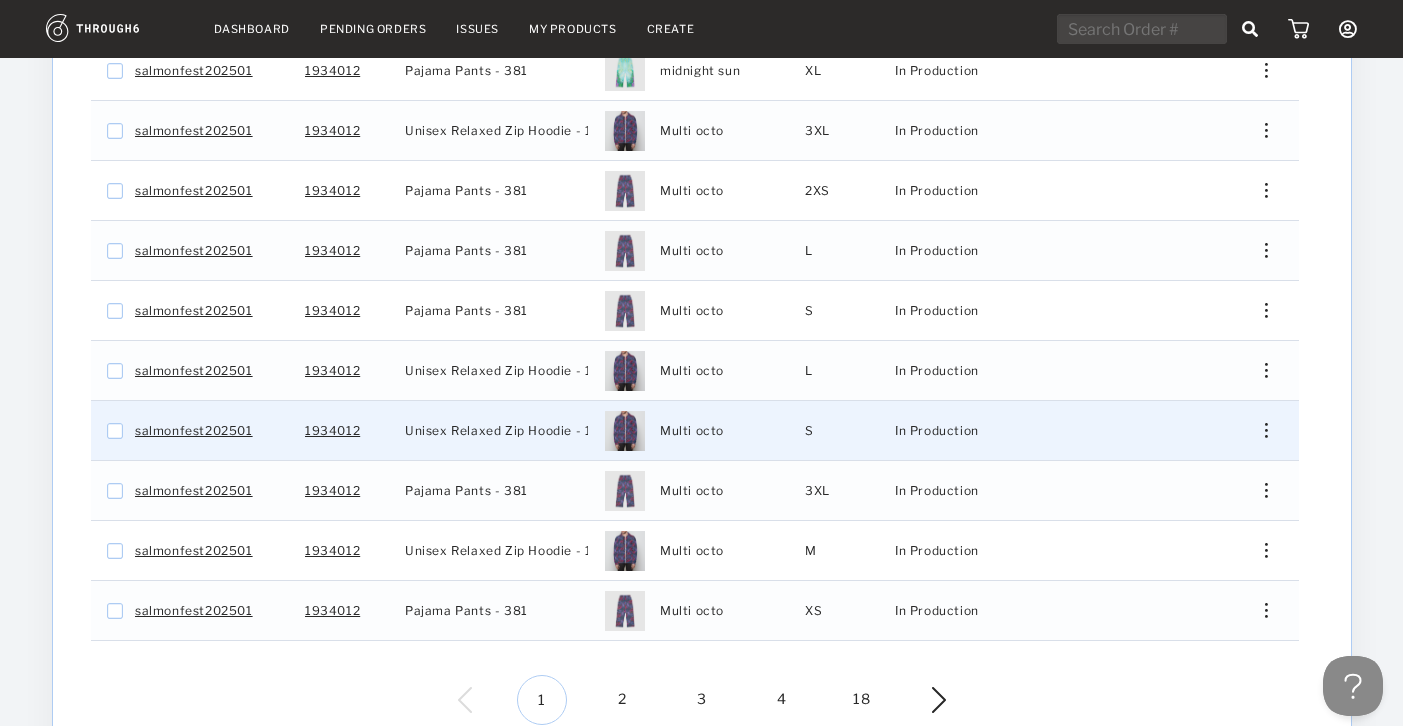 click at bounding box center [1258, 430] 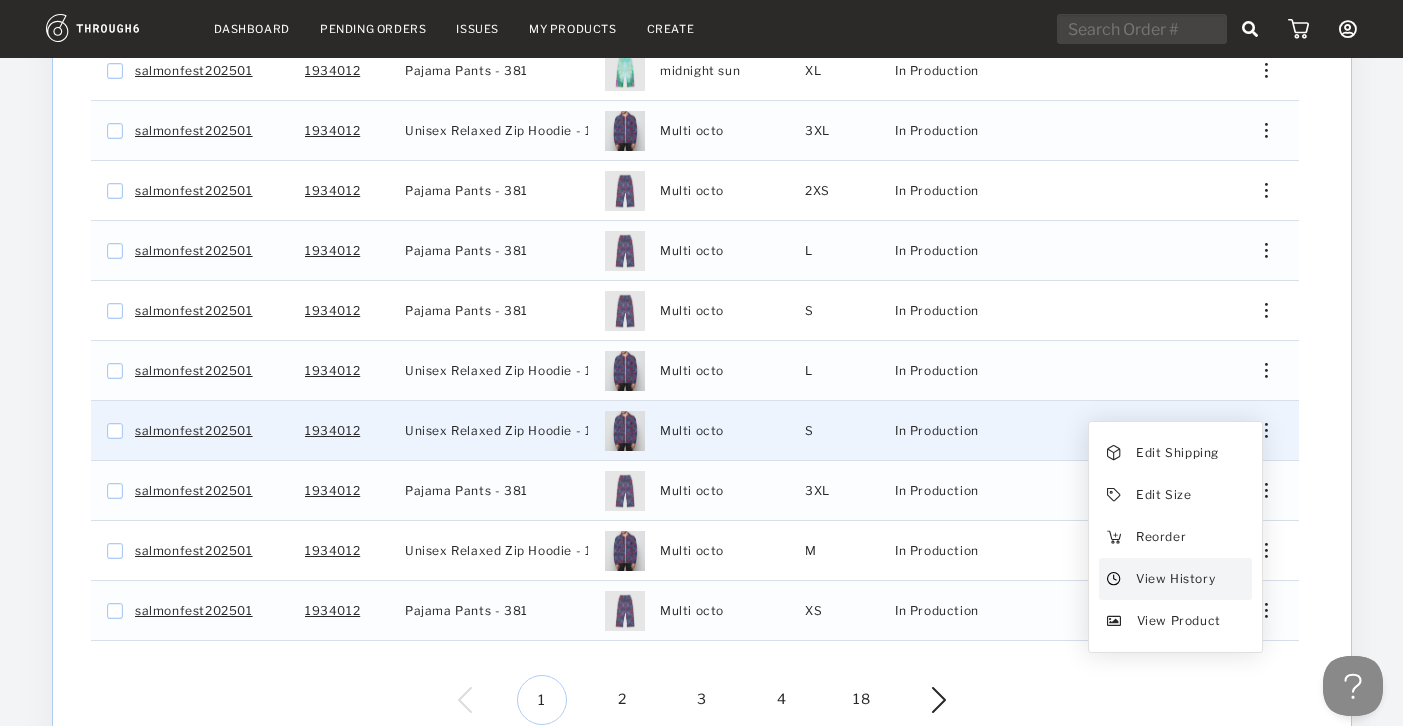 click on "View History" at bounding box center (1174, 579) 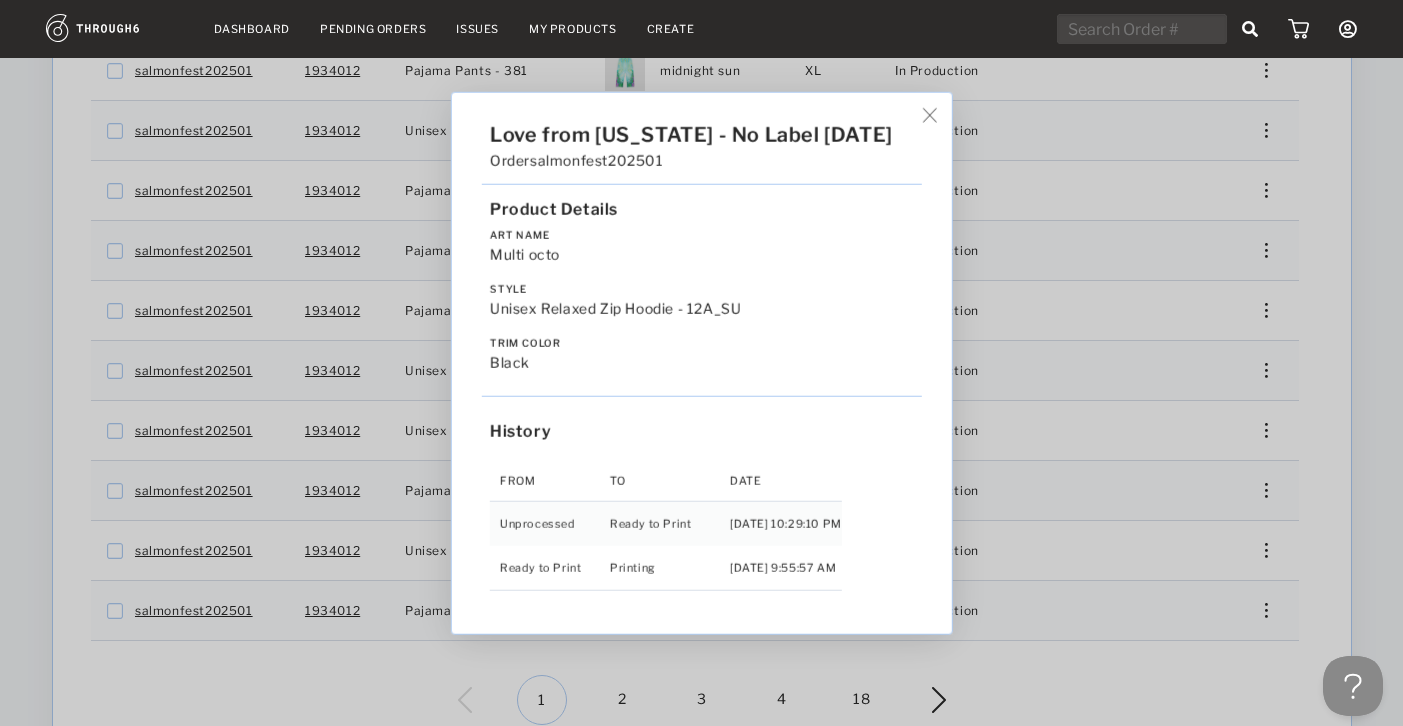 click on "Love from Alaska - No Label   06/19/25 Order  salmonfest202501 Product Details Art Name Multi octo Style Unisex Relaxed Zip Hoodie - 12A_SU Trim Color black History From To Date Unprocessed Ready to Print 6/19/25 10:29:10 PM Ready to Print Printing 6/27/25 9:55:57 AM" at bounding box center (701, 363) 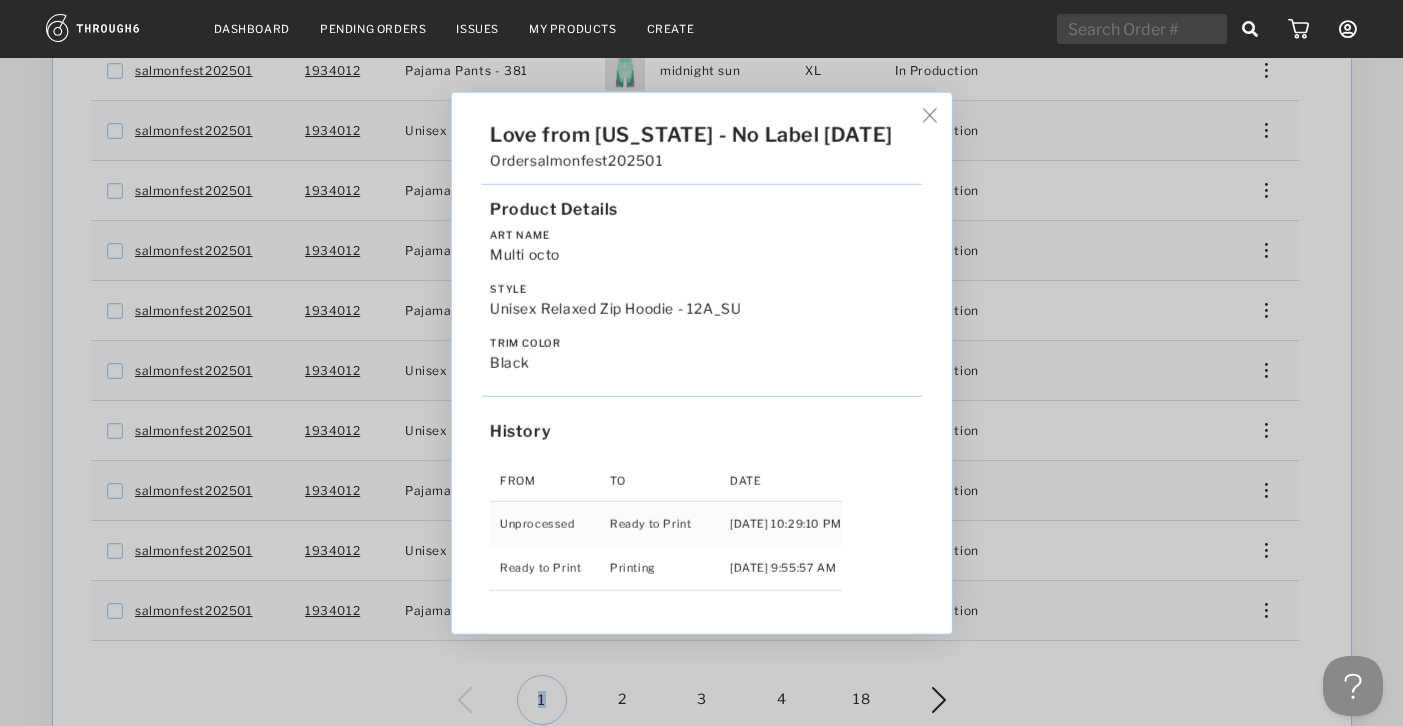 click on "Order #
T6 #
Style" at bounding box center (702, 337) 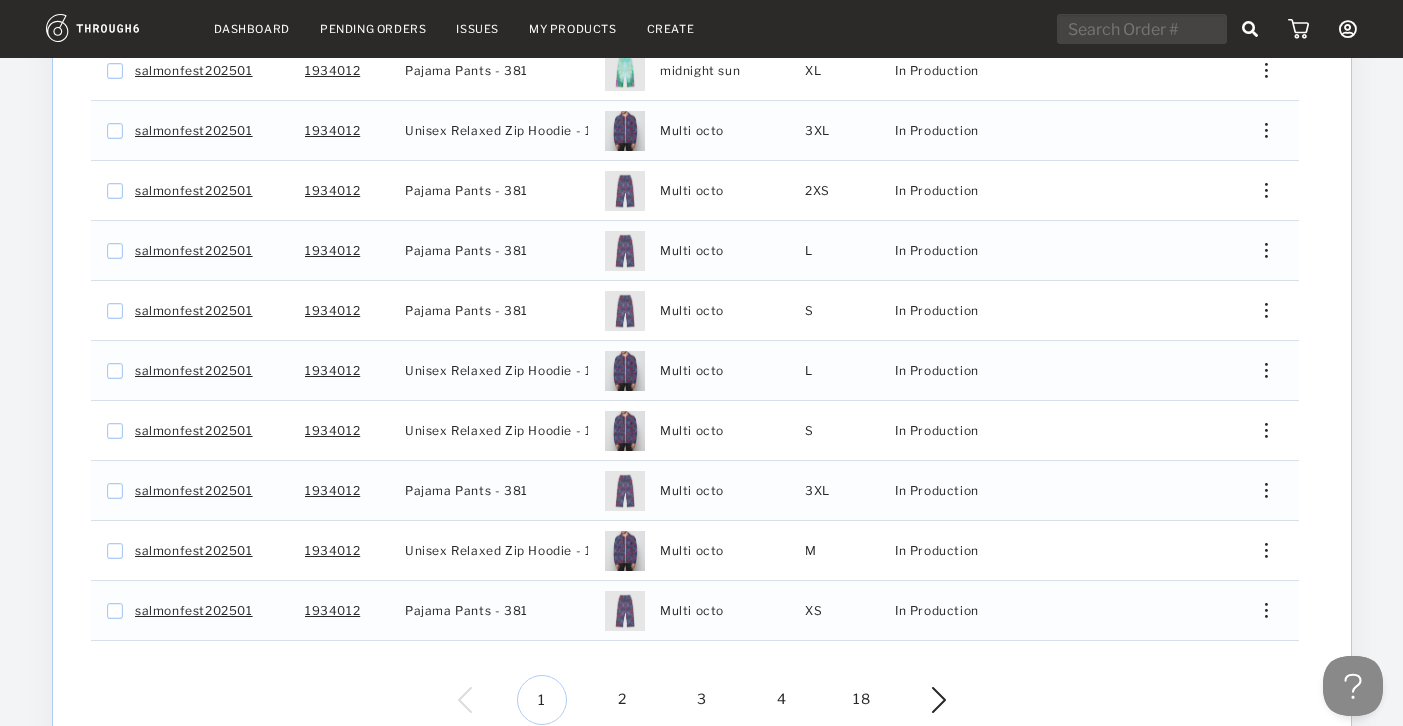 click on "Order #
T6 #
Style" at bounding box center (702, 337) 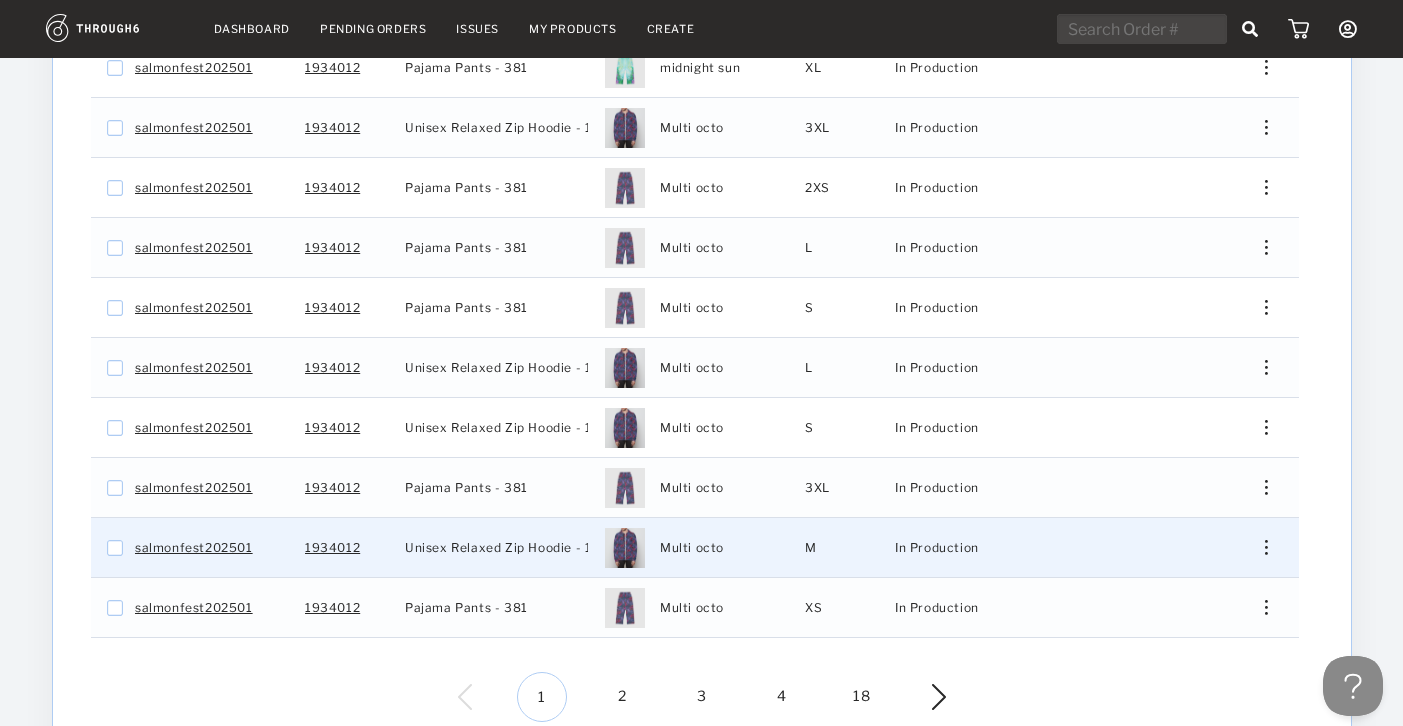 scroll, scrollTop: 469, scrollLeft: 0, axis: vertical 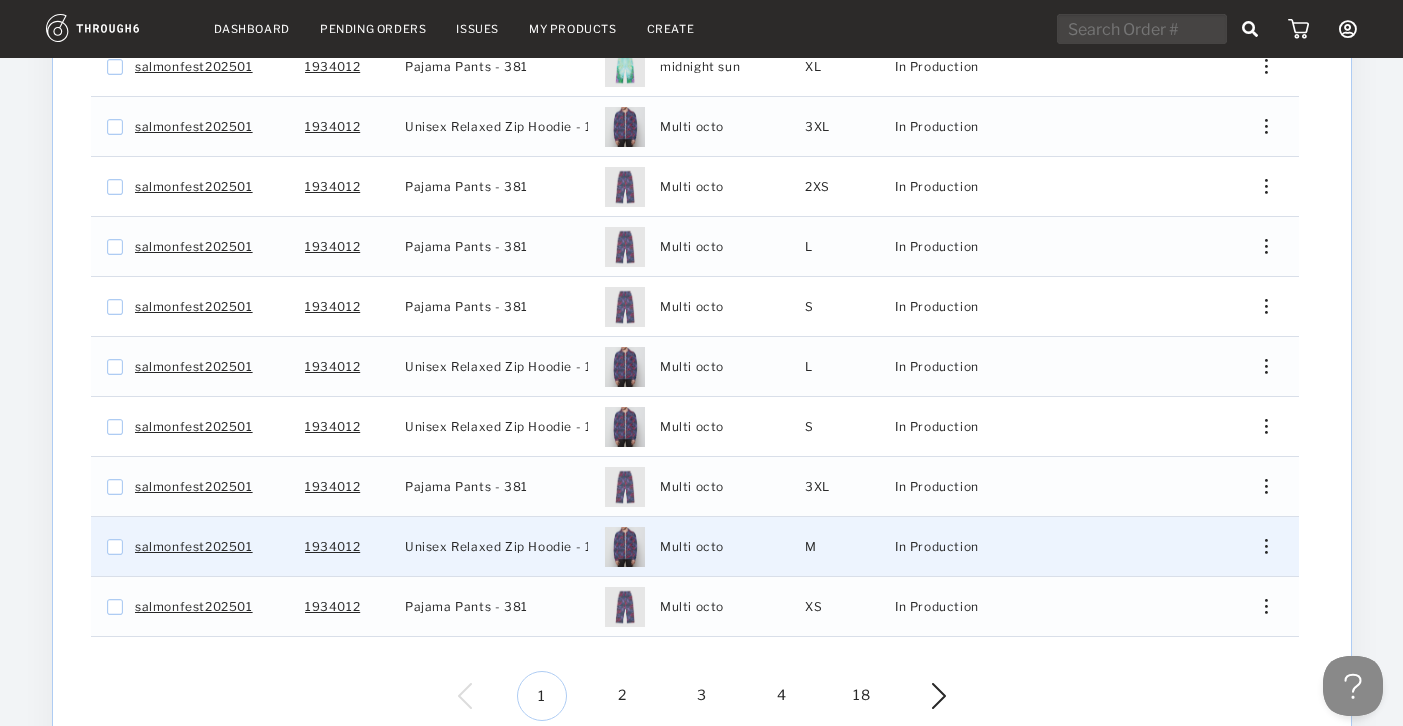 click at bounding box center (1265, 546) 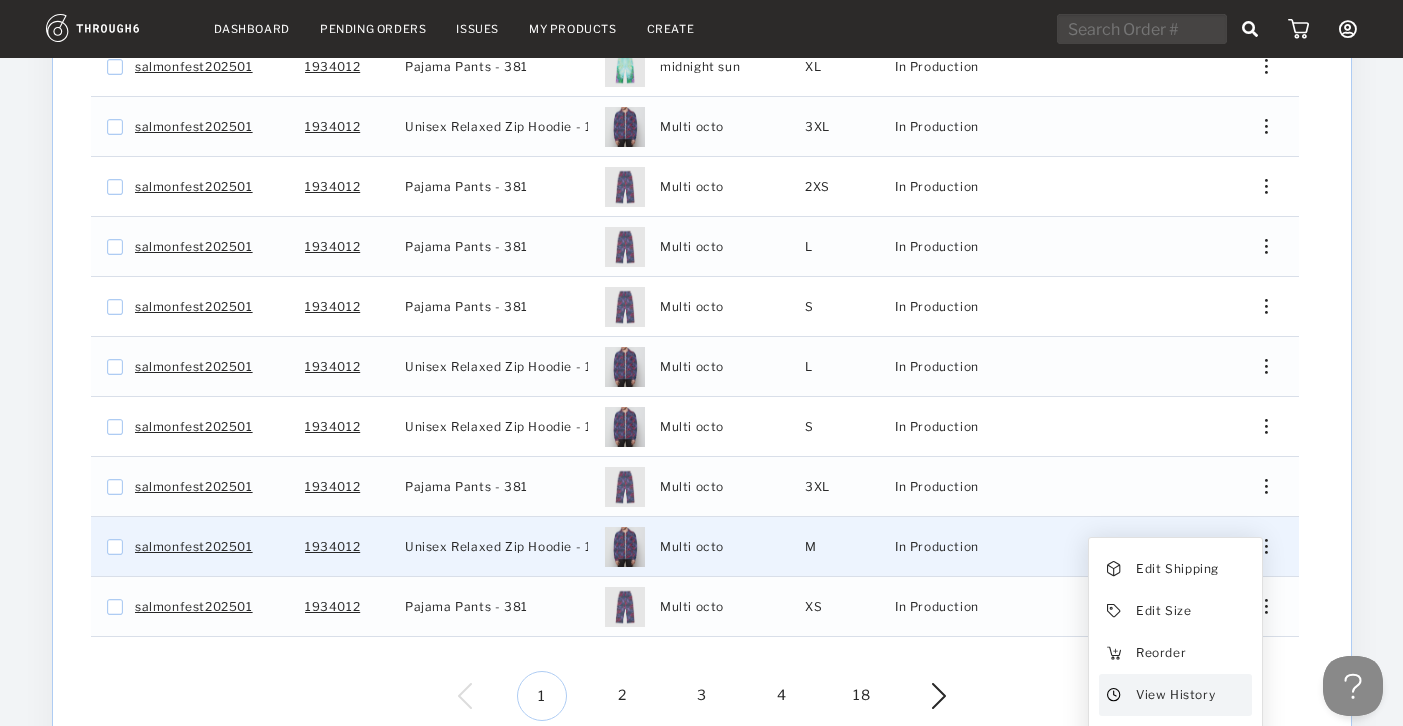 click on "View History" at bounding box center (1174, 695) 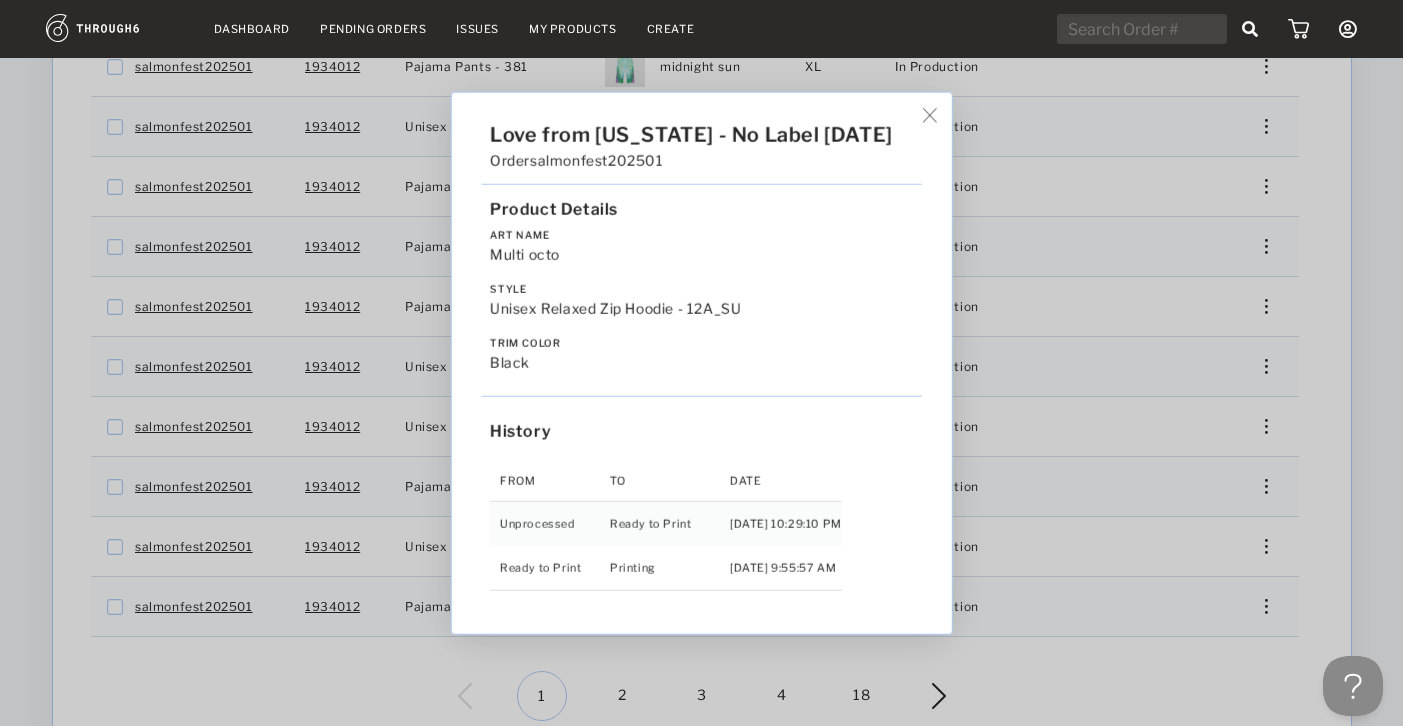 click on "Love from Alaska - No Label   06/19/25 Order  salmonfest202501 Product Details Art Name Multi octo Style Unisex Relaxed Zip Hoodie - 12A_SU Trim Color black History From To Date Unprocessed Ready to Print 6/19/25 10:29:10 PM Ready to Print Printing 6/27/25 9:55:57 AM" at bounding box center [701, 363] 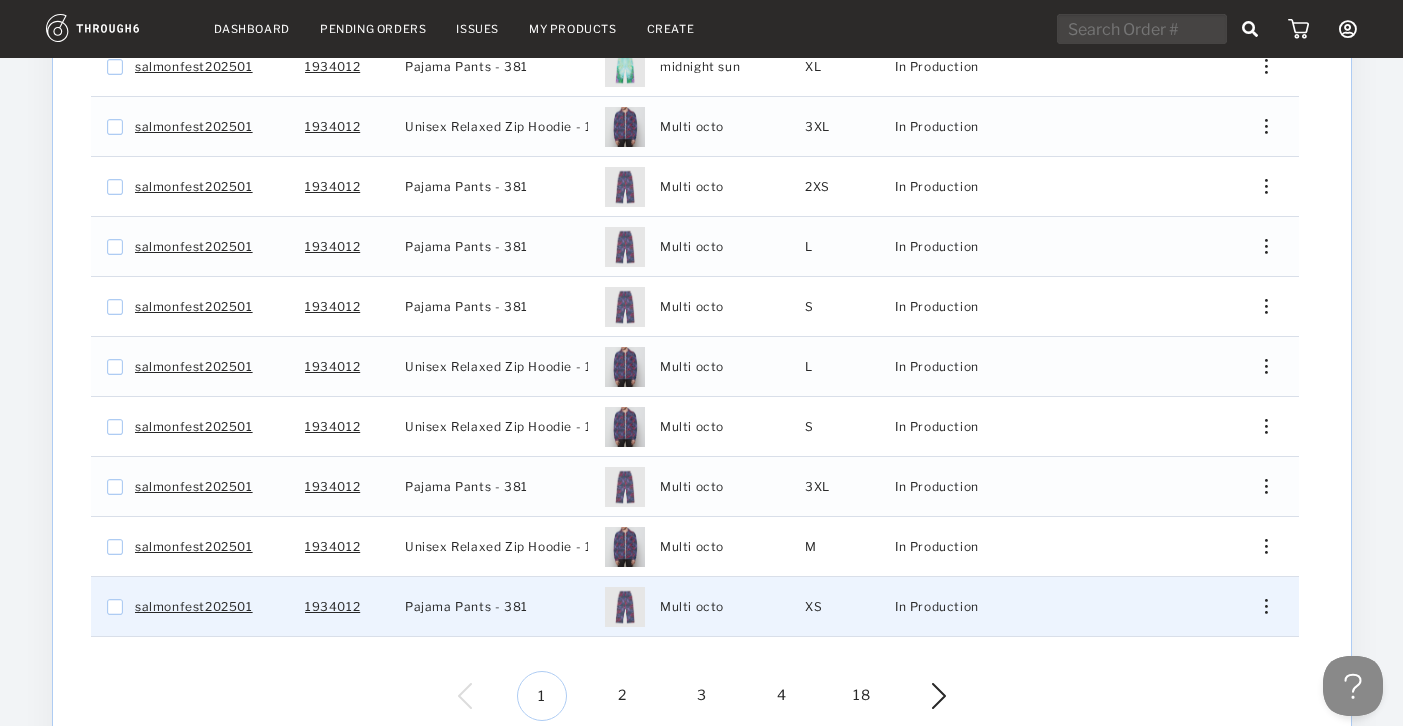 click at bounding box center [1258, 606] 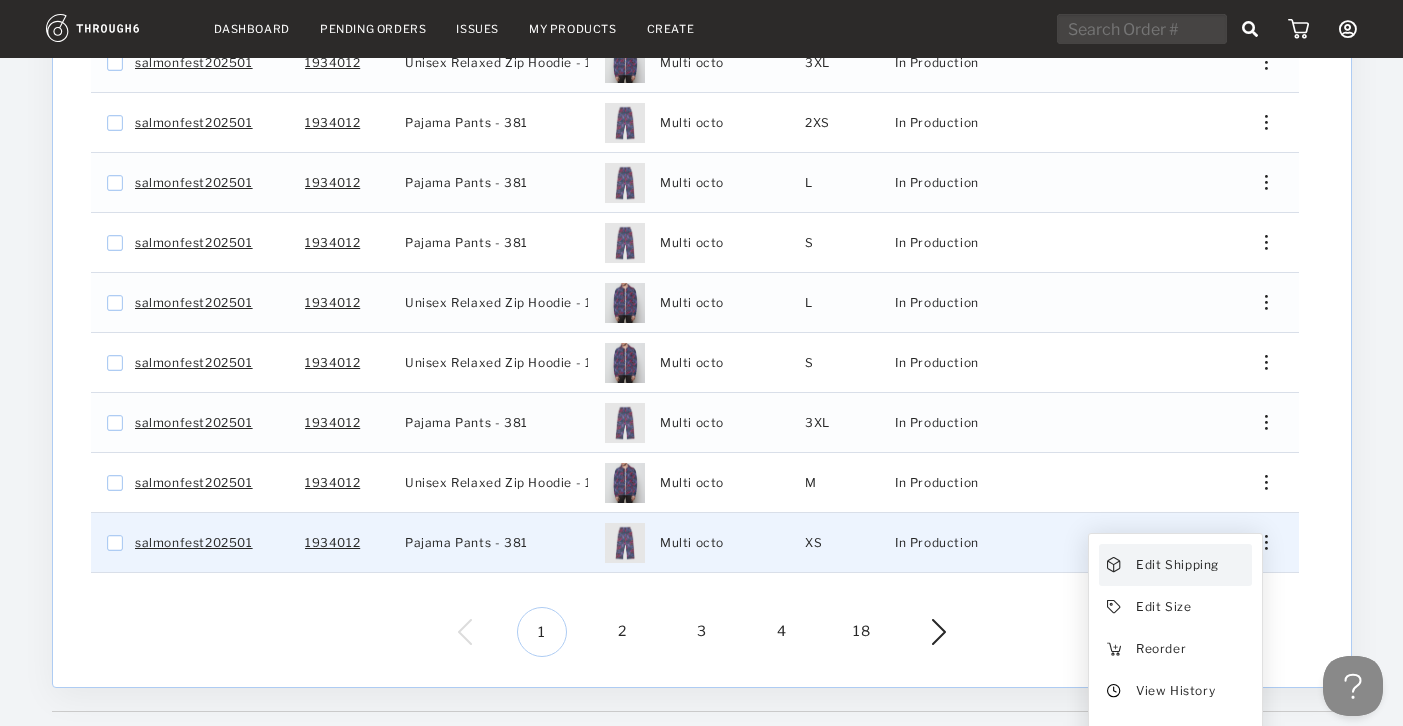 scroll, scrollTop: 568, scrollLeft: 0, axis: vertical 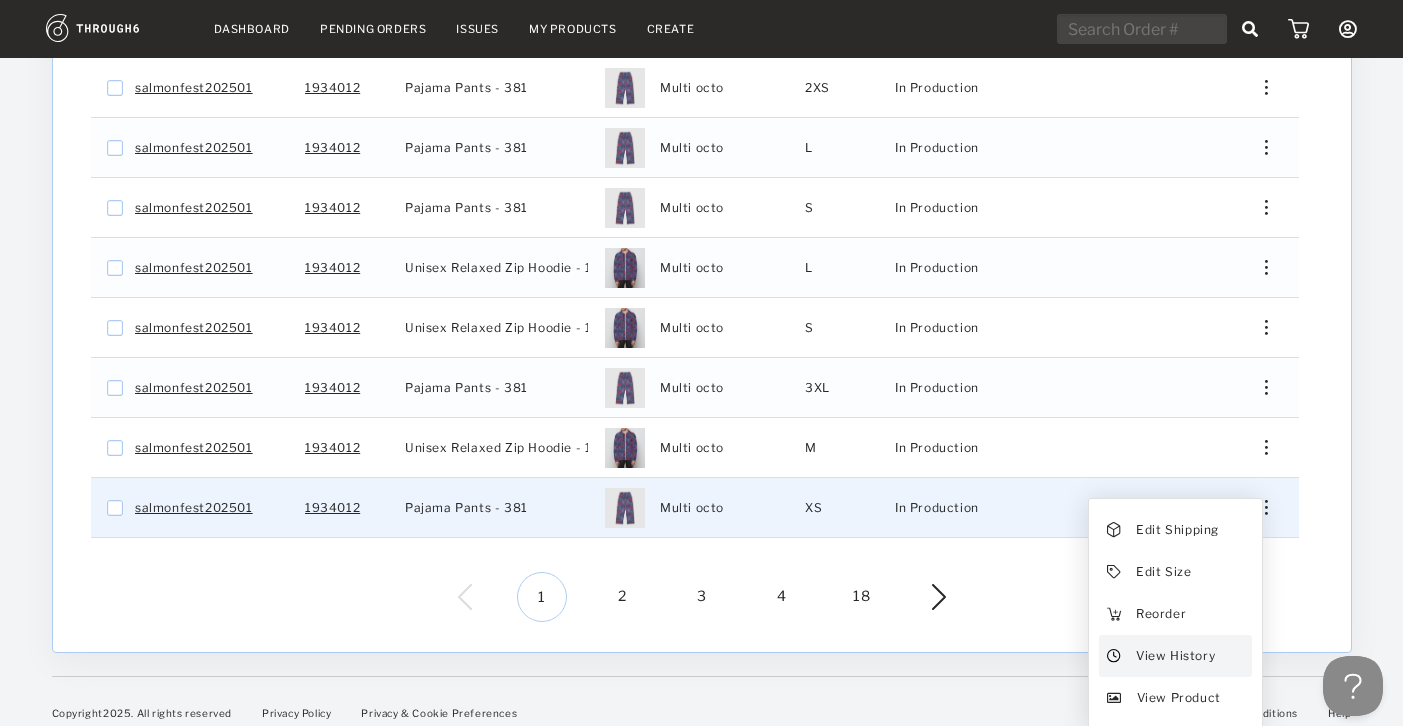 click on "View History" at bounding box center (1174, 656) 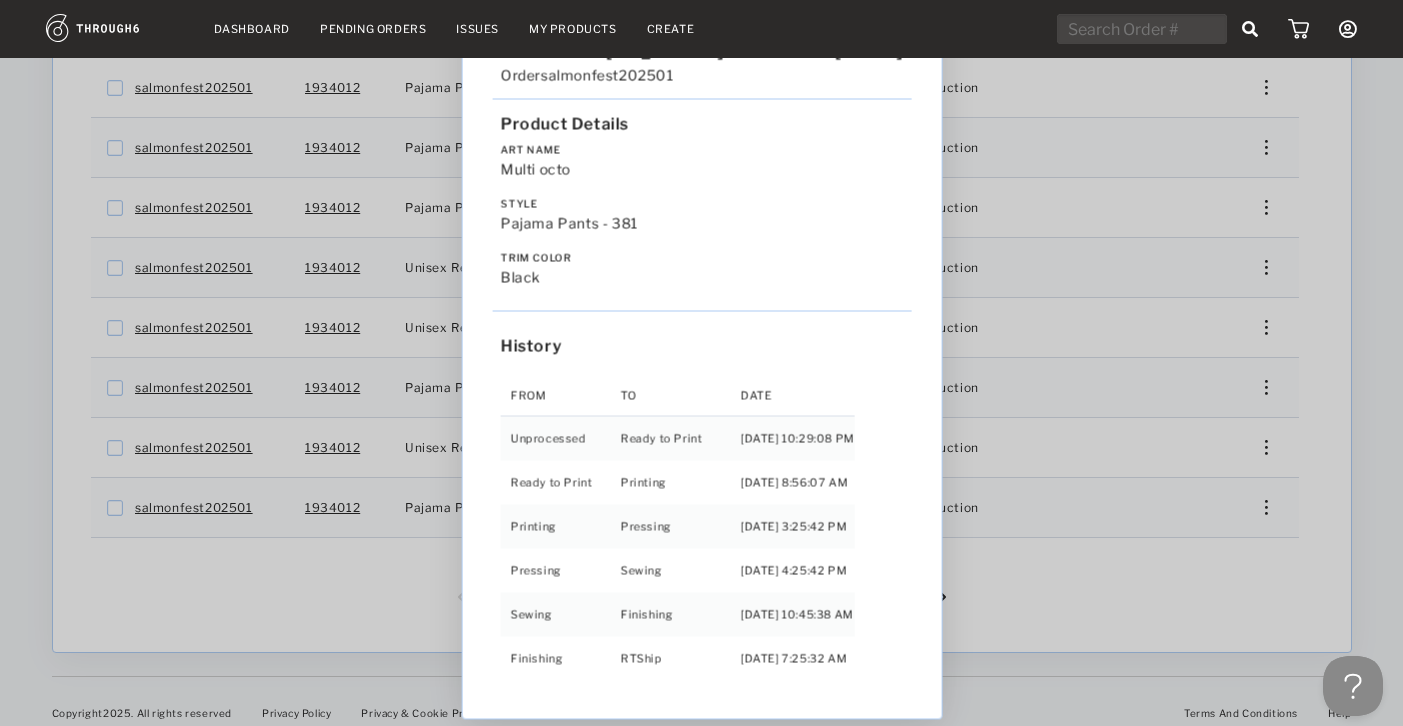 click on "Love from Alaska - No Label   06/19/25 Order  salmonfest202501 Product Details Art Name Multi octo Style Pajama Pants - 381 Trim Color black History From To Date Unprocessed Ready to Print 6/19/25 10:29:08 PM Ready to Print Printing 6/27/25 8:56:07 AM Printing Pressing 7/01/25 3:25:42 PM Pressing Sewing 7/01/25 4:25:42 PM Sewing Finishing 7/03/25 10:45:38 AM Finishing RTShip 7/04/25 7:25:32 AM" at bounding box center (701, 363) 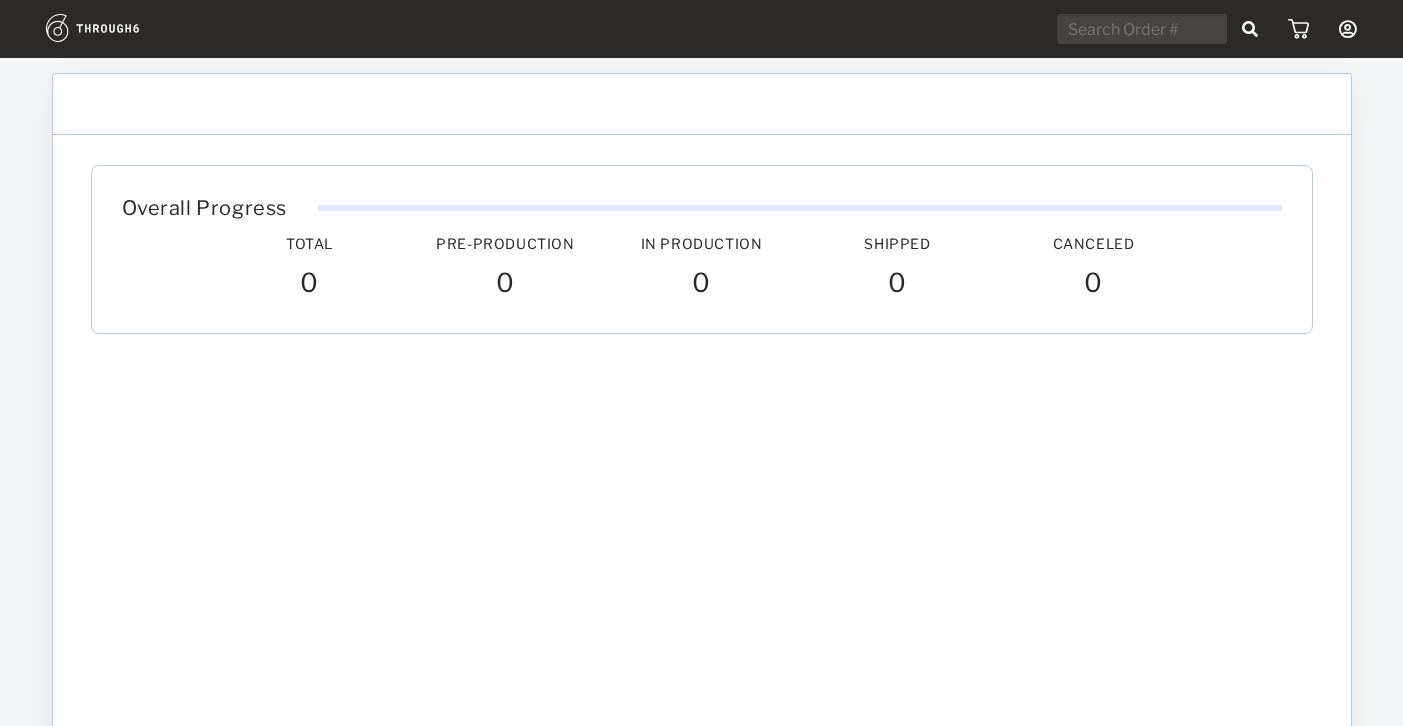scroll, scrollTop: 0, scrollLeft: 0, axis: both 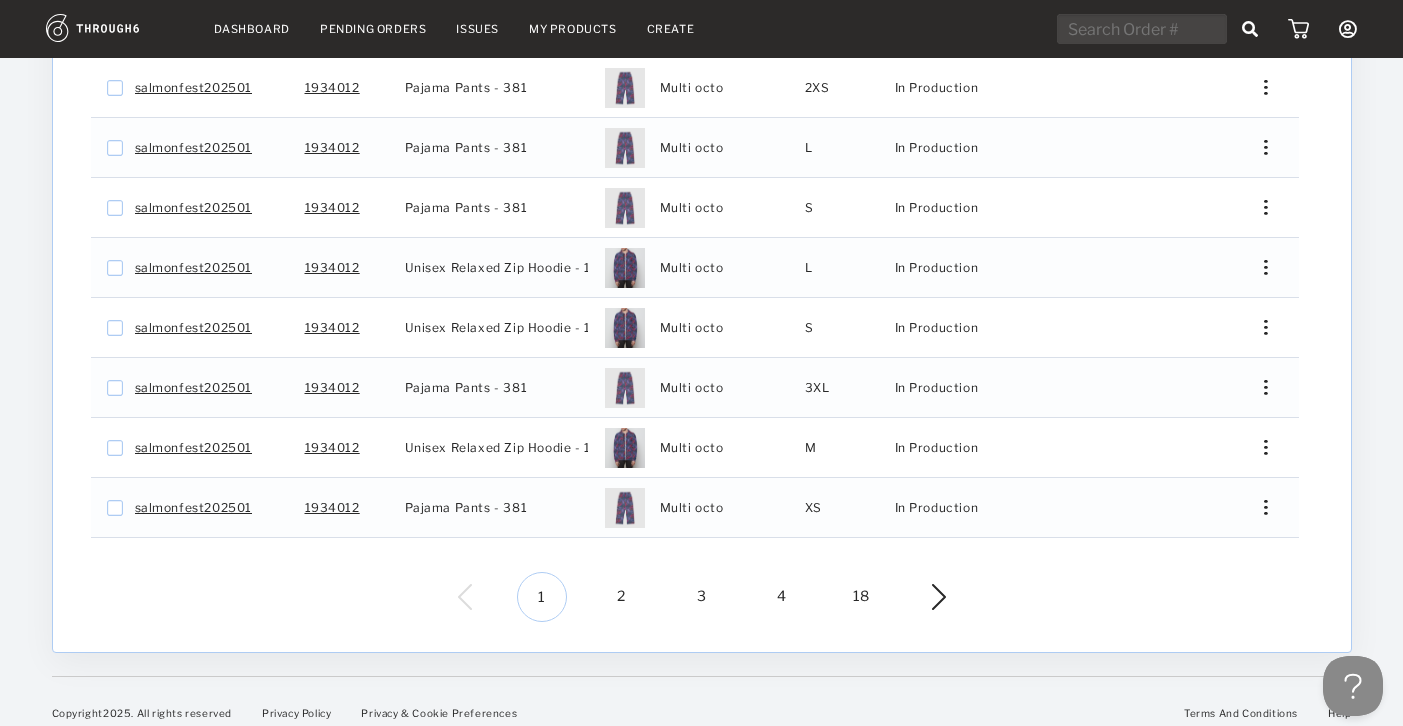 click on "2" at bounding box center (622, 597) 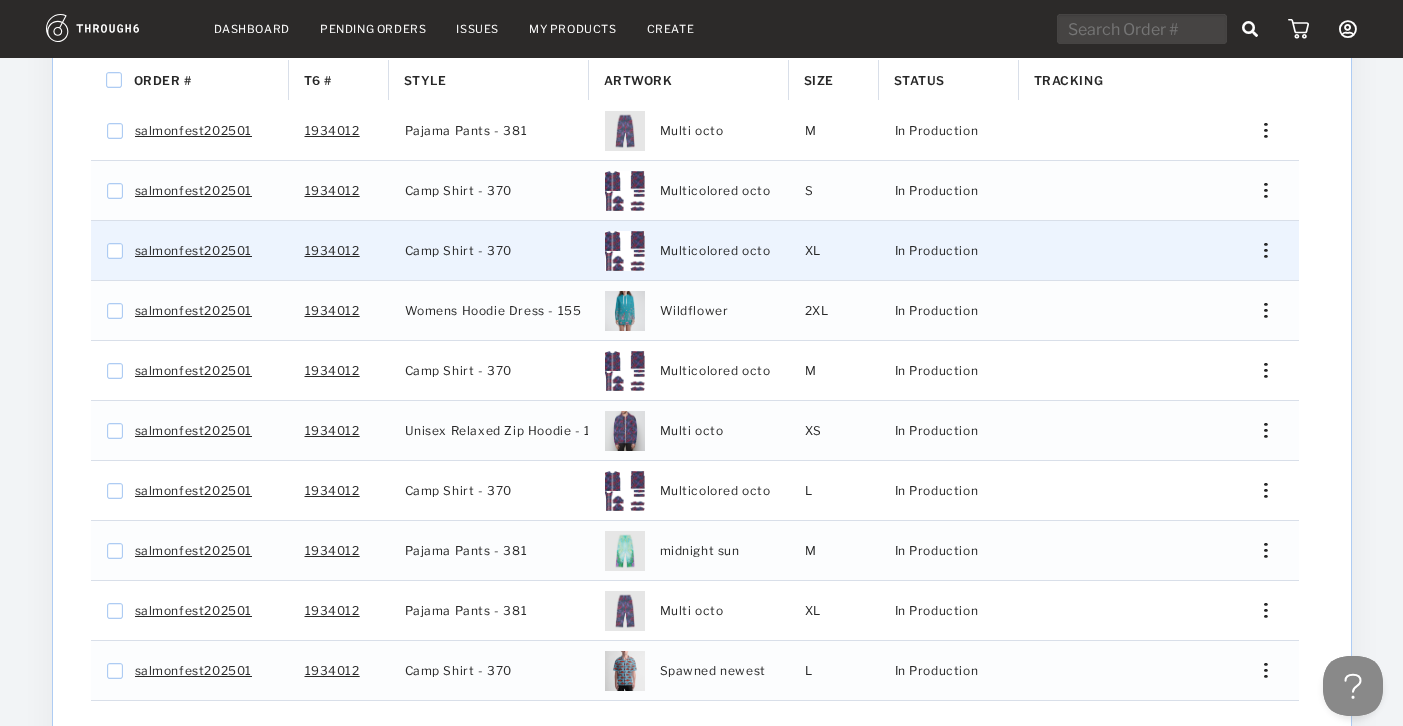 scroll, scrollTop: 376, scrollLeft: 0, axis: vertical 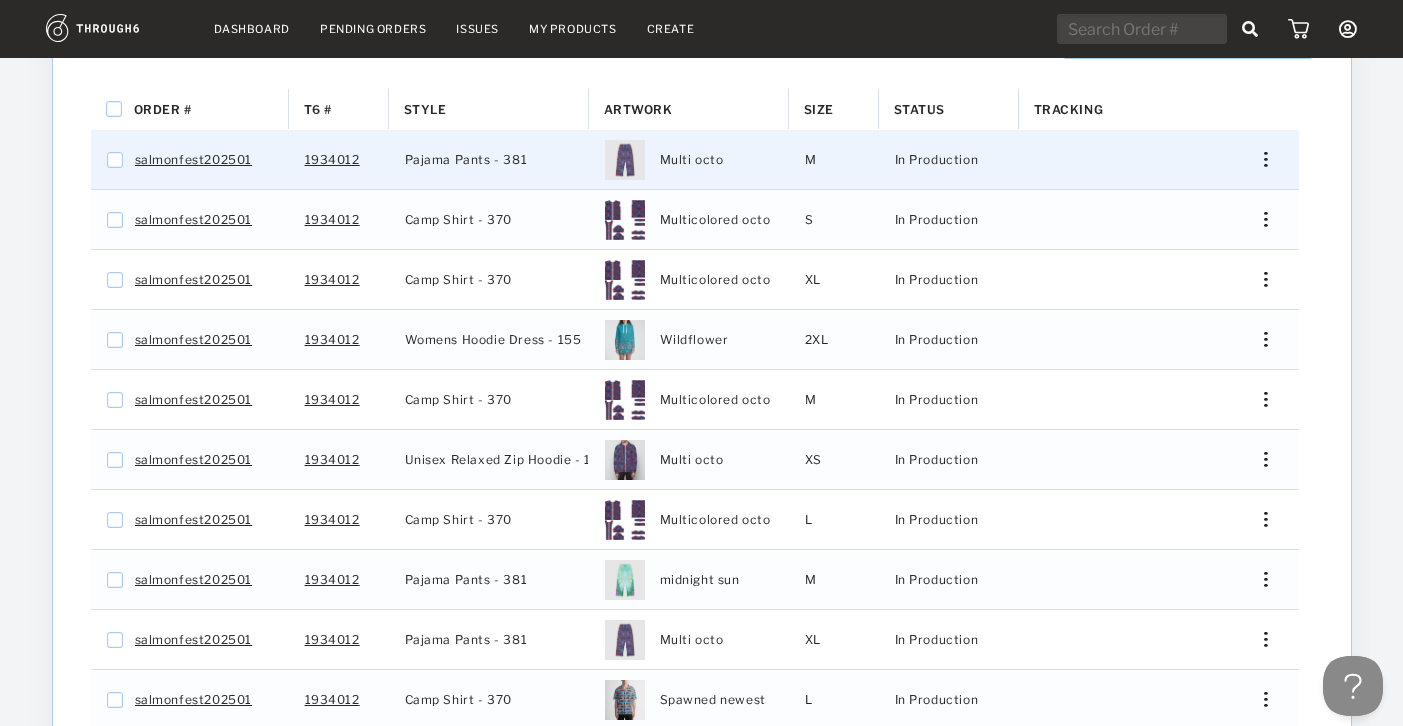 click at bounding box center (1258, 159) 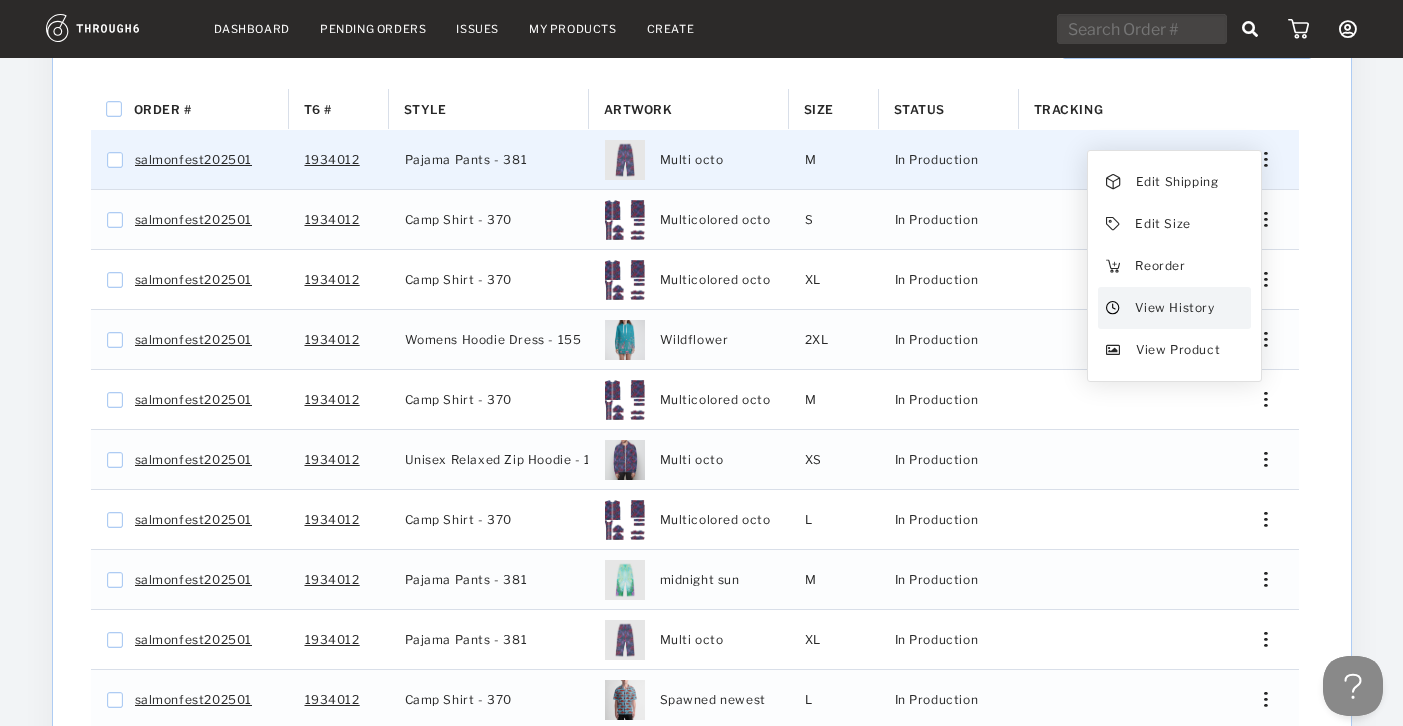 click on "View History" at bounding box center [1174, 308] 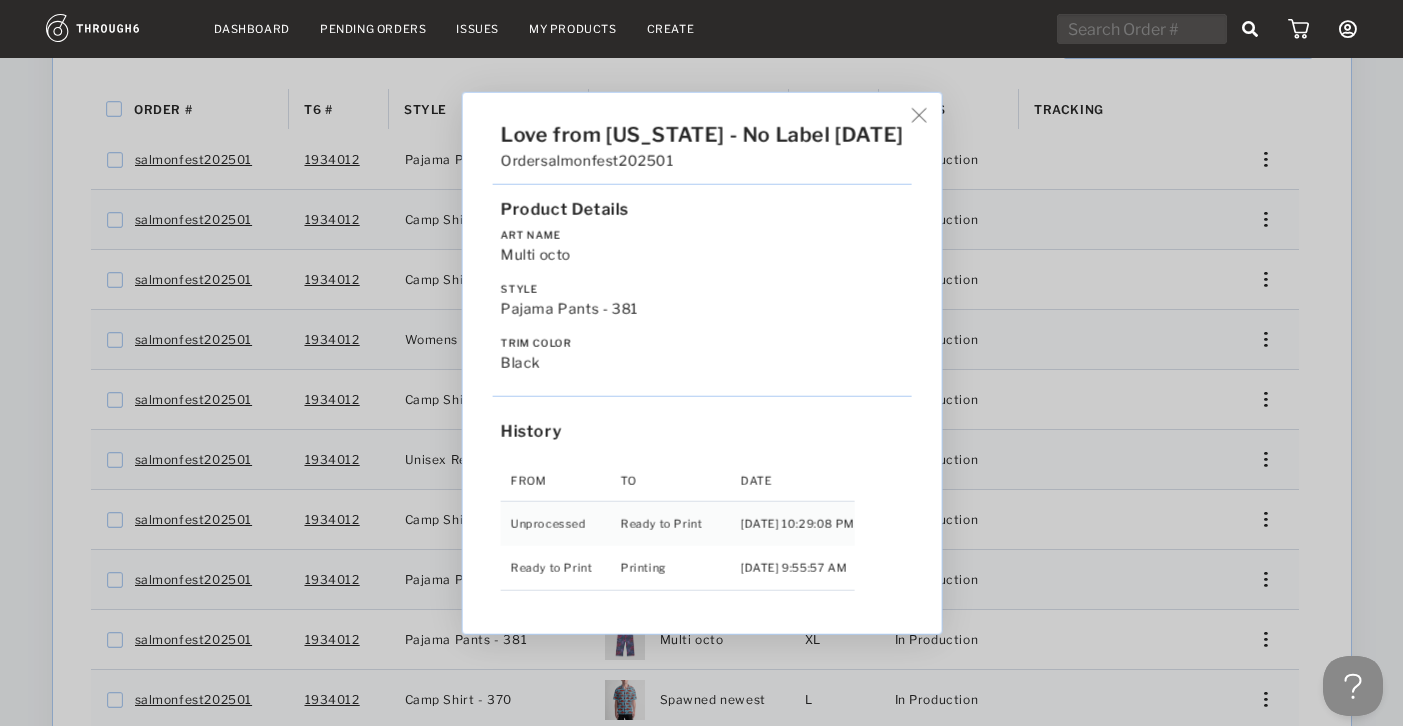 click on "Love from Alaska - No Label   06/19/25 Order  salmonfest202501 Product Details Art Name Multi octo Style Pajama Pants - 381 Trim Color black History From To Date Unprocessed Ready to Print 6/19/25 10:29:08 PM Ready to Print Printing 6/27/25 9:55:57 AM" at bounding box center [701, 363] 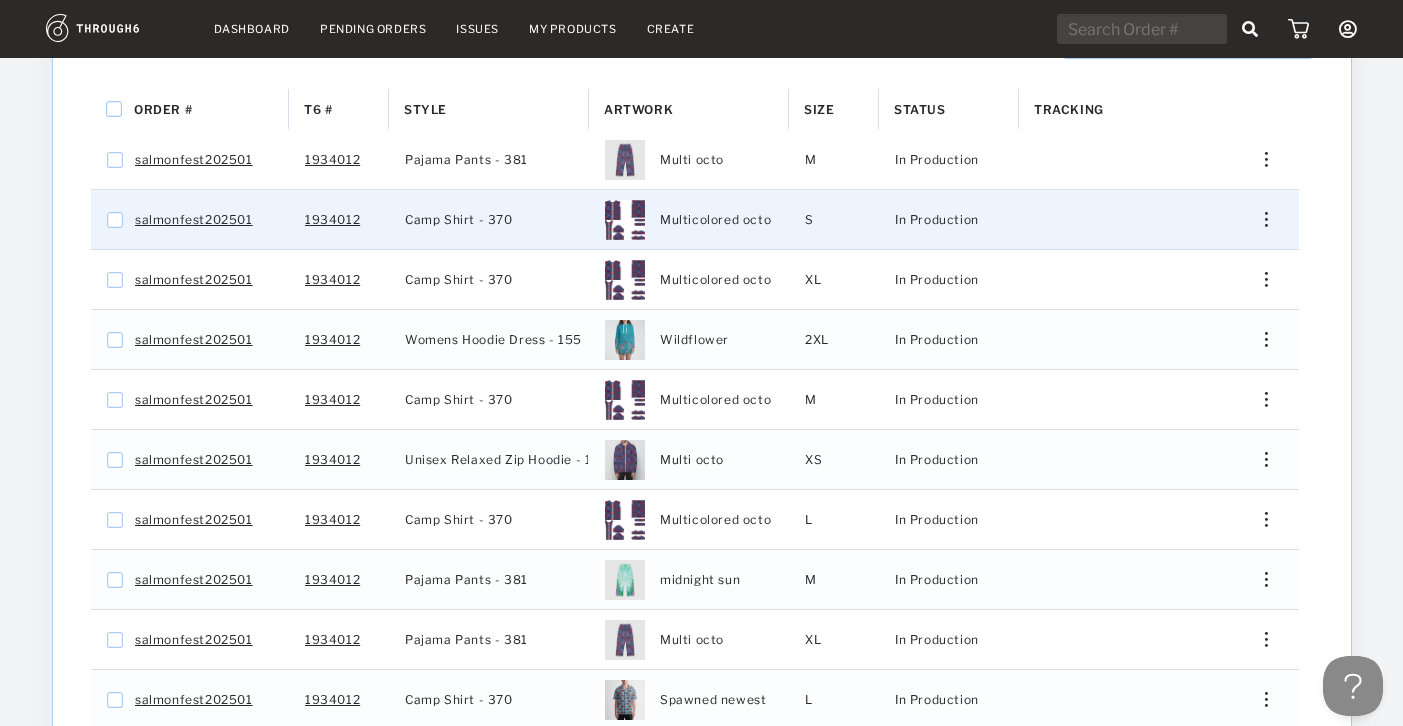 click at bounding box center [1258, 219] 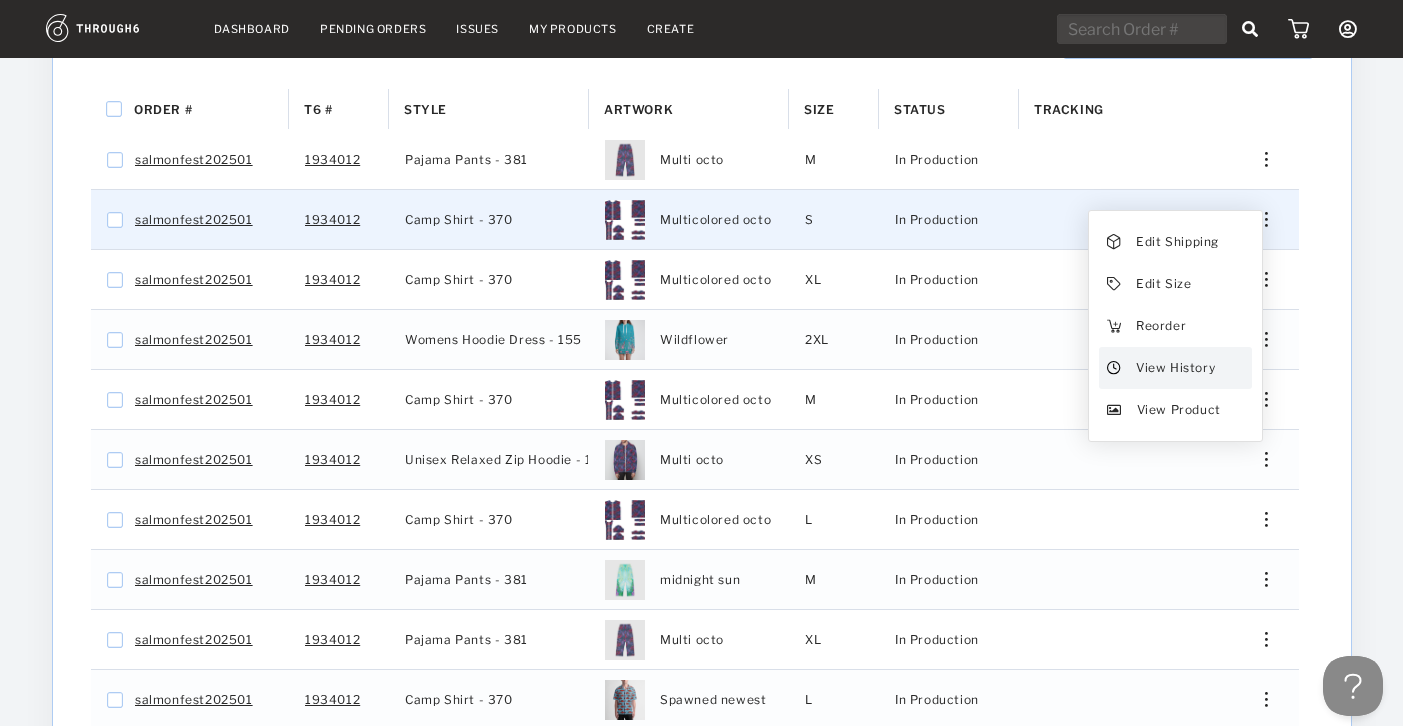 click on "View History" at bounding box center [1174, 368] 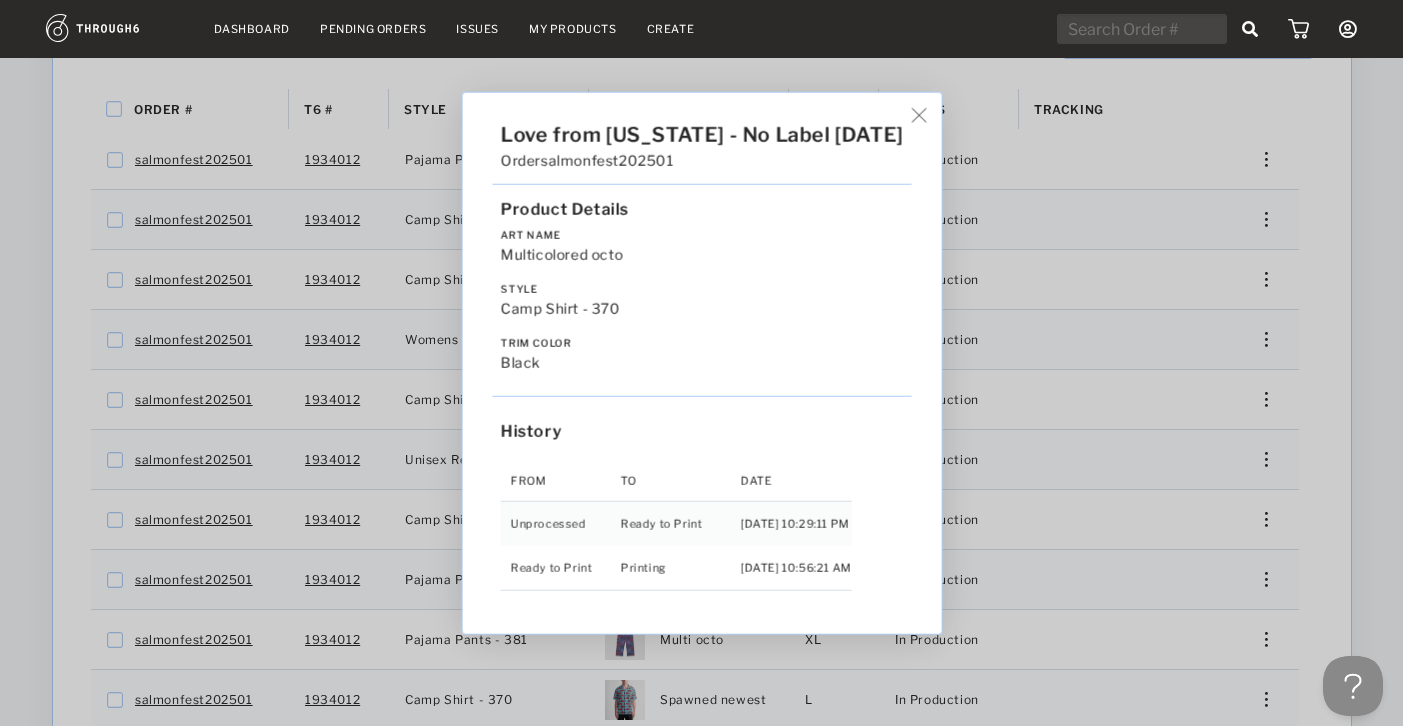 click on "Love from Alaska - No Label   06/19/25 Order  salmonfest202501 Product Details Art Name Multicolored octo Style Camp Shirt - 370 Trim Color black History From To Date Unprocessed Ready to Print 6/19/25 10:29:11 PM Ready to Print Printing 6/27/25 10:56:21 AM" at bounding box center (701, 363) 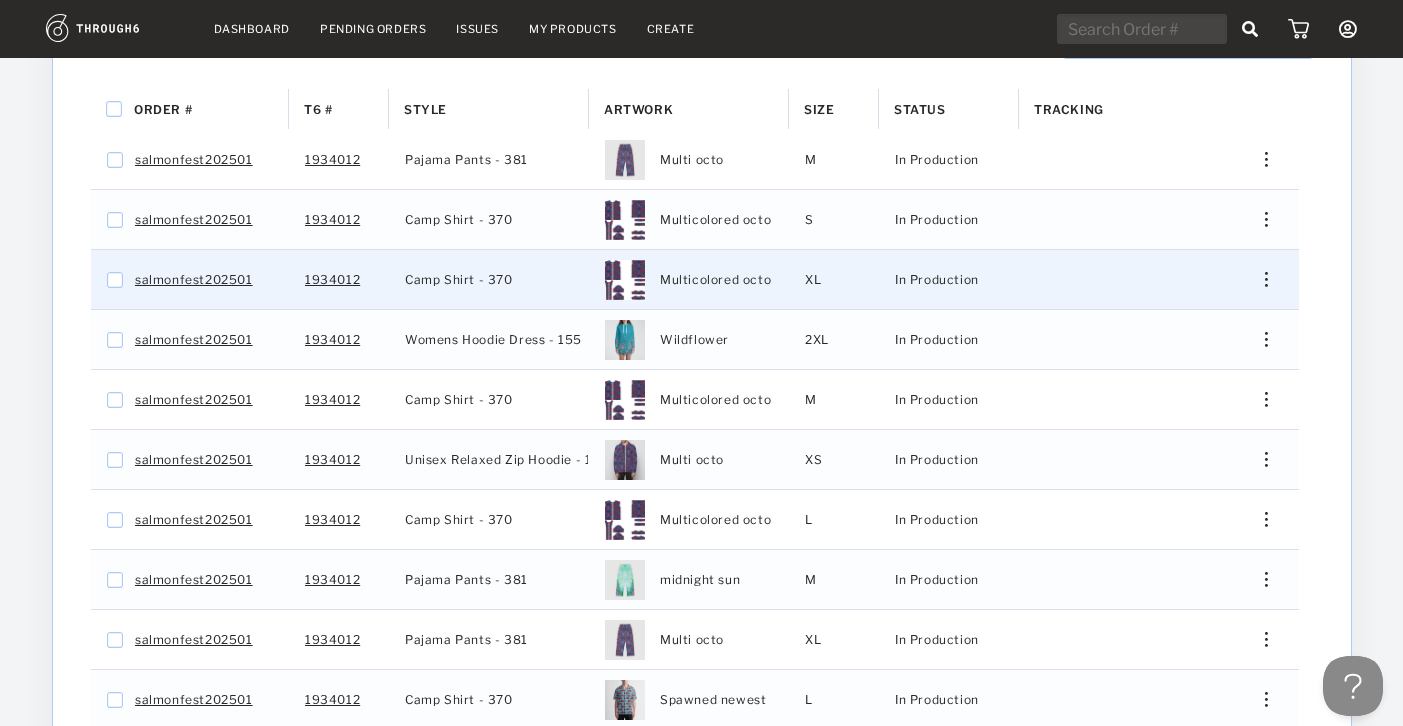 click at bounding box center [1258, 279] 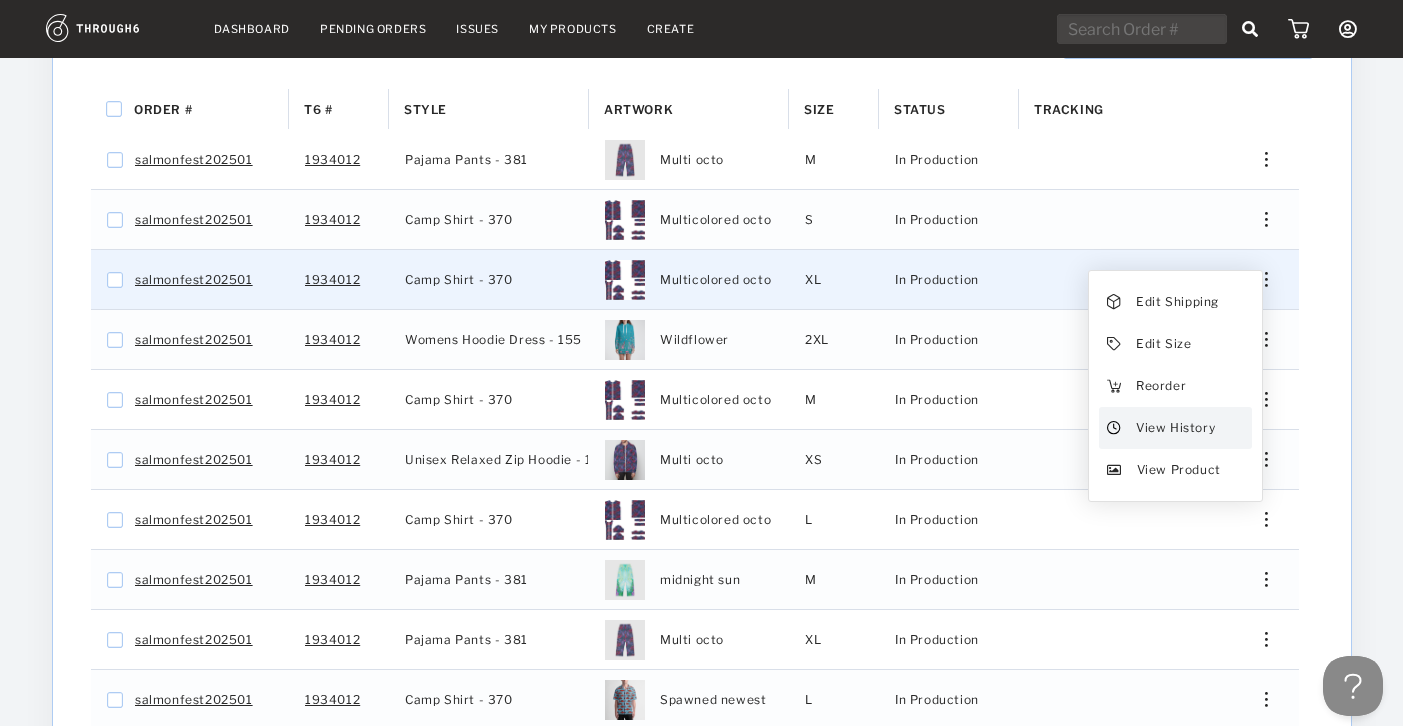 click on "View History" at bounding box center [1174, 428] 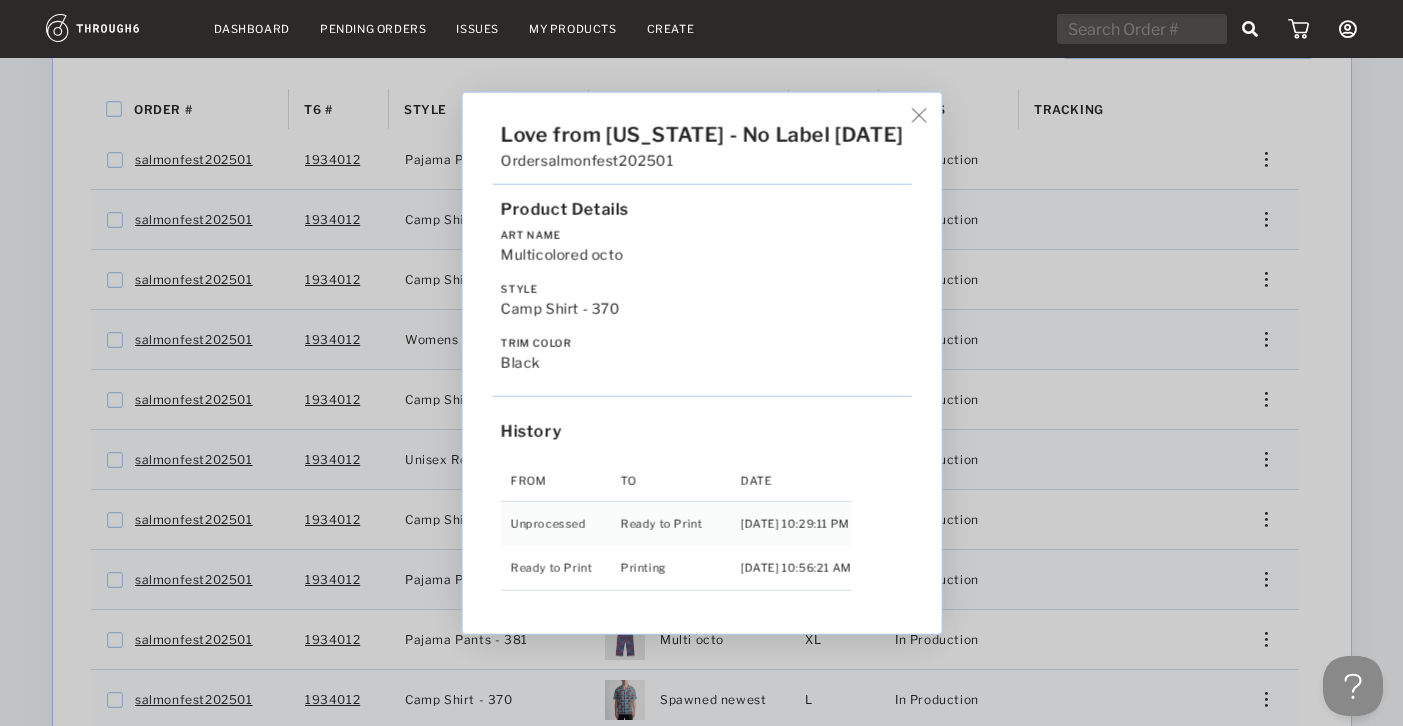 click on "Love from Alaska - No Label   06/19/25 Order  salmonfest202501 Product Details Art Name Multicolored octo Style Camp Shirt - 370 Trim Color black History From To Date Unprocessed Ready to Print 6/19/25 10:29:11 PM Ready to Print Printing 6/27/25 10:56:21 AM" at bounding box center [701, 363] 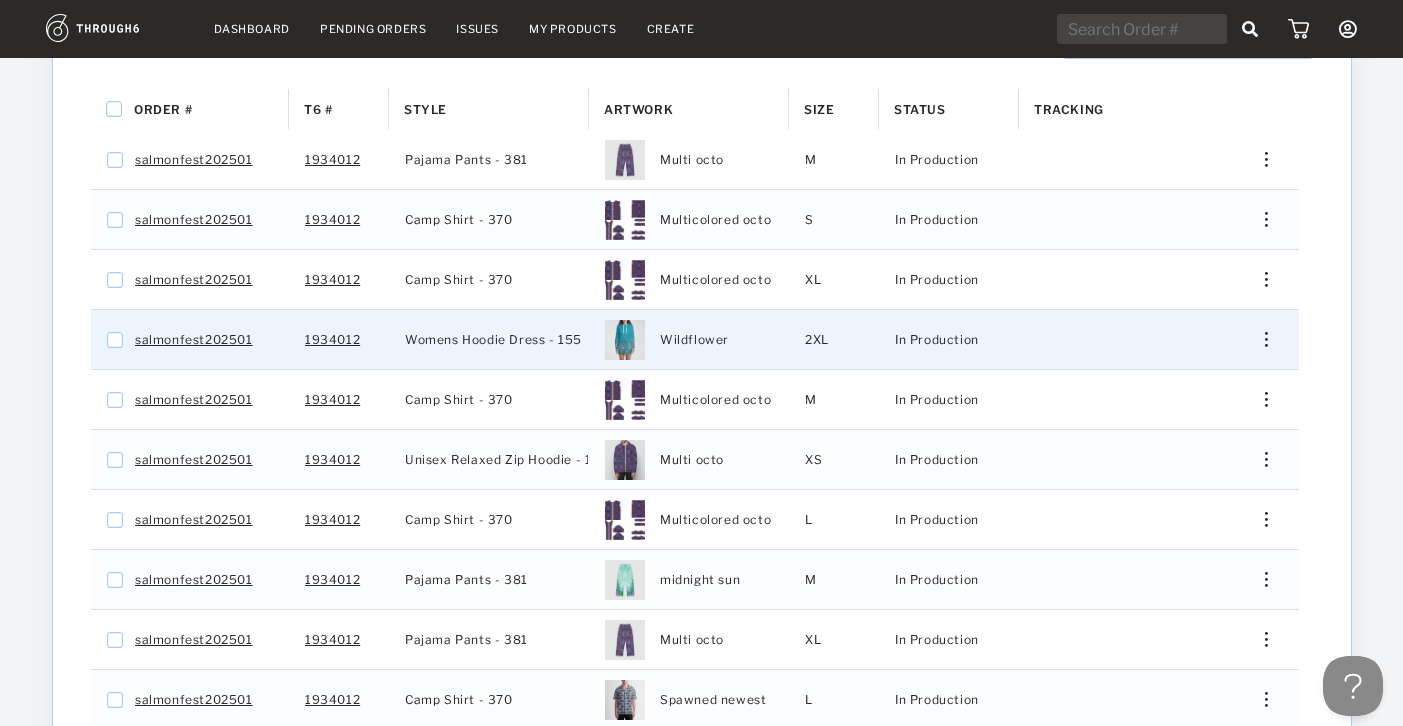 click at bounding box center (1258, 339) 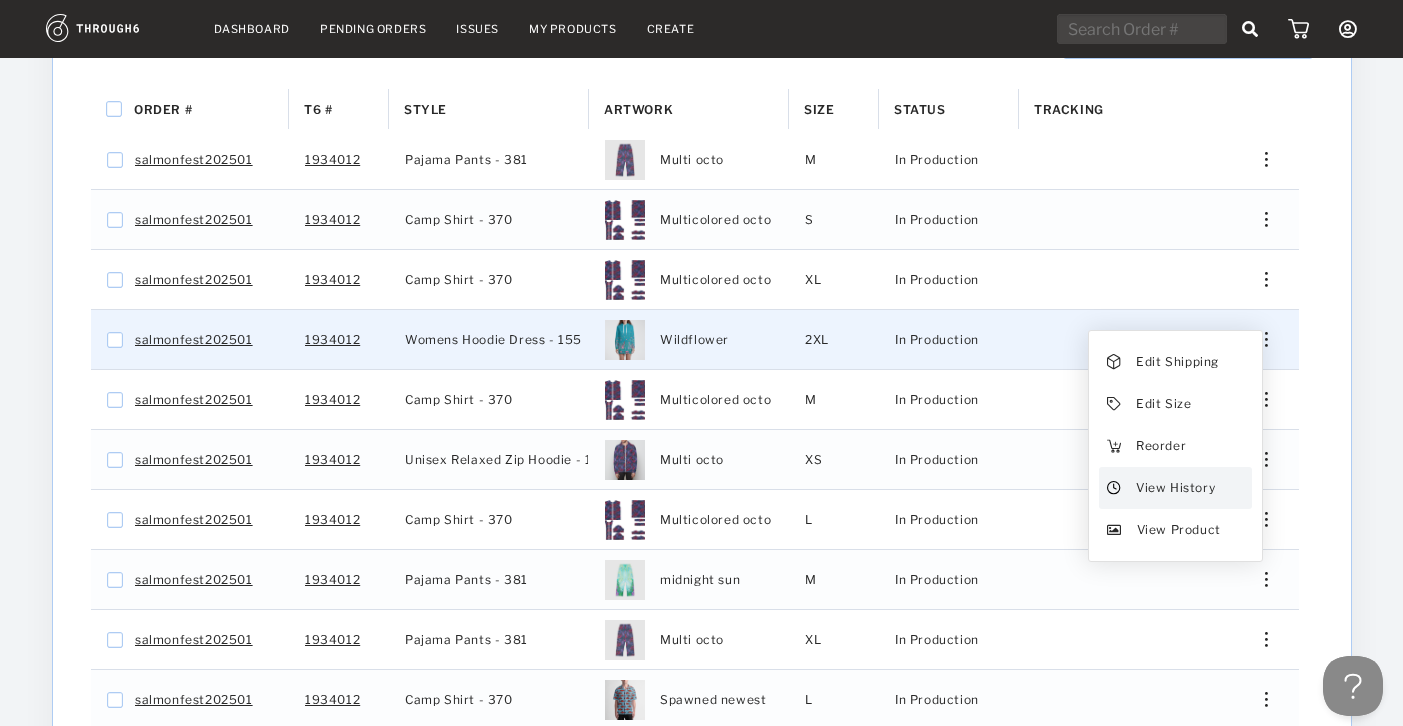 click on "View History" at bounding box center (1174, 488) 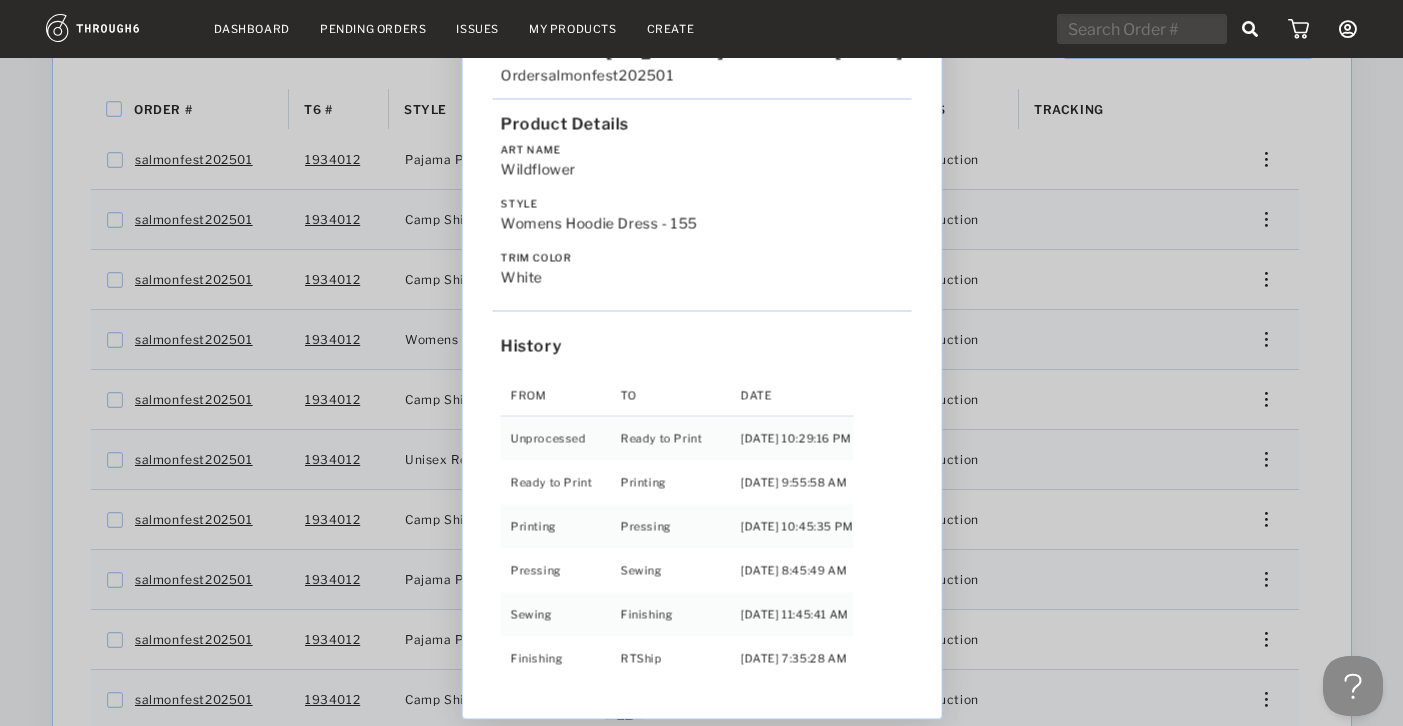 click on "Love from Alaska - No Label   06/19/25 Order  salmonfest202501 Product Details Art Name Wildflower Style Womens Hoodie Dress - 155 Trim Color white History From To Date Unprocessed Ready to Print 6/19/25 10:29:16 PM Ready to Print Printing 6/27/25 9:55:58 AM Printing Pressing 7/01/25 10:45:35 PM Pressing Sewing 7/02/25 8:45:49 AM Sewing Finishing 7/03/25 11:45:41 AM Finishing RTShip 7/04/25 7:35:28 AM" at bounding box center [701, 363] 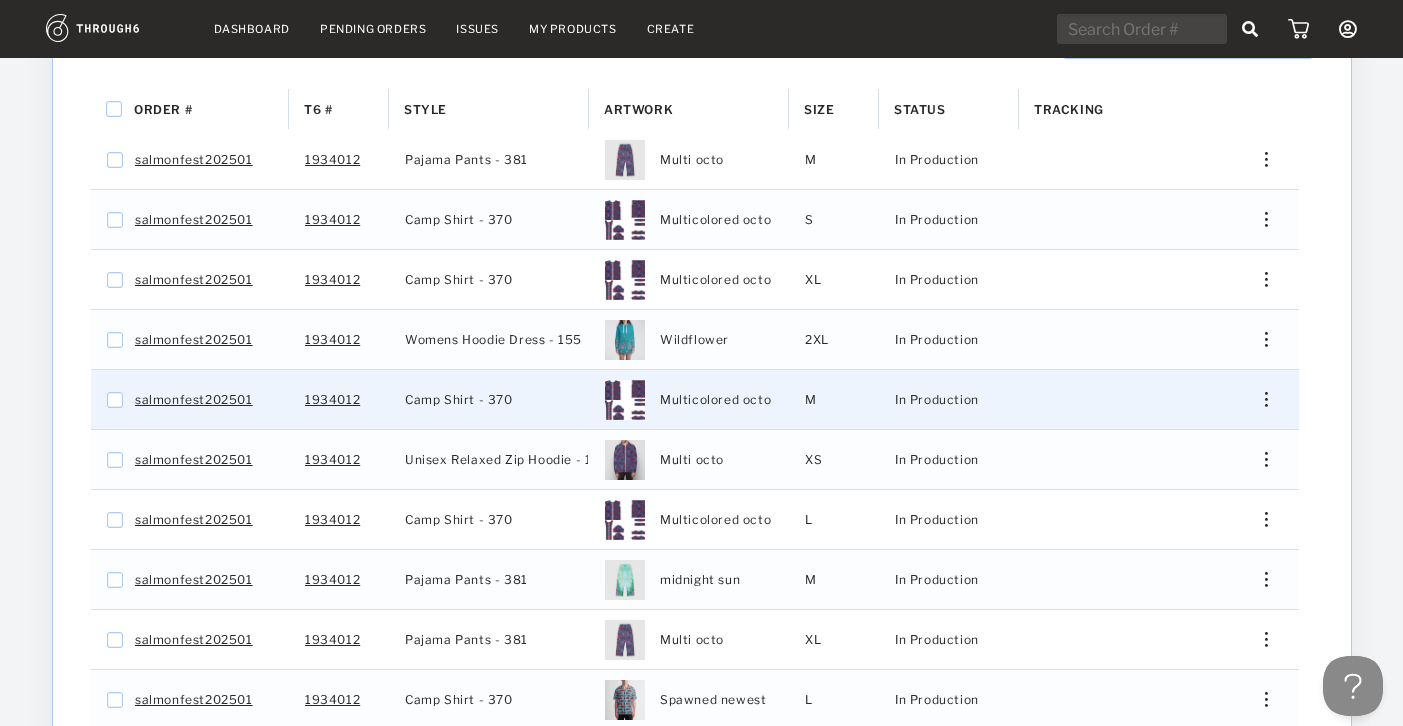click at bounding box center [1258, 399] 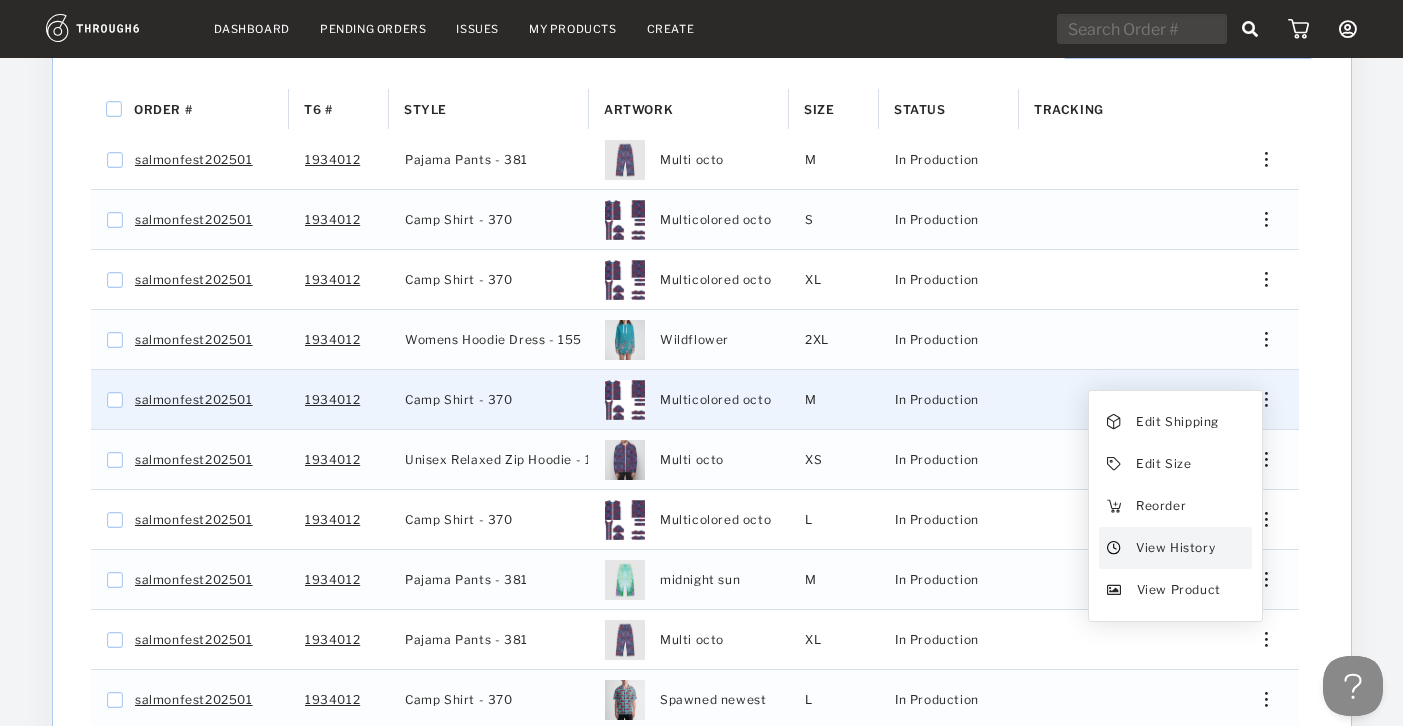 click on "View History" at bounding box center [1174, 548] 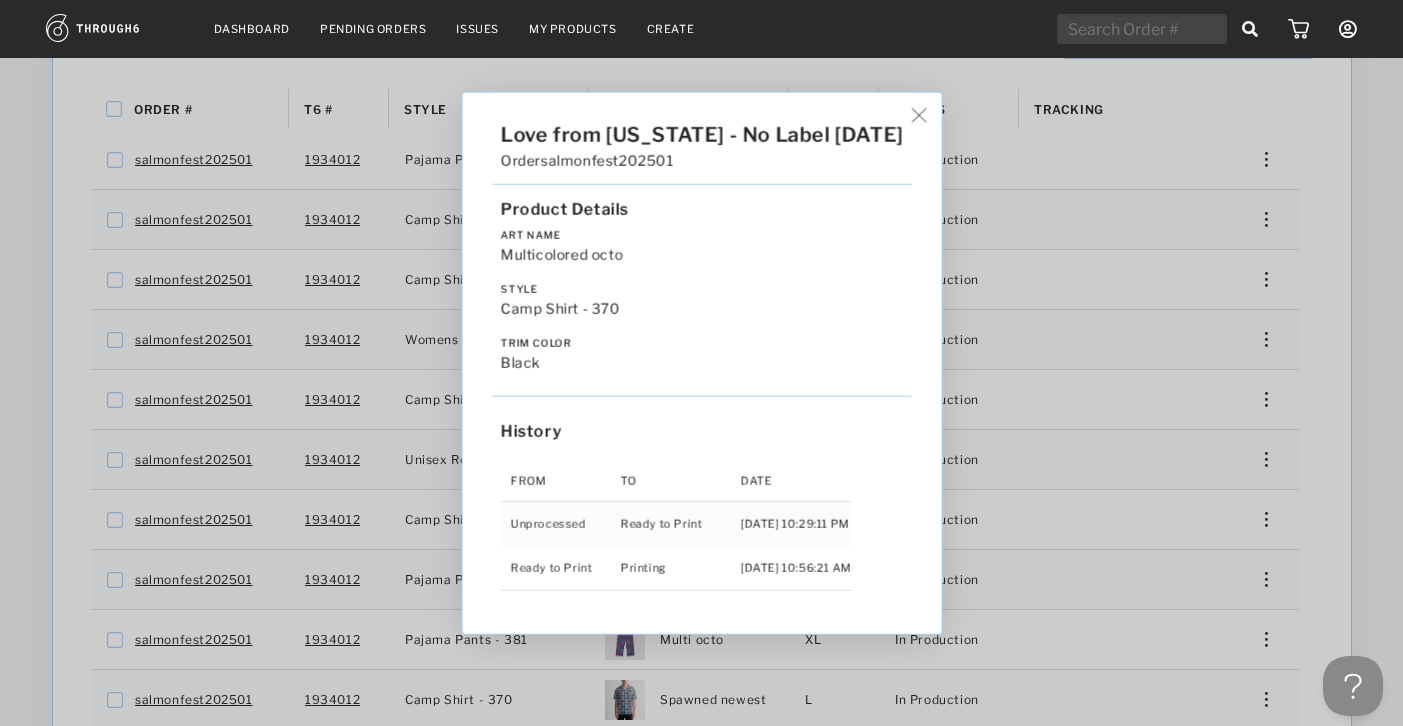 click on "Love from Alaska - No Label   06/19/25 Order  salmonfest202501 Product Details Art Name Multicolored octo Style Camp Shirt - 370 Trim Color black History From To Date Unprocessed Ready to Print 6/19/25 10:29:11 PM Ready to Print Printing 6/27/25 10:56:21 AM" at bounding box center (701, 363) 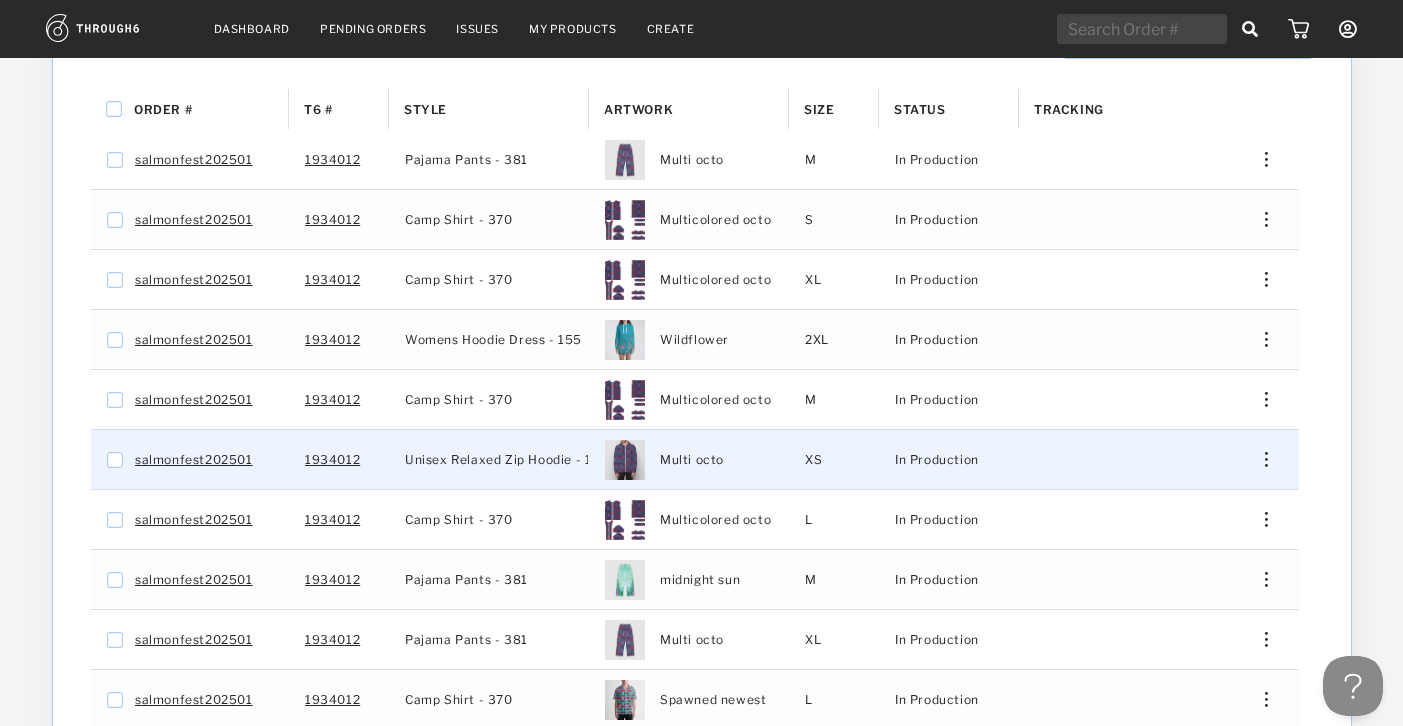 click at bounding box center (1258, 459) 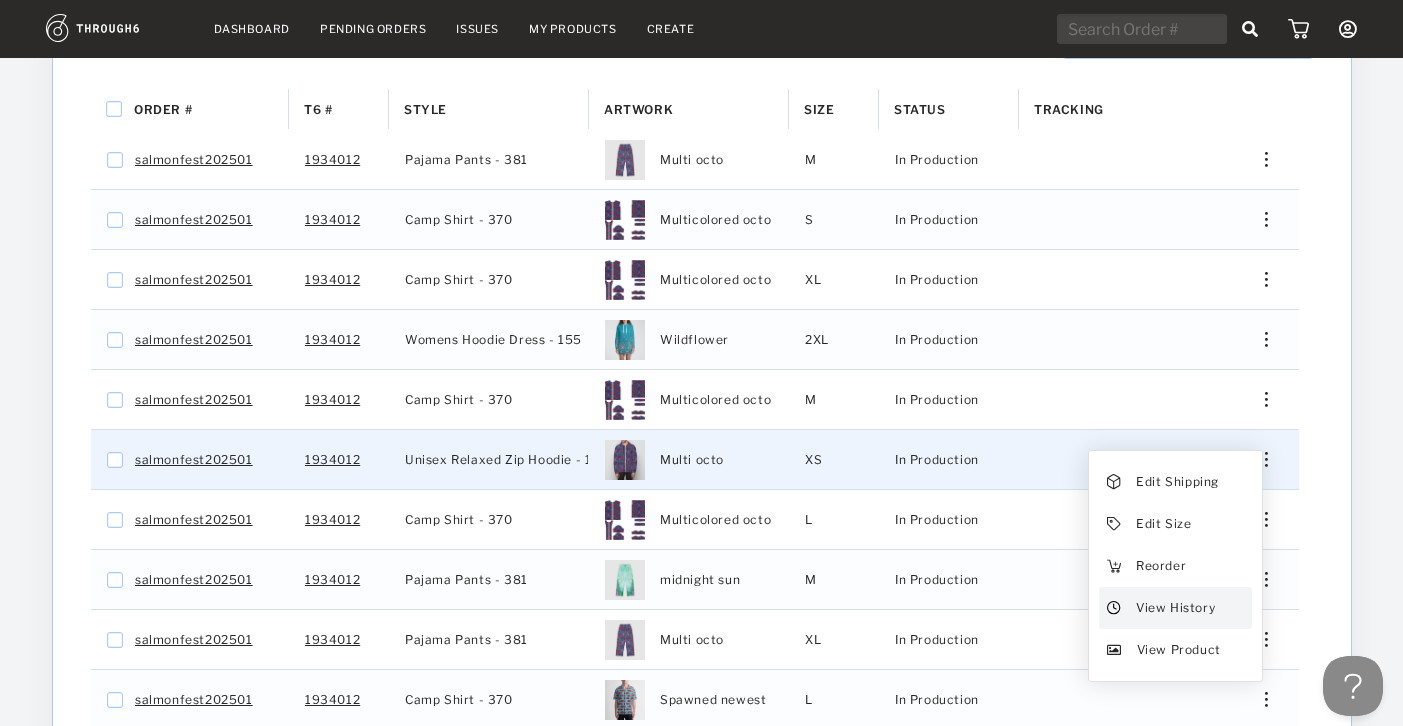 click on "View History" at bounding box center (1174, 608) 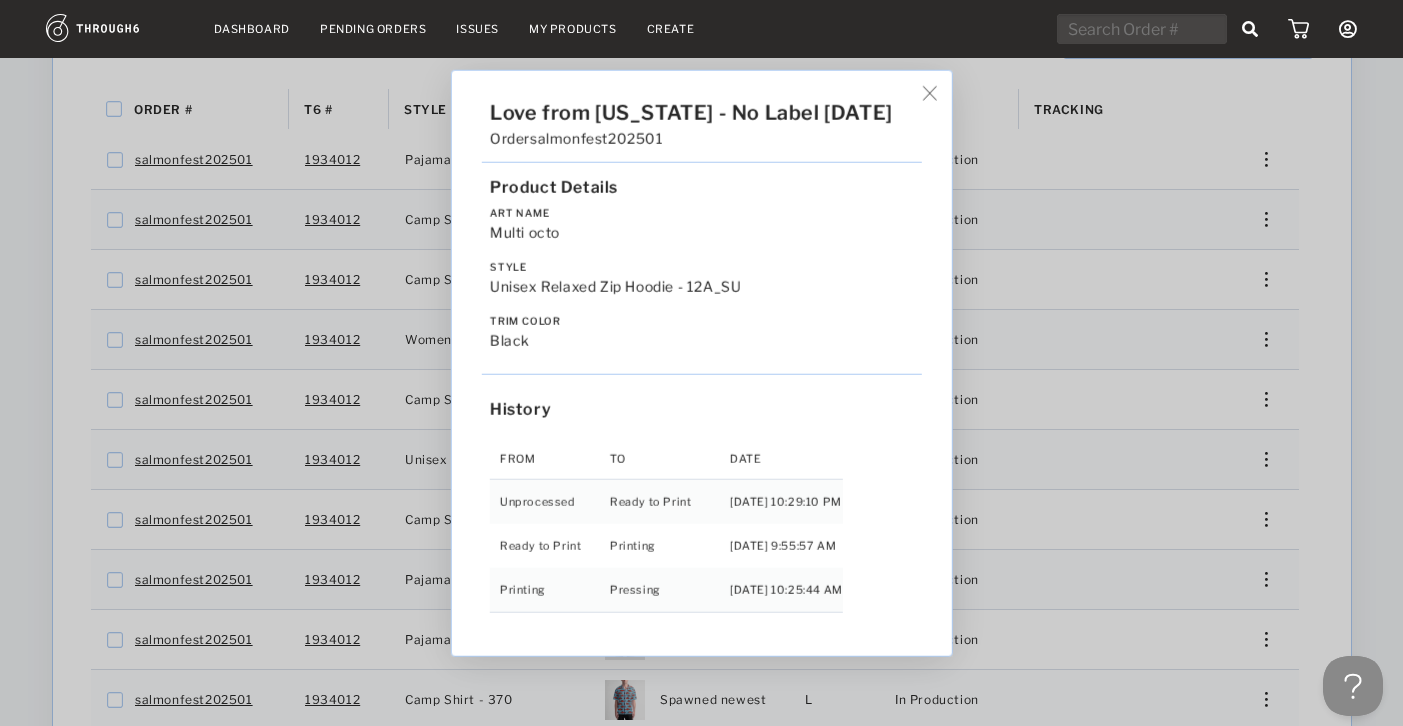 click on "Love from Alaska - No Label   06/19/25 Order  salmonfest202501 Product Details Art Name Multi octo Style Unisex Relaxed Zip Hoodie - 12A_SU Trim Color black History From To Date Unprocessed Ready to Print 6/19/25 10:29:10 PM Ready to Print Printing 6/27/25 9:55:57 AM Printing Pressing 6/30/25 10:25:44 AM" at bounding box center (701, 363) 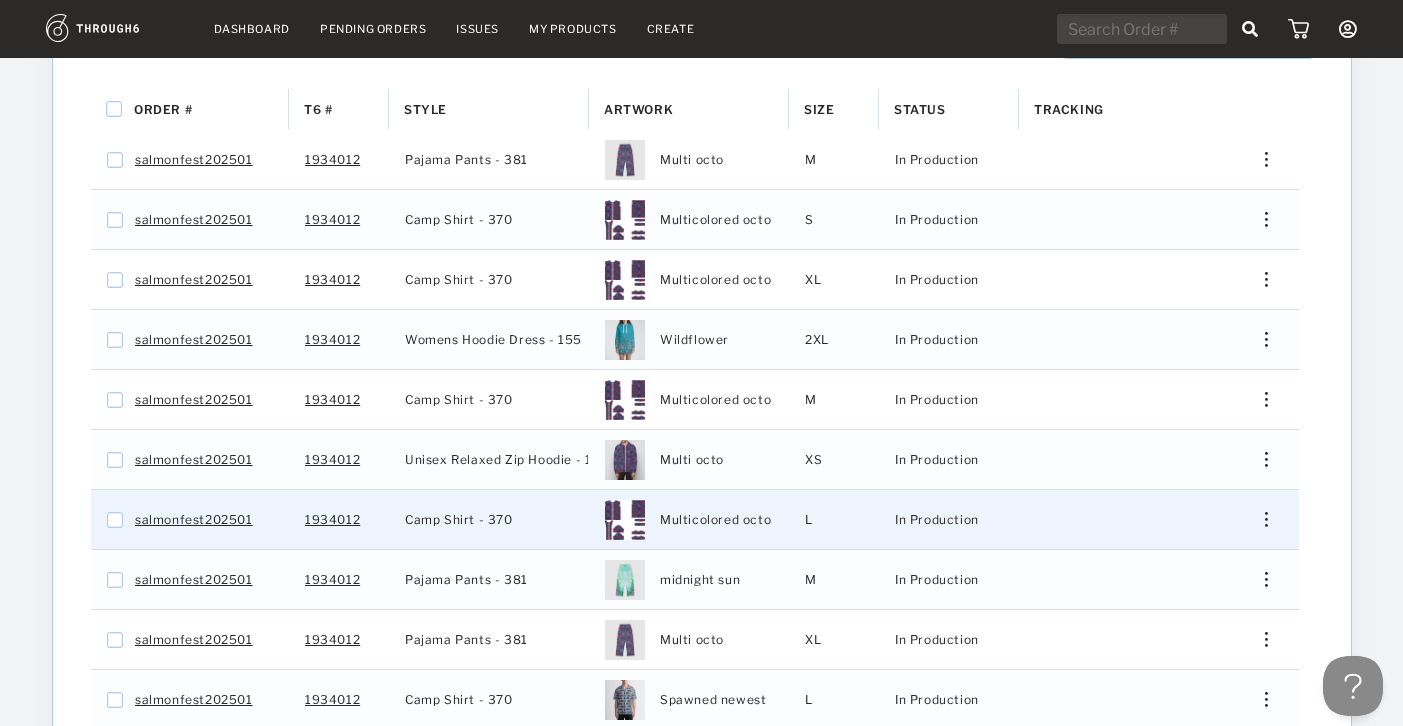 click at bounding box center [1258, 519] 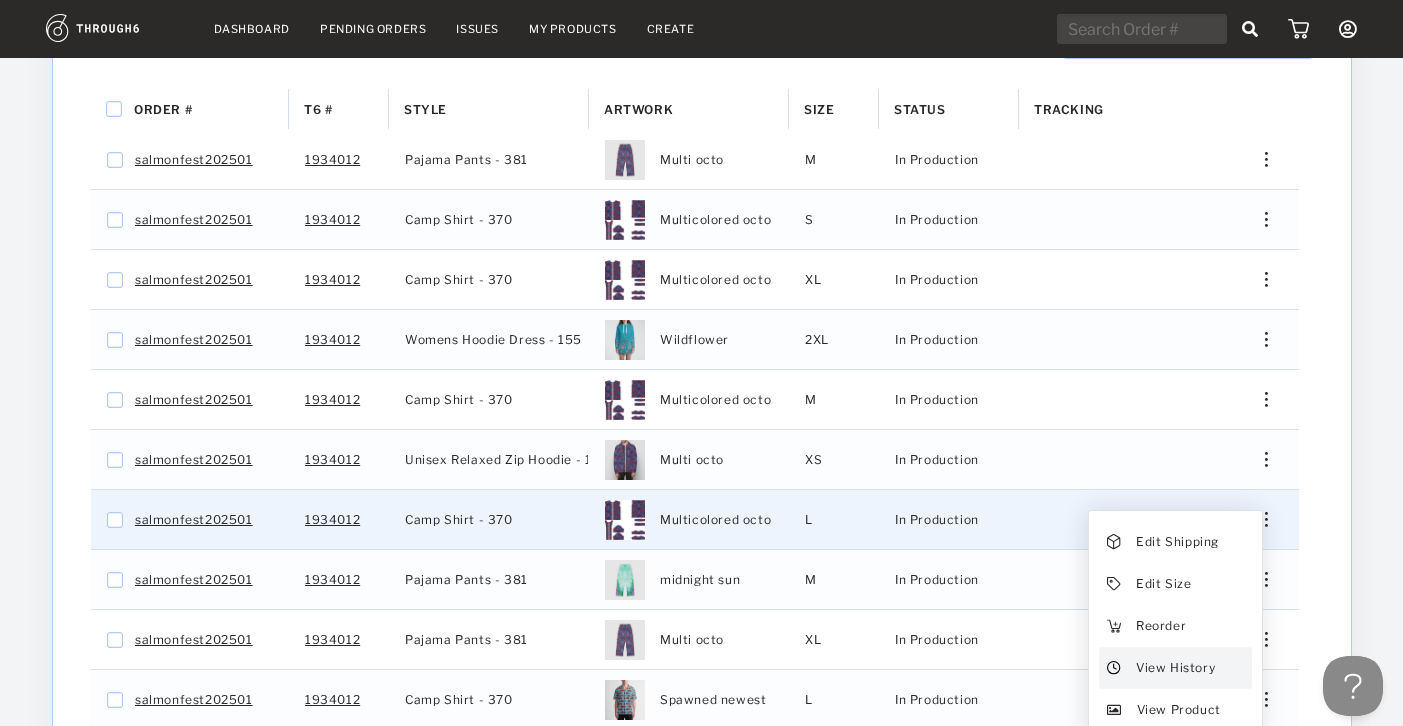 click on "View History" at bounding box center [1174, 668] 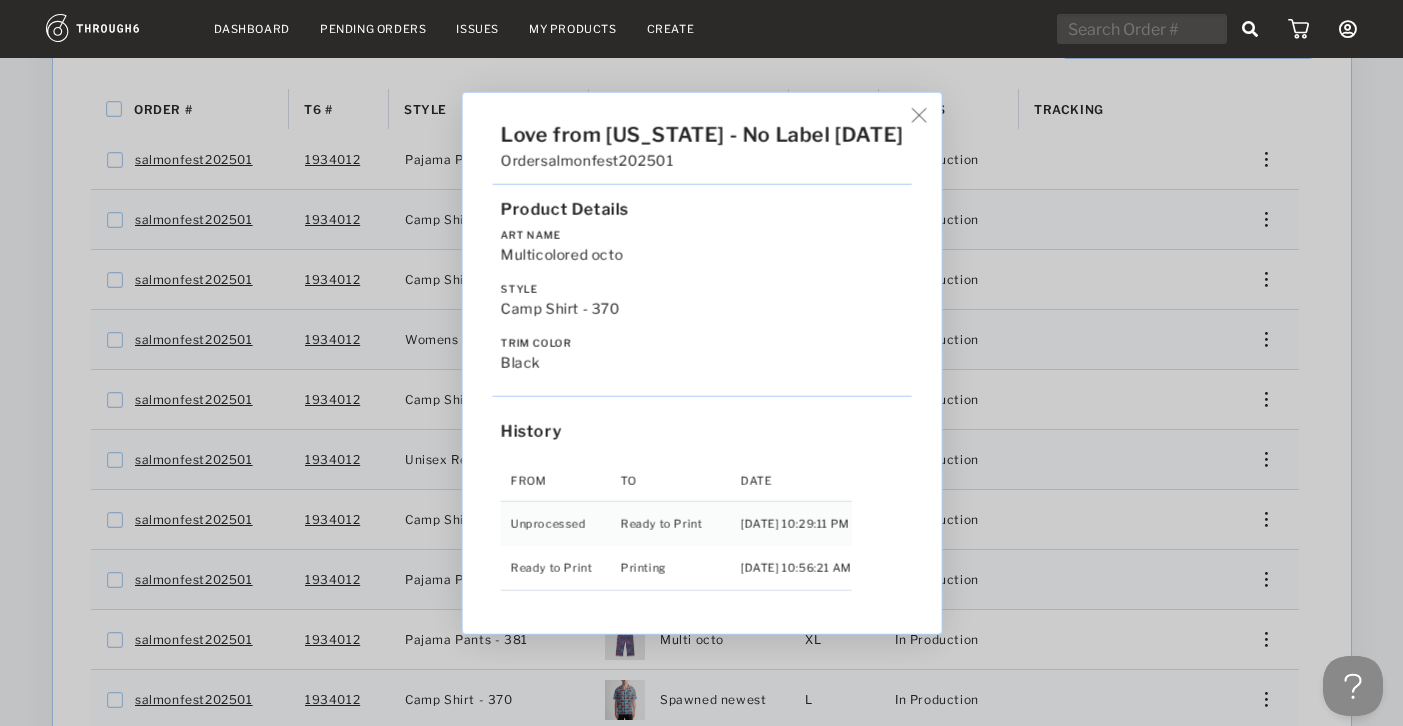 click on "Love from Alaska - No Label   06/19/25 Order  salmonfest202501 Product Details Art Name Multicolored octo Style Camp Shirt - 370 Trim Color black History From To Date Unprocessed Ready to Print 6/19/25 10:29:11 PM Ready to Print Printing 6/27/25 10:56:21 AM" at bounding box center [701, 363] 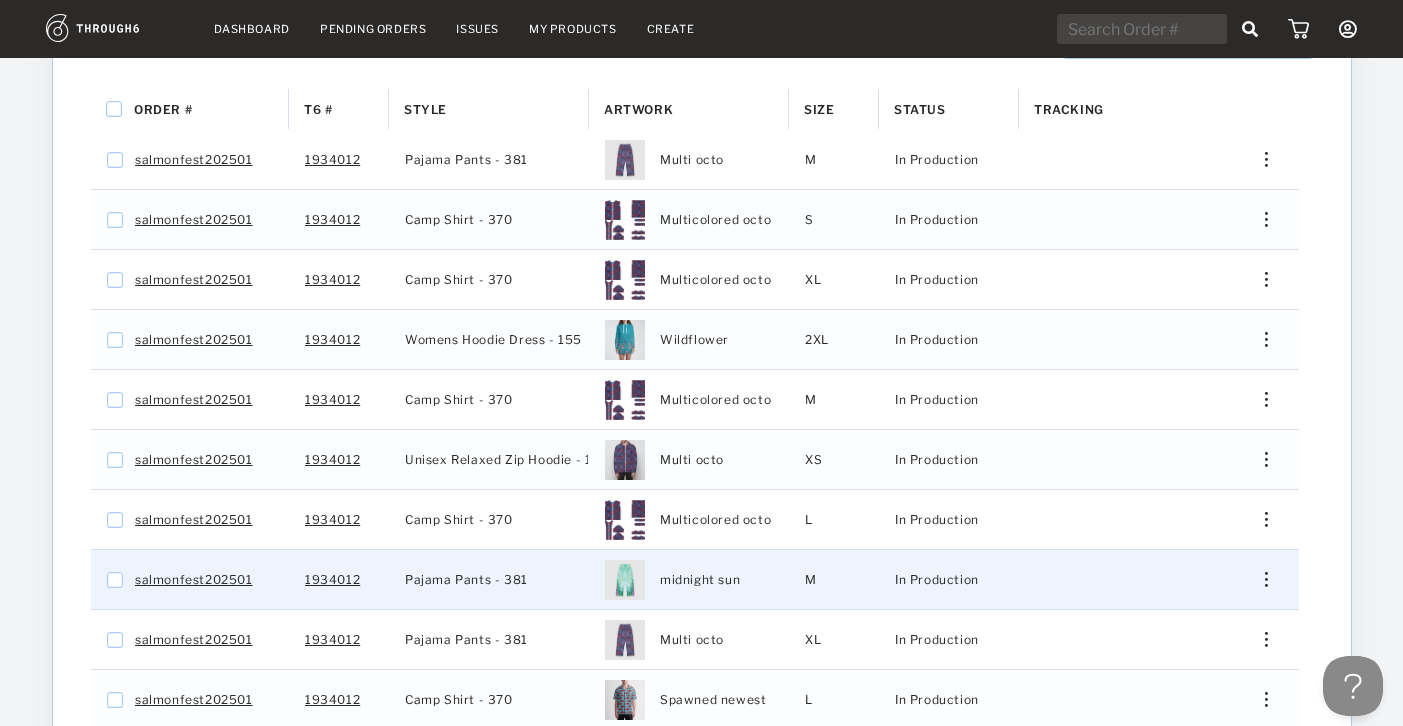 click on "Edit Shipping Edit Size Reorder View History View Product" at bounding box center [1259, 579] 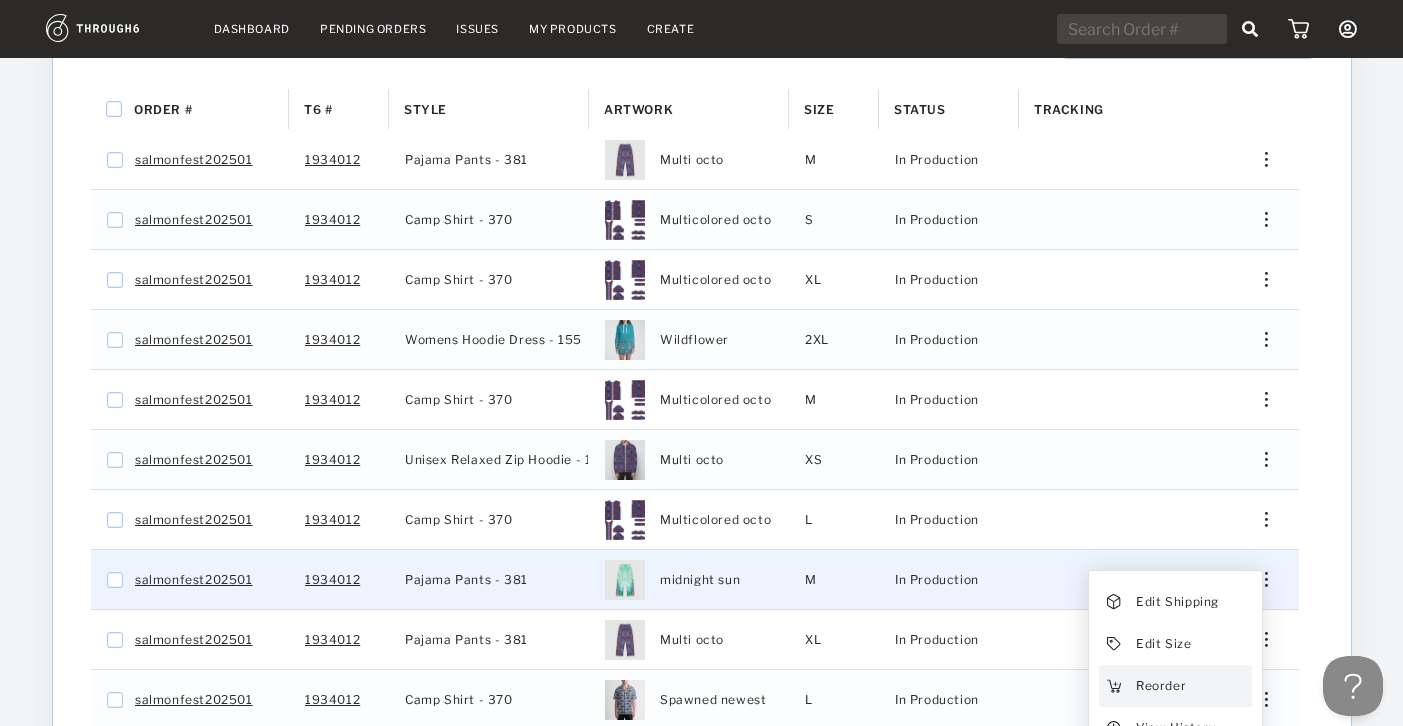 click on "Reorder" at bounding box center (1174, 686) 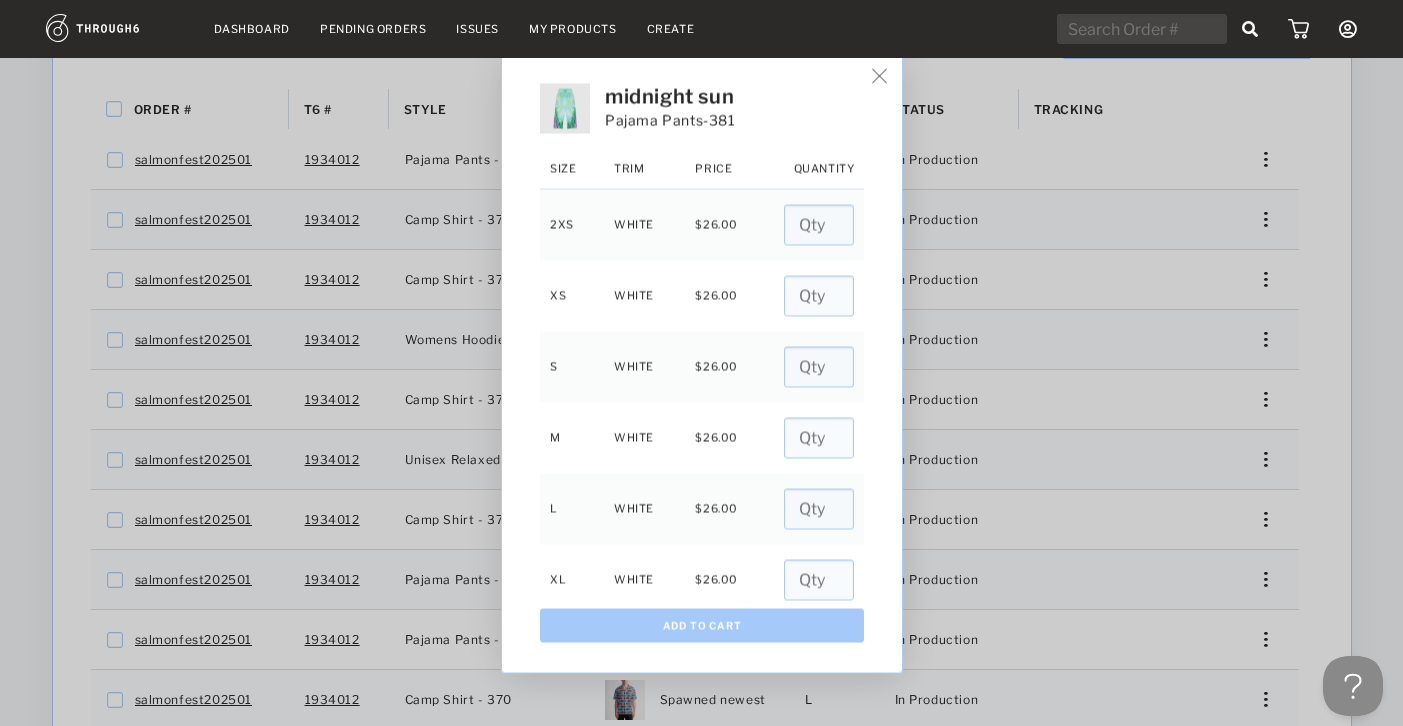 click at bounding box center (879, 76) 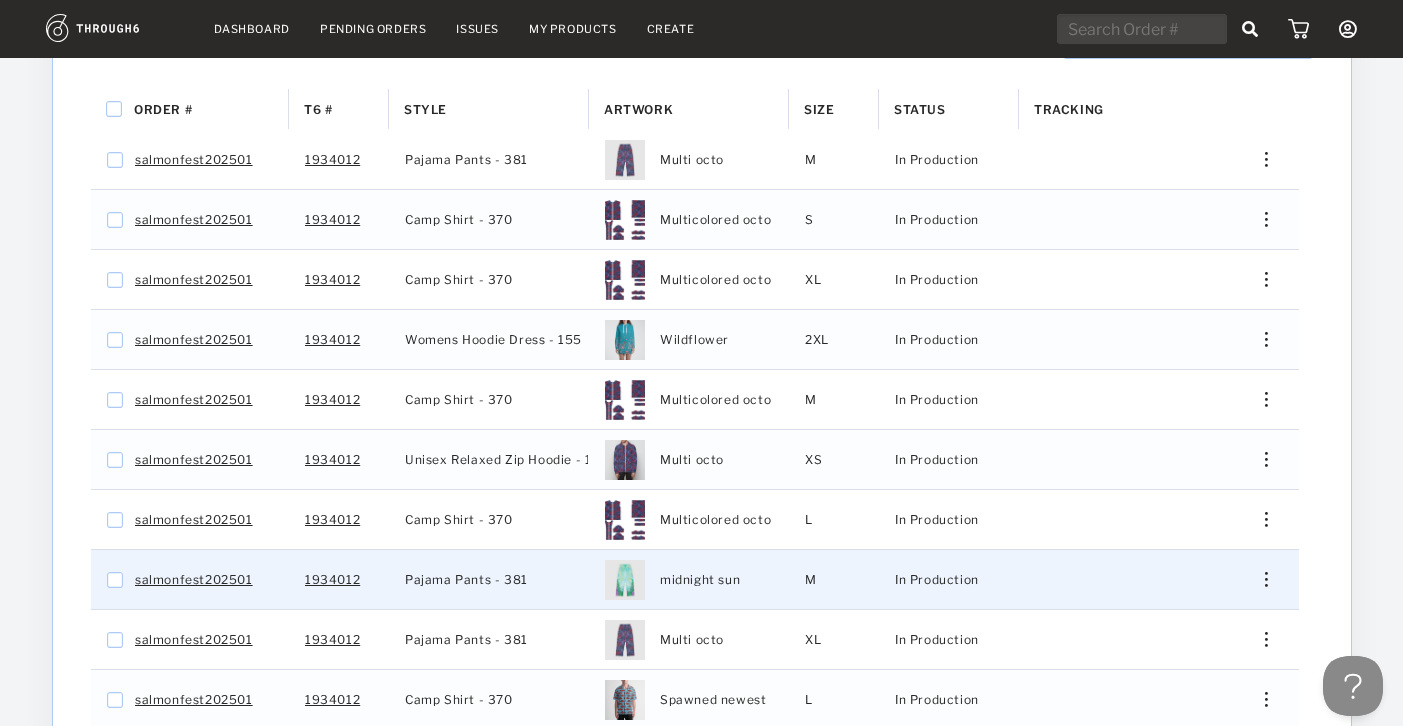 click at bounding box center (1258, 579) 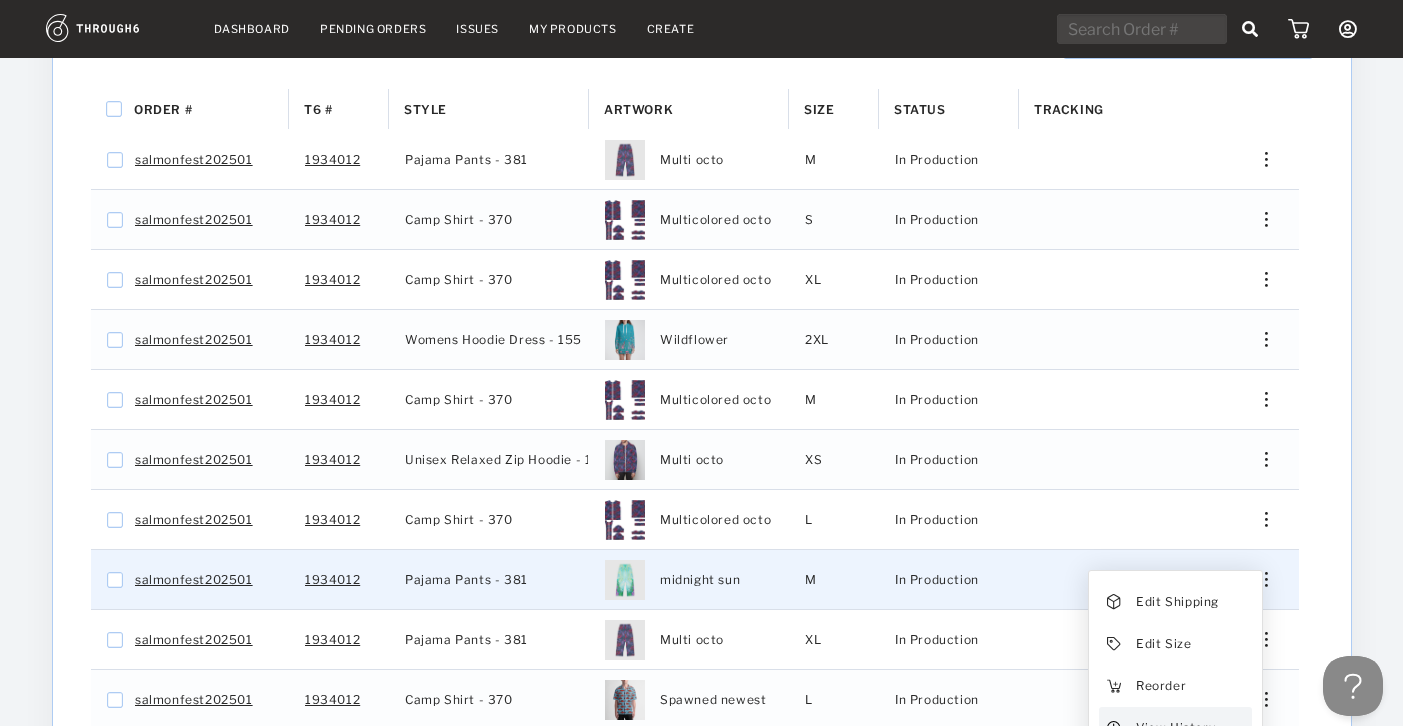 click on "View History" at bounding box center [1174, 728] 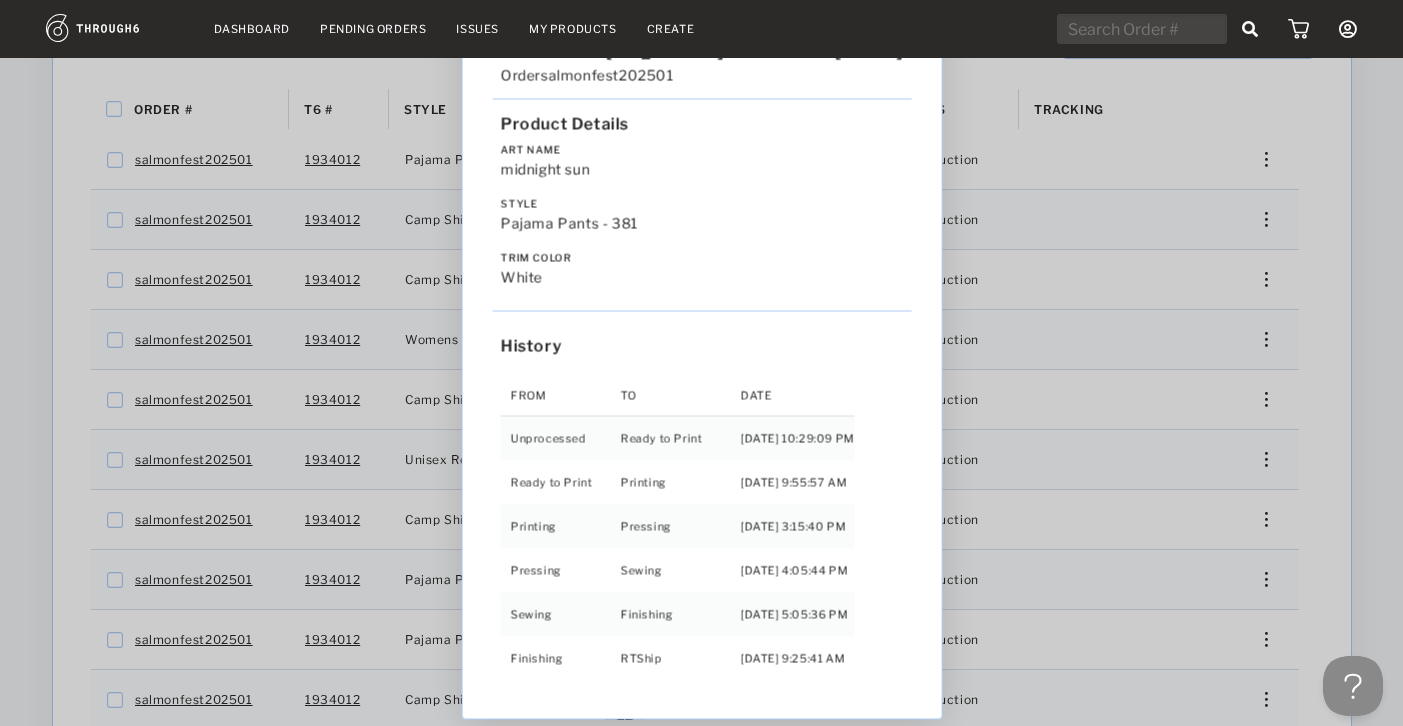 click on "Love from Alaska - No Label   06/19/25 Order  salmonfest202501 Product Details Art Name midnight sun Style Pajama Pants - 381 Trim Color white History From To Date Unprocessed Ready to Print 6/19/25 10:29:09 PM Ready to Print Printing 6/27/25 9:55:57 AM Printing Pressing 7/01/25 3:15:40 PM Pressing Sewing 7/01/25 4:05:44 PM Sewing Finishing 7/02/25 5:05:36 PM Finishing RTShip 7/04/25 9:25:41 AM" at bounding box center [701, 363] 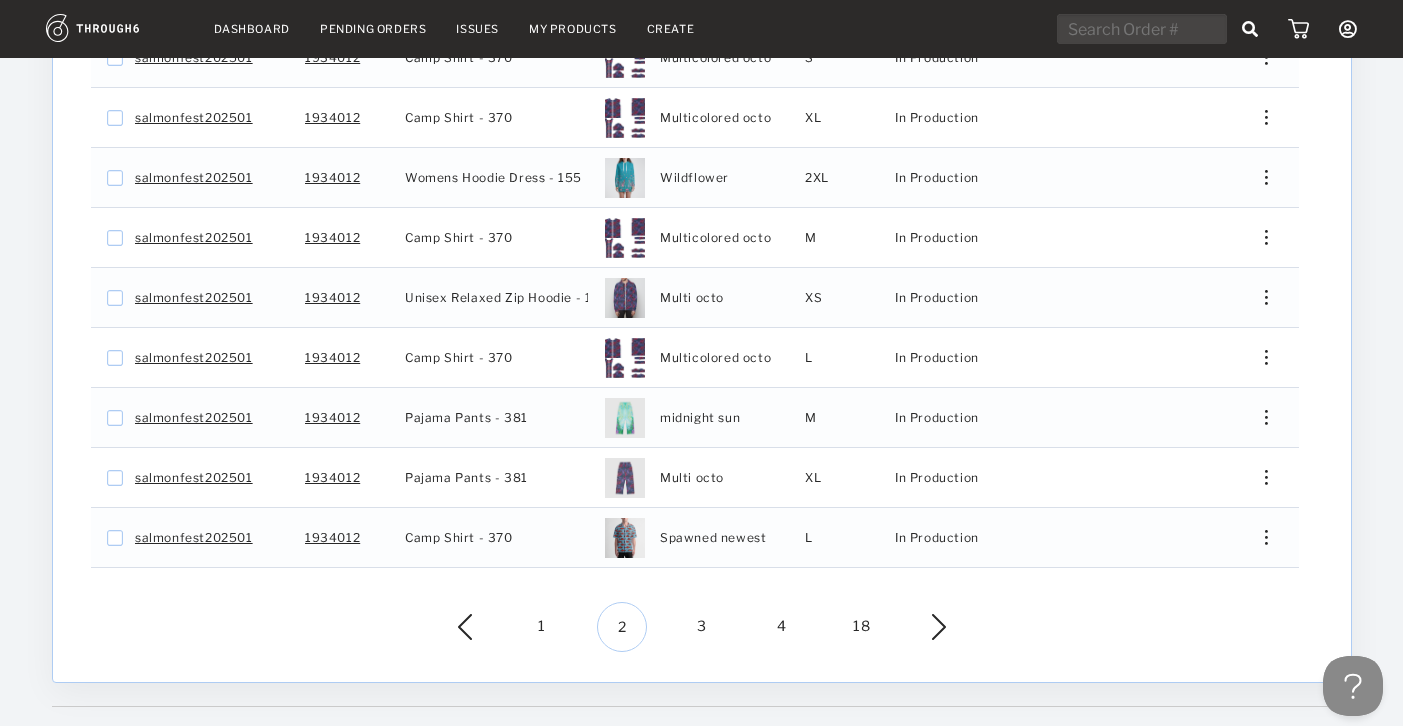 scroll, scrollTop: 539, scrollLeft: 0, axis: vertical 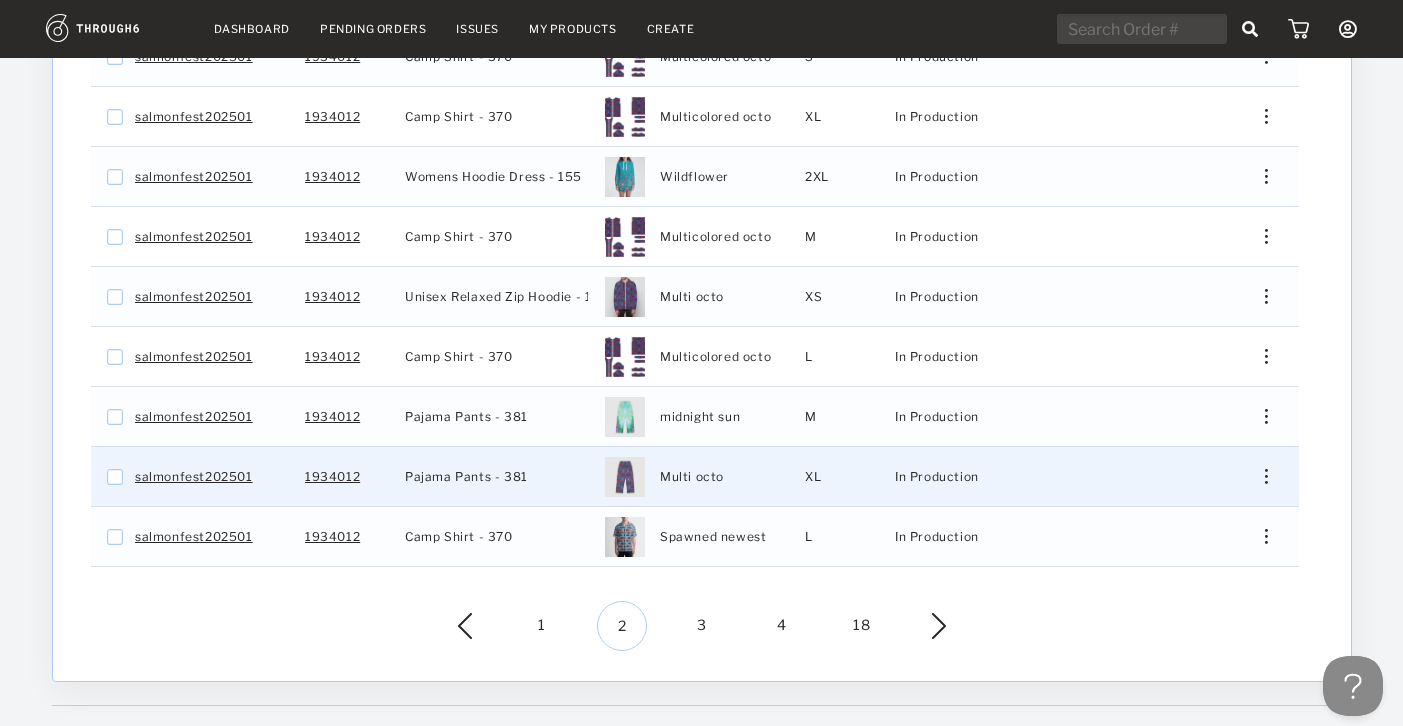 click at bounding box center (1265, 476) 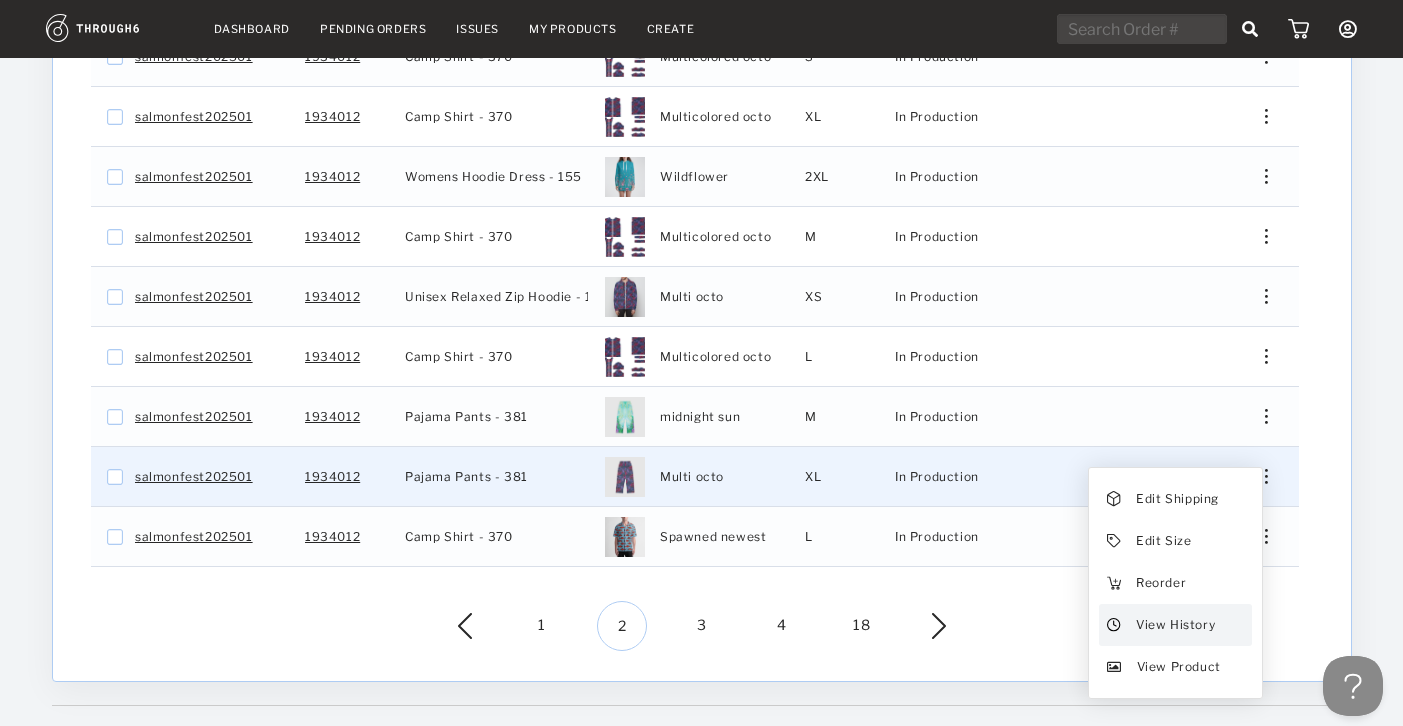 click on "View History" at bounding box center [1174, 625] 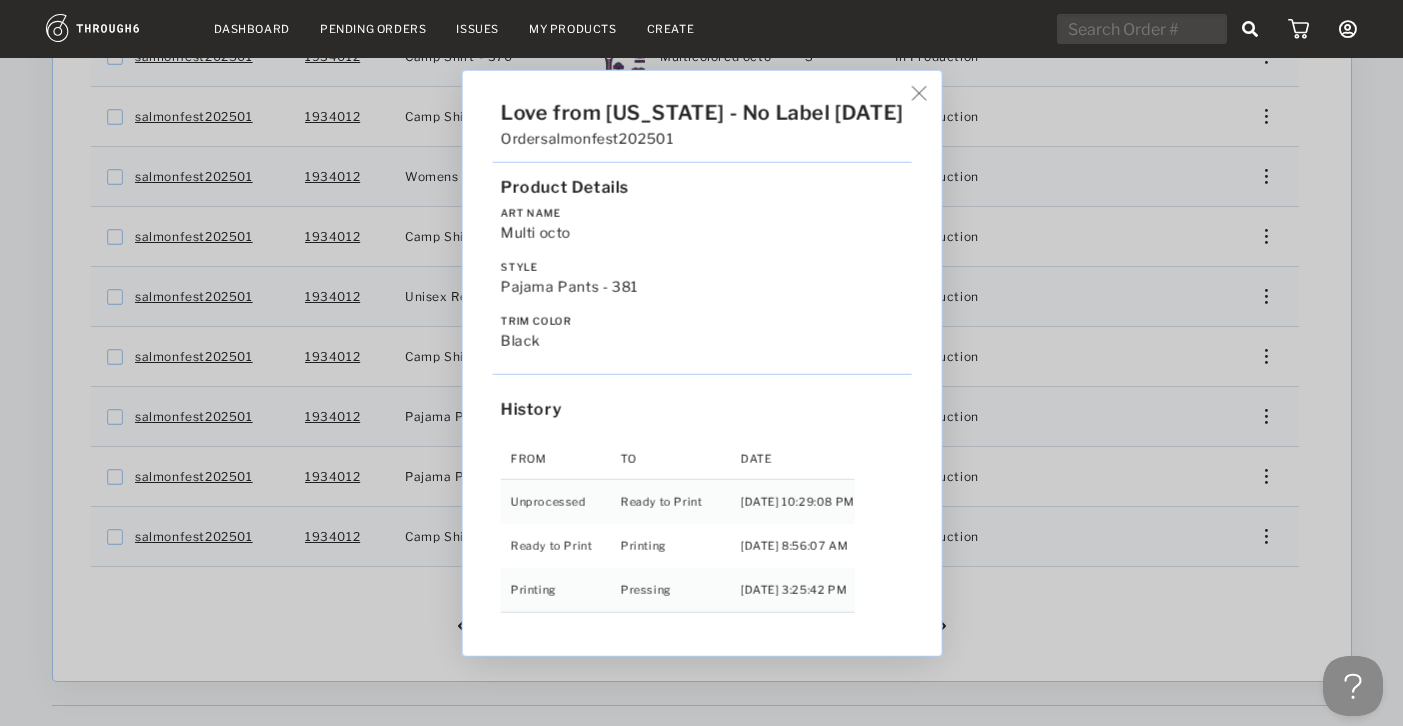 click on "Love from Alaska - No Label   06/19/25 Order  salmonfest202501 Product Details Art Name Multi octo Style Pajama Pants - 381 Trim Color black History From To Date Unprocessed Ready to Print 6/19/25 10:29:08 PM Ready to Print Printing 6/27/25 8:56:07 AM Printing Pressing 7/01/25 3:25:42 PM" at bounding box center [701, 363] 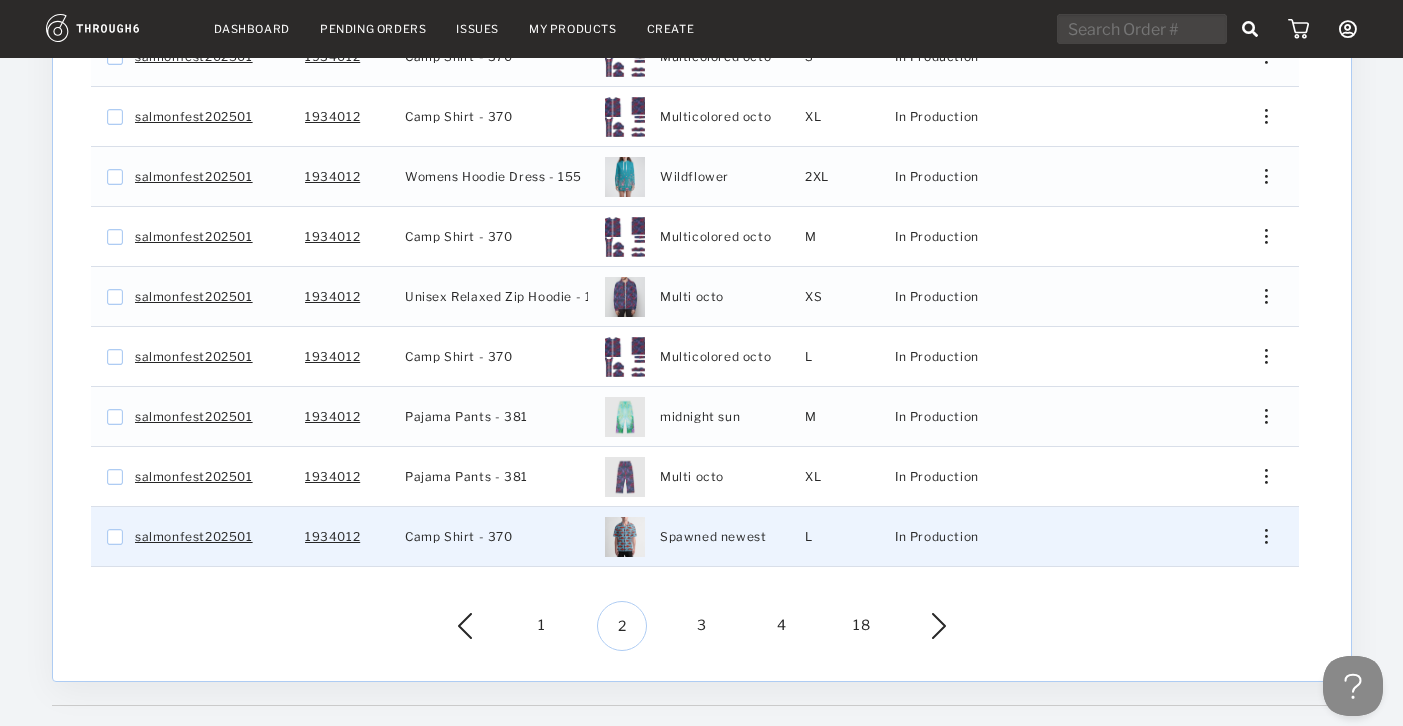 click at bounding box center [1258, 536] 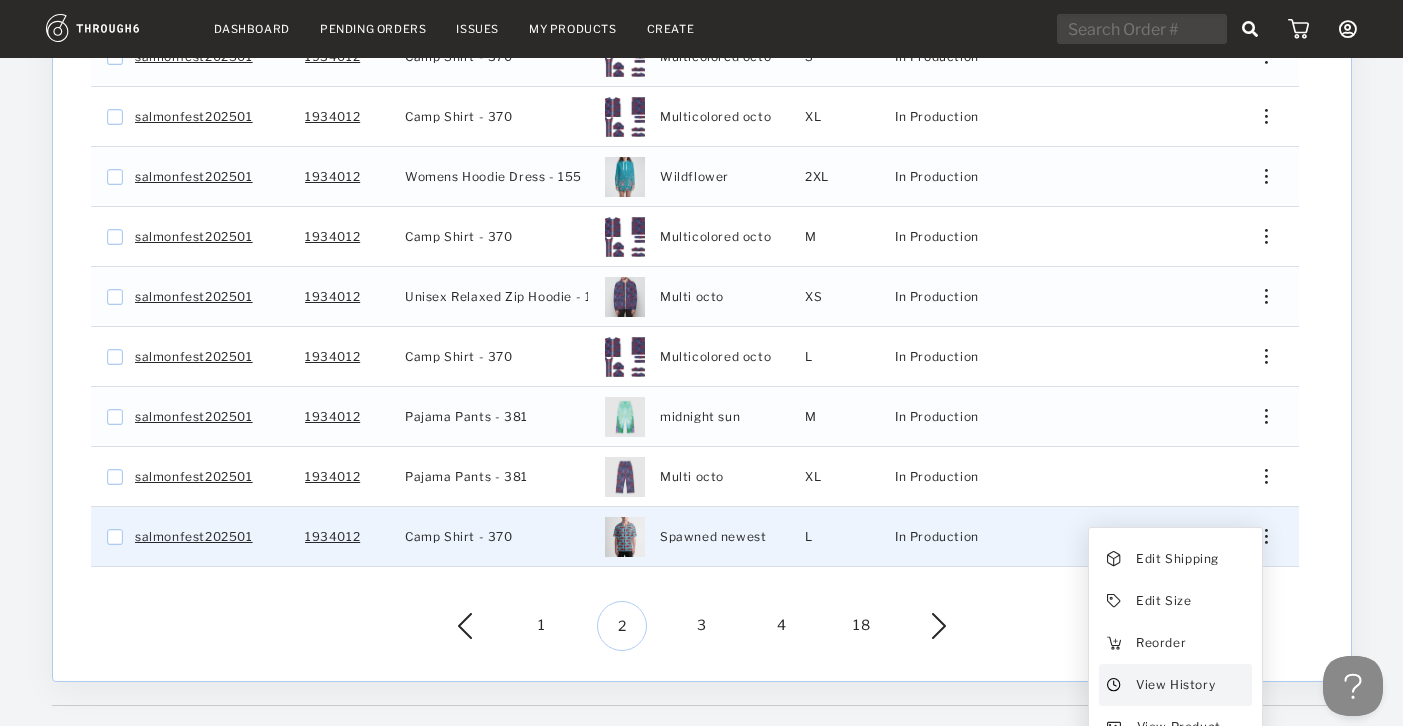 click on "View History" at bounding box center (1174, 685) 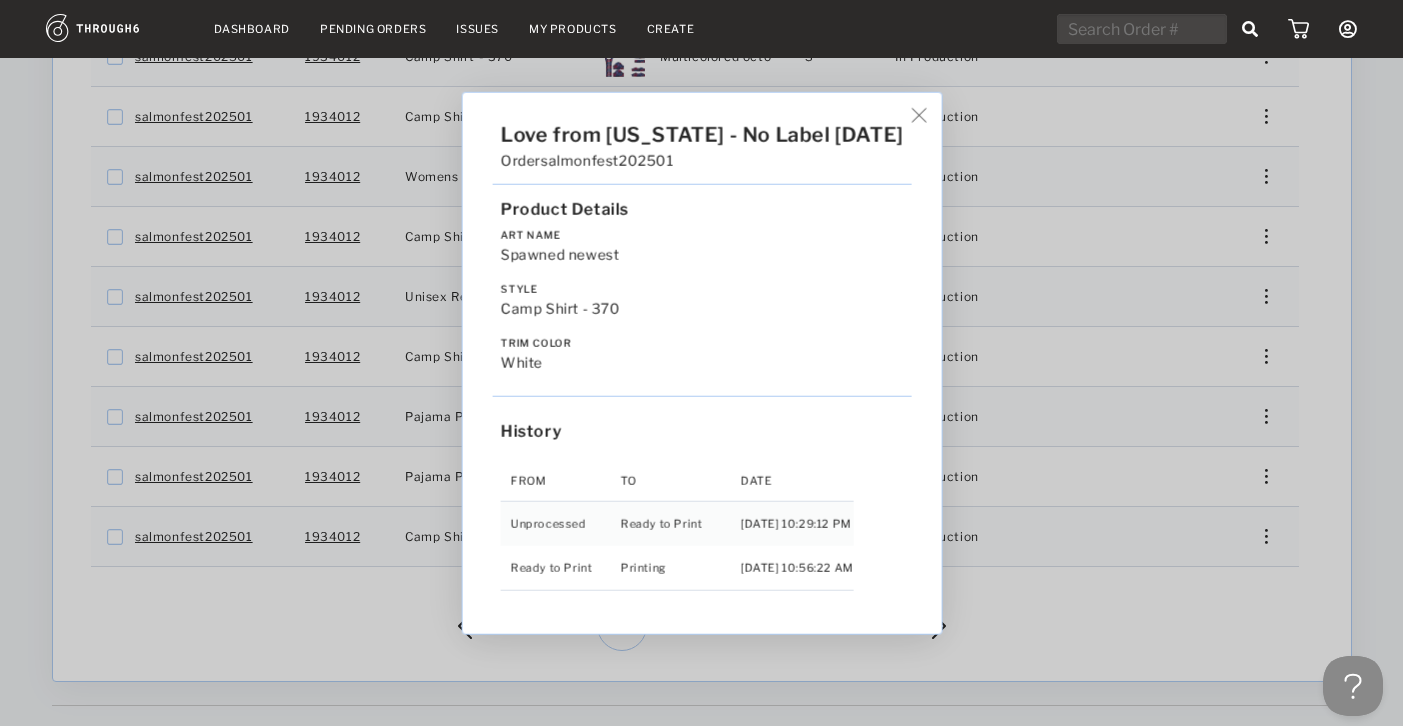 click on "Love from Alaska - No Label   06/19/25 Order  salmonfest202501 Product Details Art Name Spawned newest Style Camp Shirt - 370 Trim Color white History From To Date Unprocessed Ready to Print 6/19/25 10:29:12 PM Ready to Print Printing 6/27/25 10:56:22 AM" at bounding box center [701, 363] 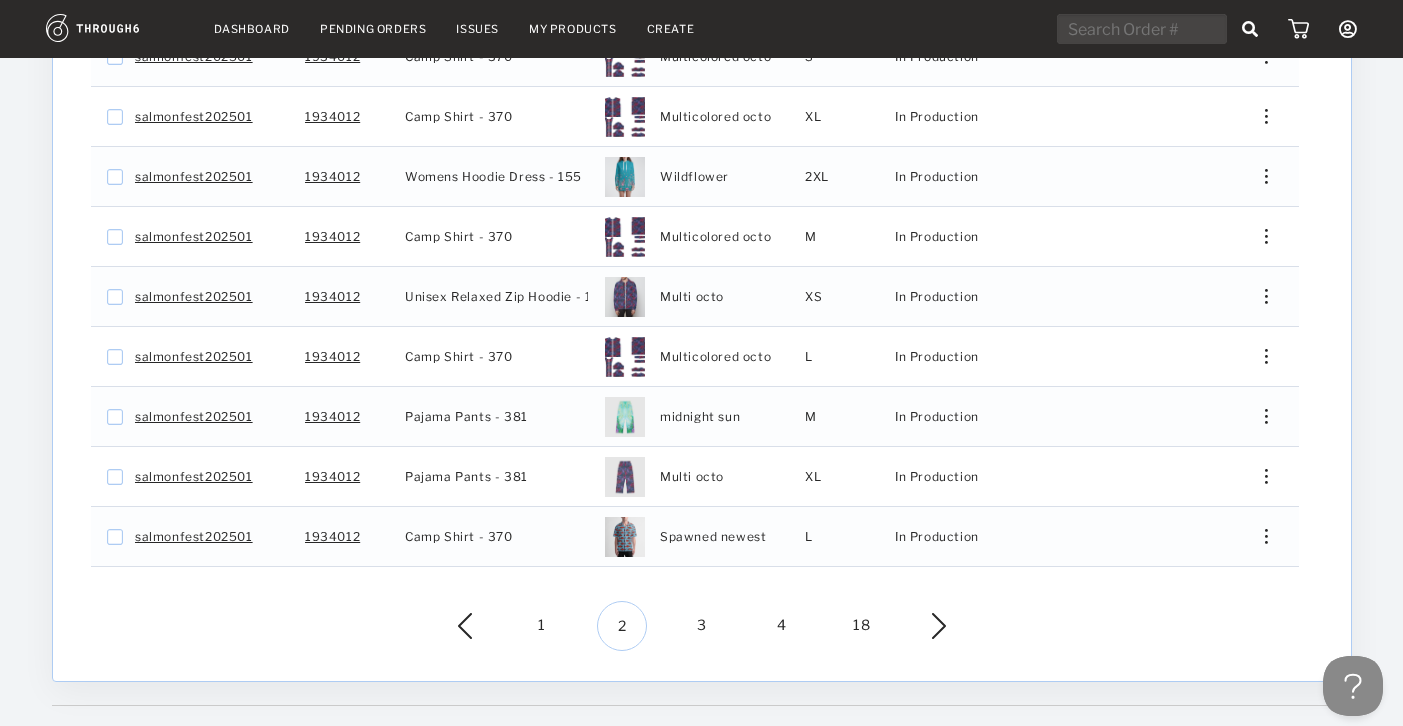 click on "3" at bounding box center [702, 626] 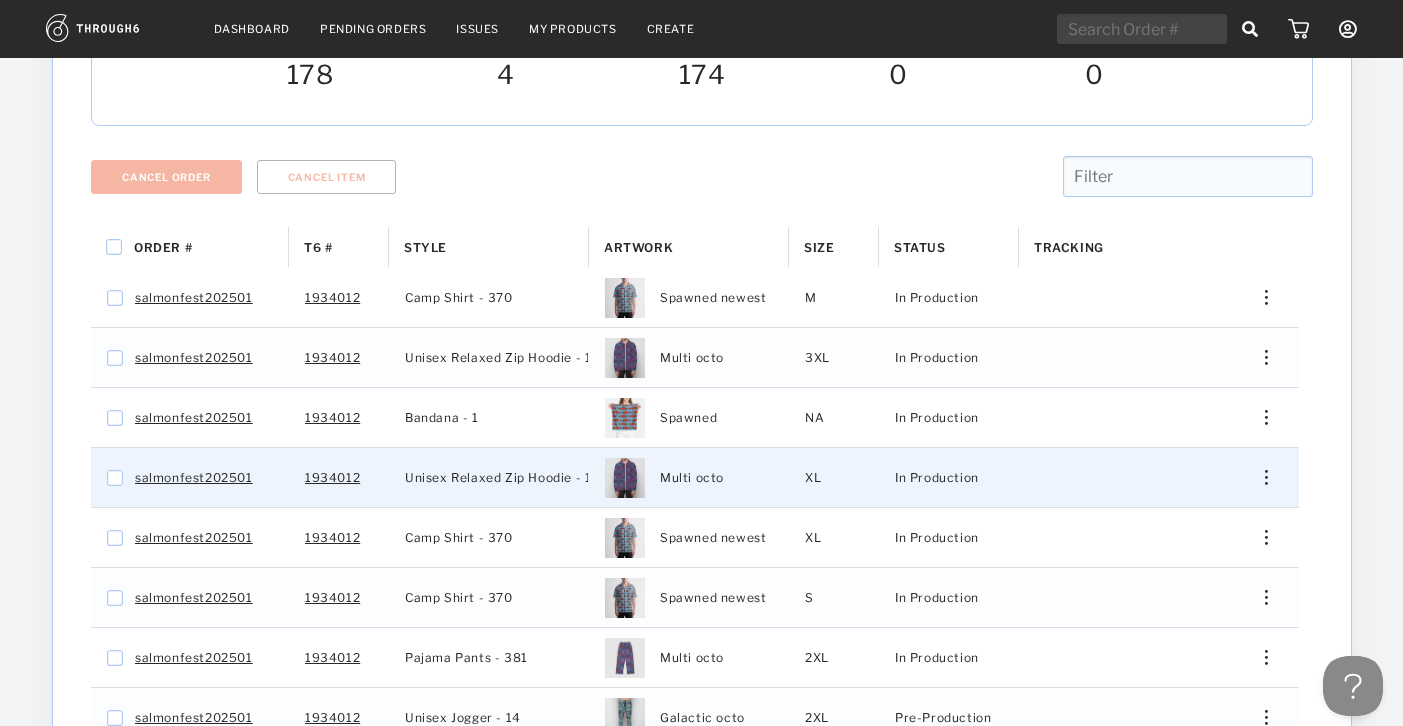 scroll, scrollTop: 232, scrollLeft: 0, axis: vertical 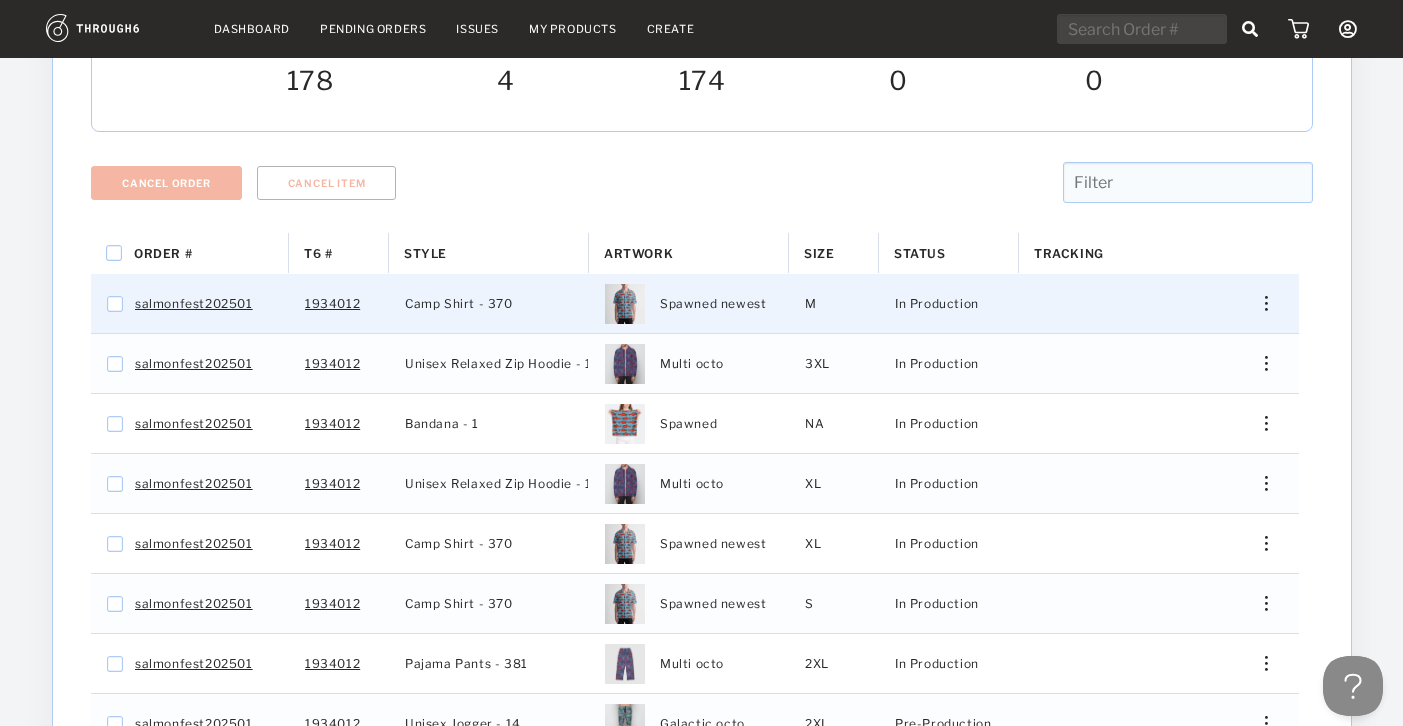click at bounding box center [1258, 303] 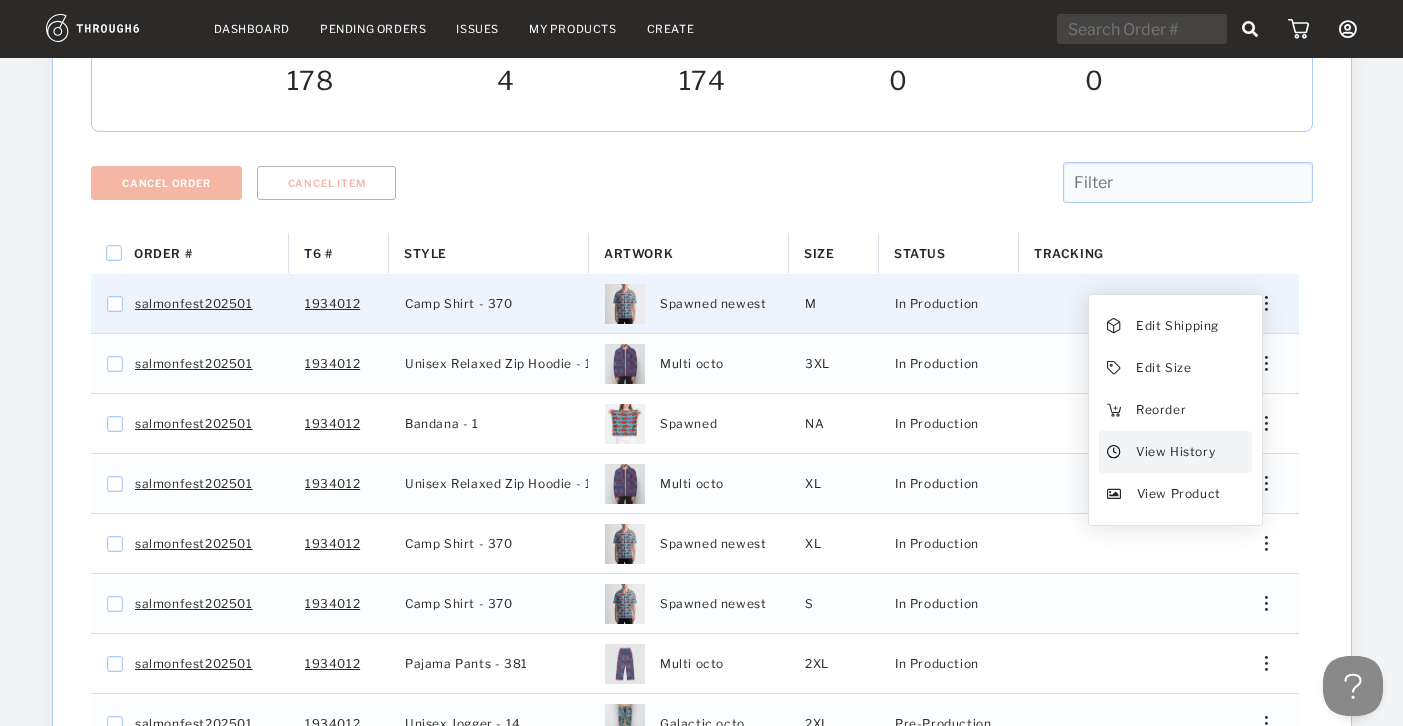 click on "View History" at bounding box center [1174, 452] 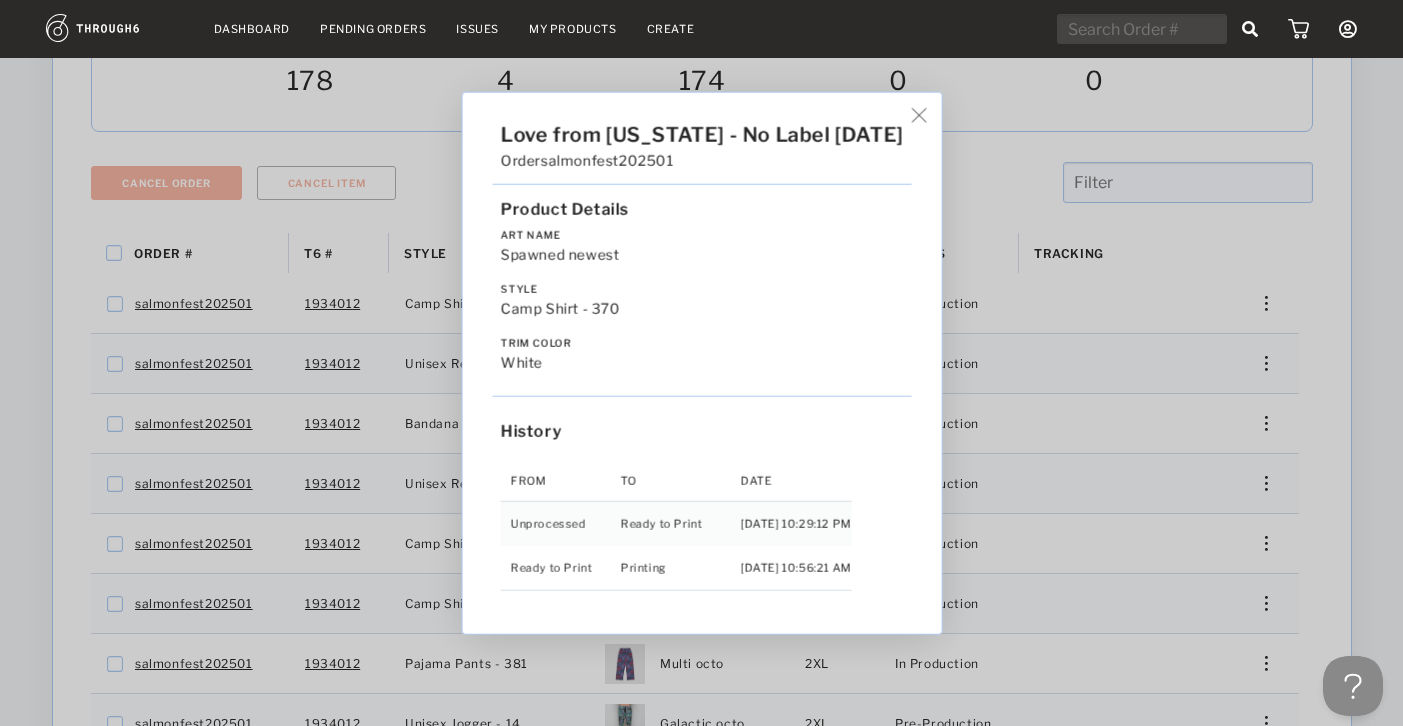 click on "Love from Alaska - No Label   06/19/25 Order  salmonfest202501 Product Details Art Name Spawned newest Style Camp Shirt - 370 Trim Color white History From To Date Unprocessed Ready to Print 6/19/25 10:29:12 PM Ready to Print Printing 6/27/25 10:56:21 AM" at bounding box center (701, 363) 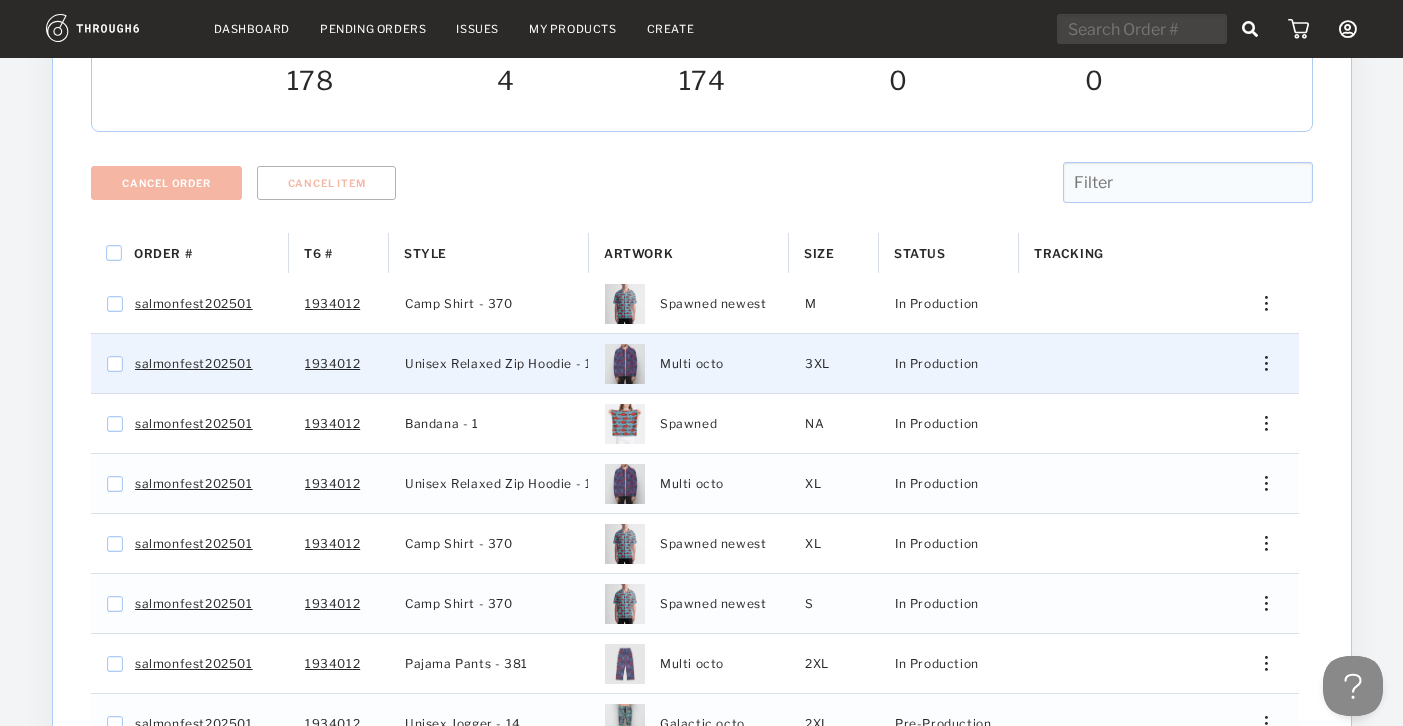 click on "Edit Shipping Edit Size Reorder View History View Product" at bounding box center [1259, 363] 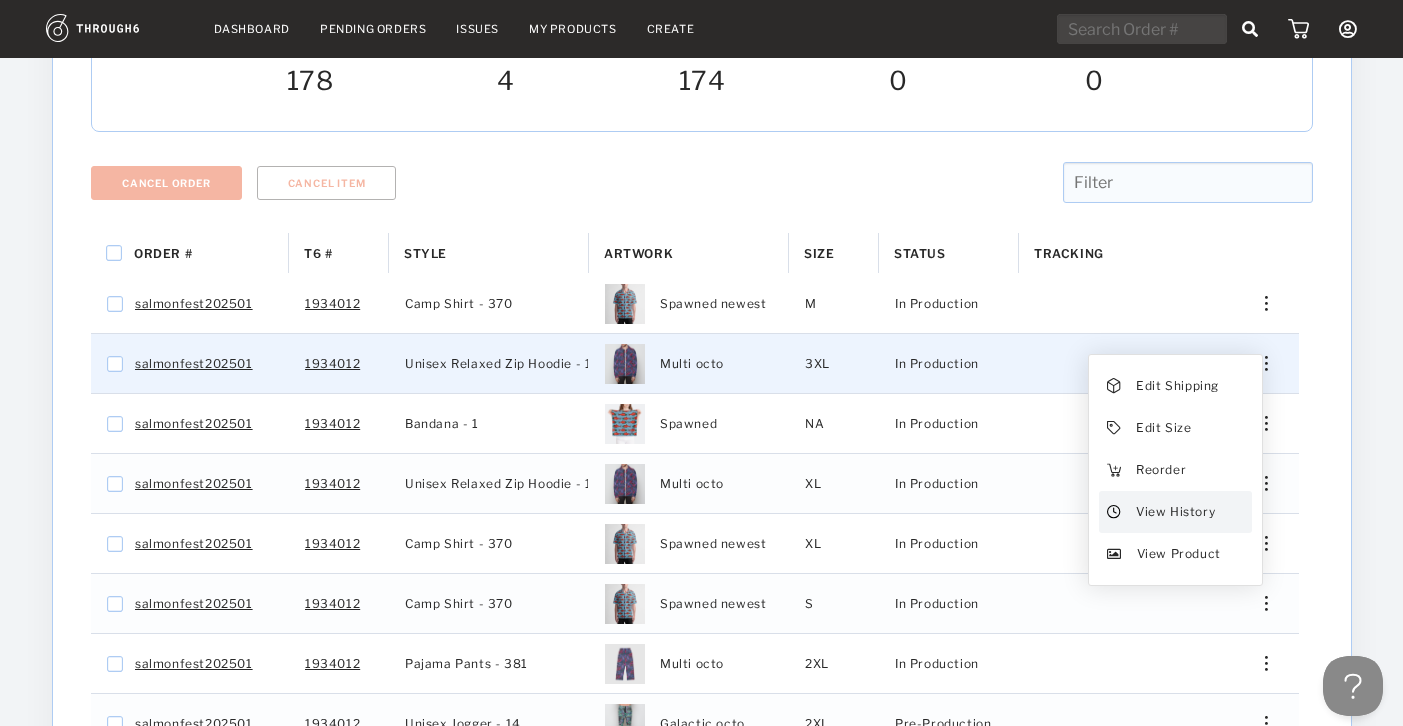 click on "View History" at bounding box center (1174, 512) 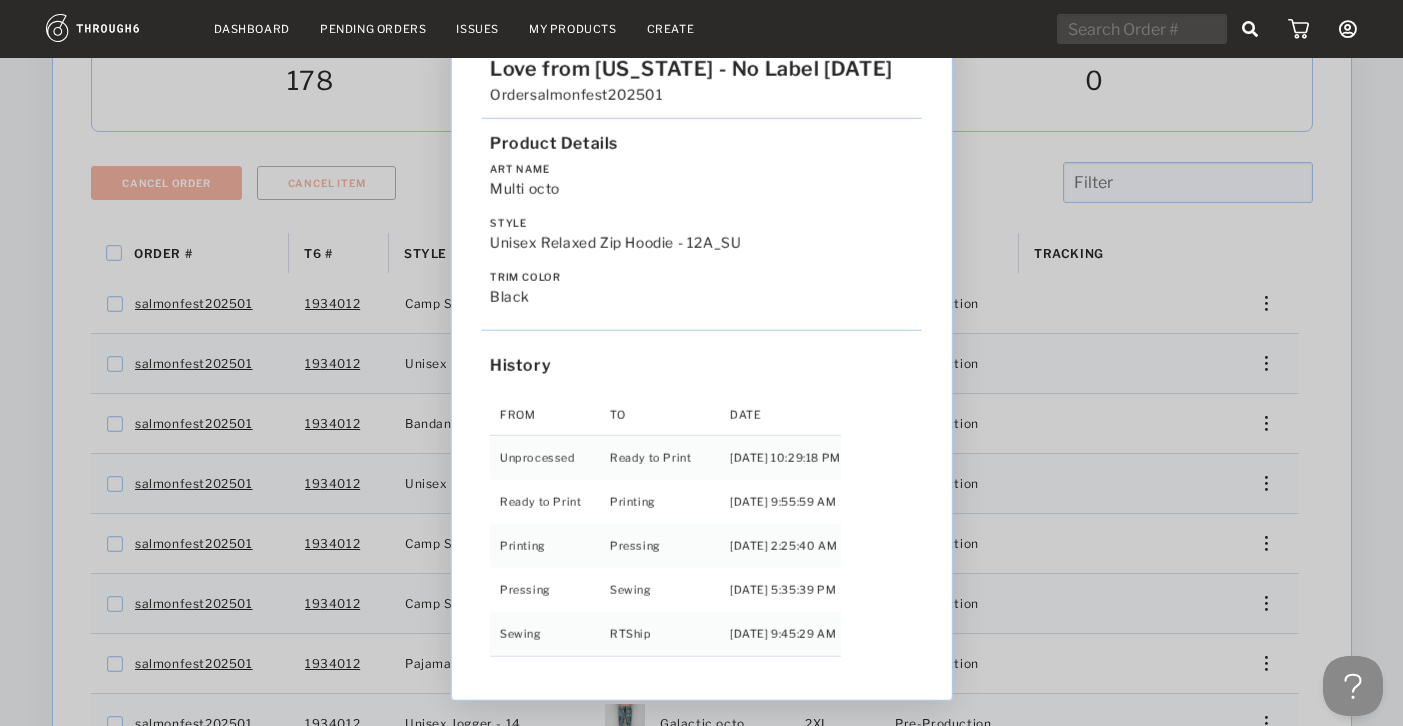 click on "Love from Alaska - No Label   06/19/25 Order  salmonfest202501 Product Details Art Name Multi octo Style Unisex Relaxed Zip Hoodie - 12A_SU Trim Color black History From To Date Unprocessed Ready to Print 6/19/25 10:29:18 PM Ready to Print Printing 6/27/25 9:55:59 AM Printing Pressing 7/01/25 2:25:40 AM Pressing Sewing 7/01/25 5:35:39 PM Sewing RTShip 7/04/25 9:45:29 AM" at bounding box center [701, 363] 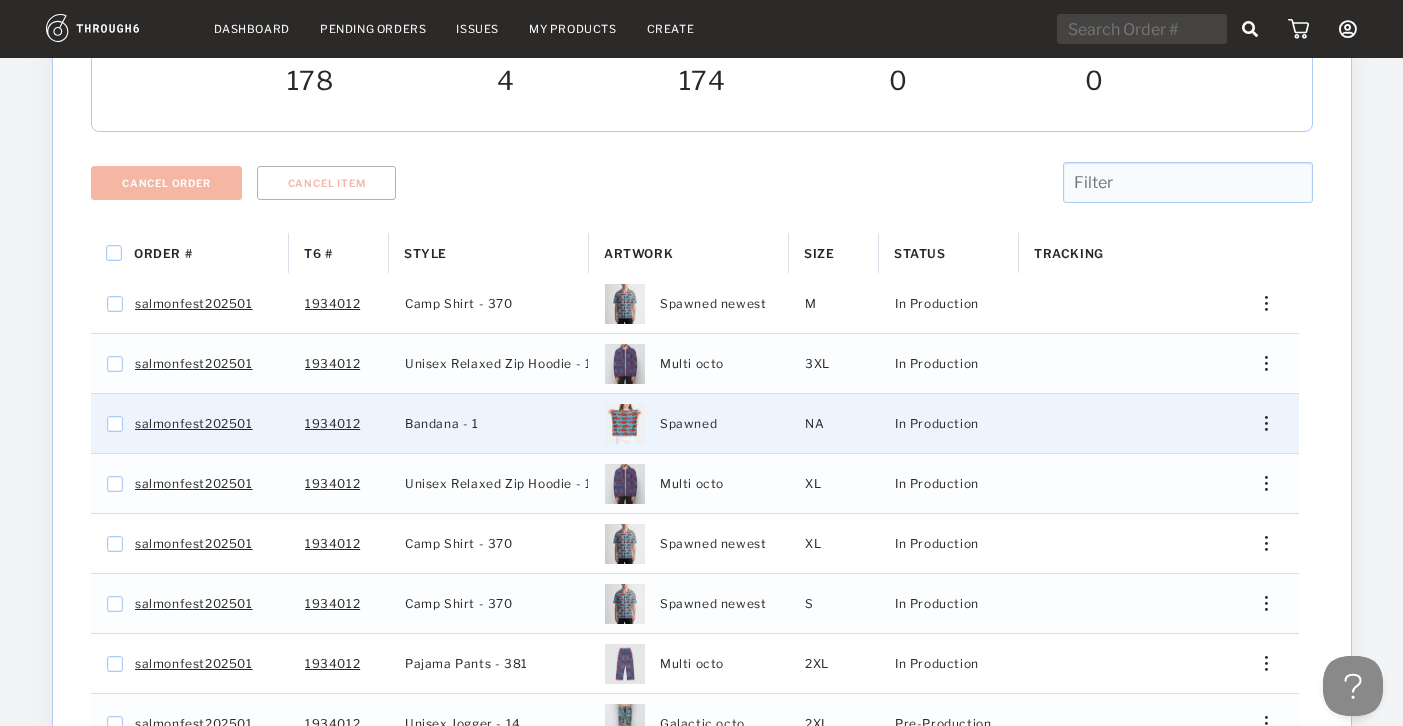 click at bounding box center (1258, 423) 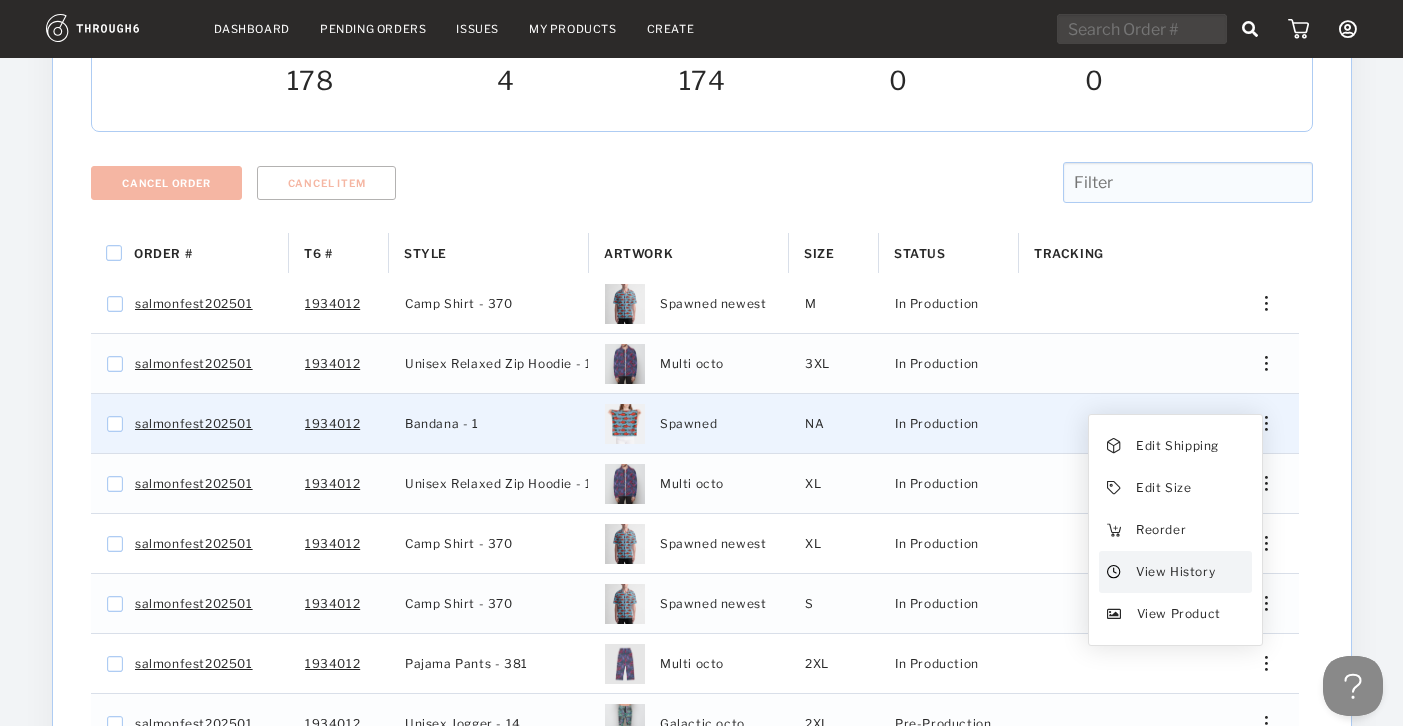 click on "View History" at bounding box center [1174, 572] 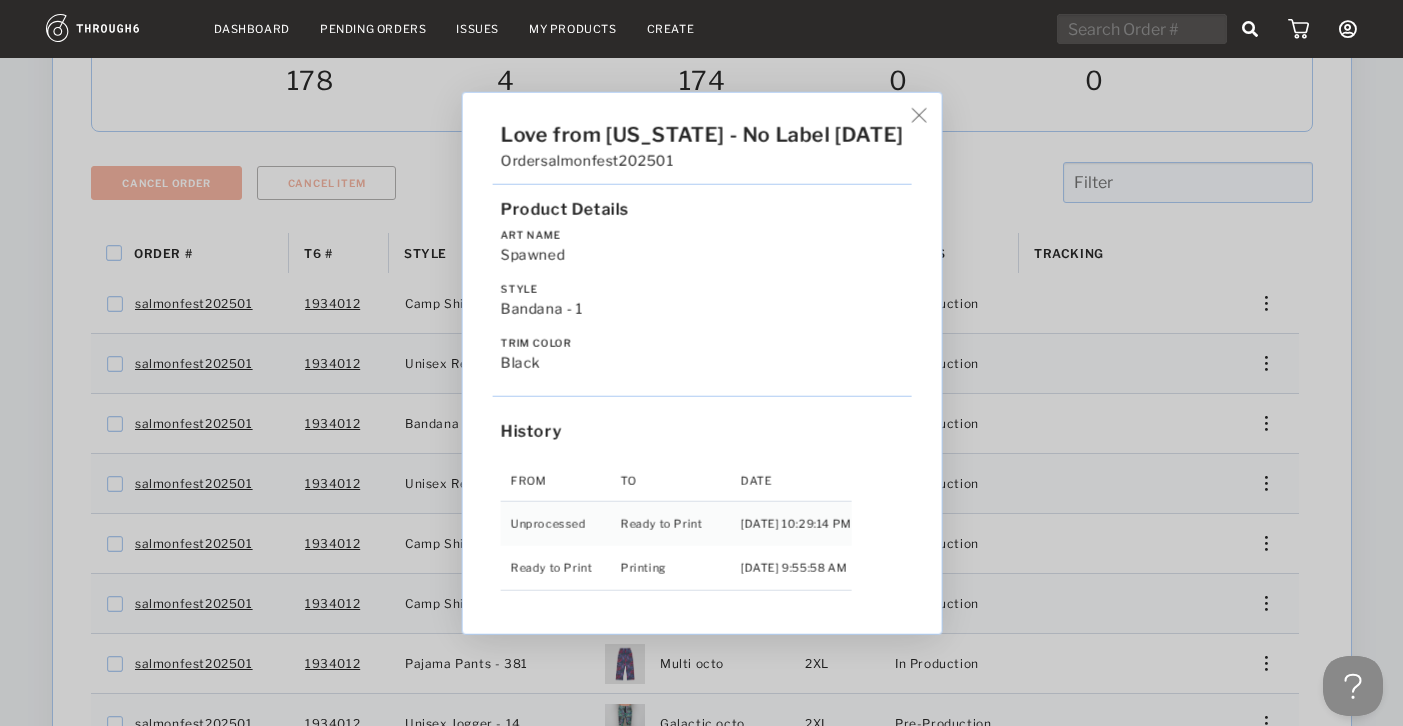 drag, startPoint x: 1331, startPoint y: 443, endPoint x: 1303, endPoint y: 452, distance: 29.410883 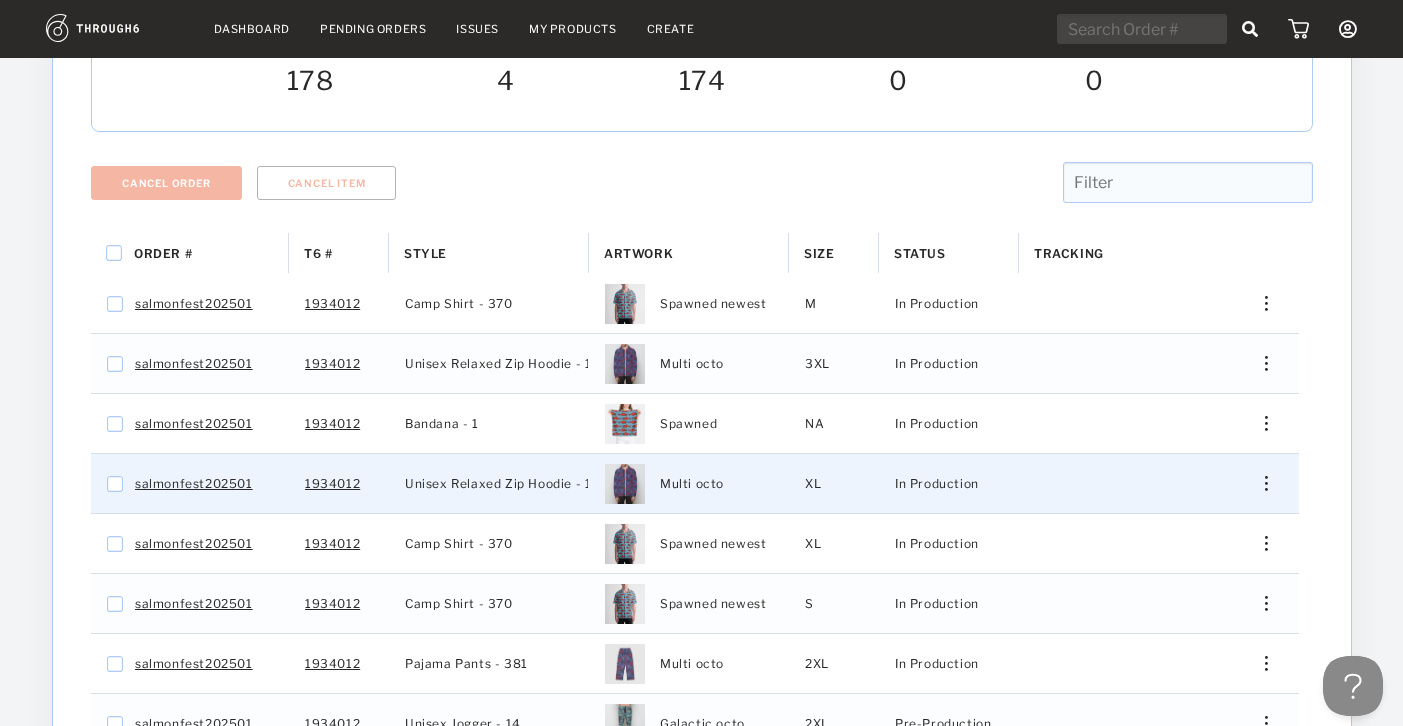 click at bounding box center (1258, 483) 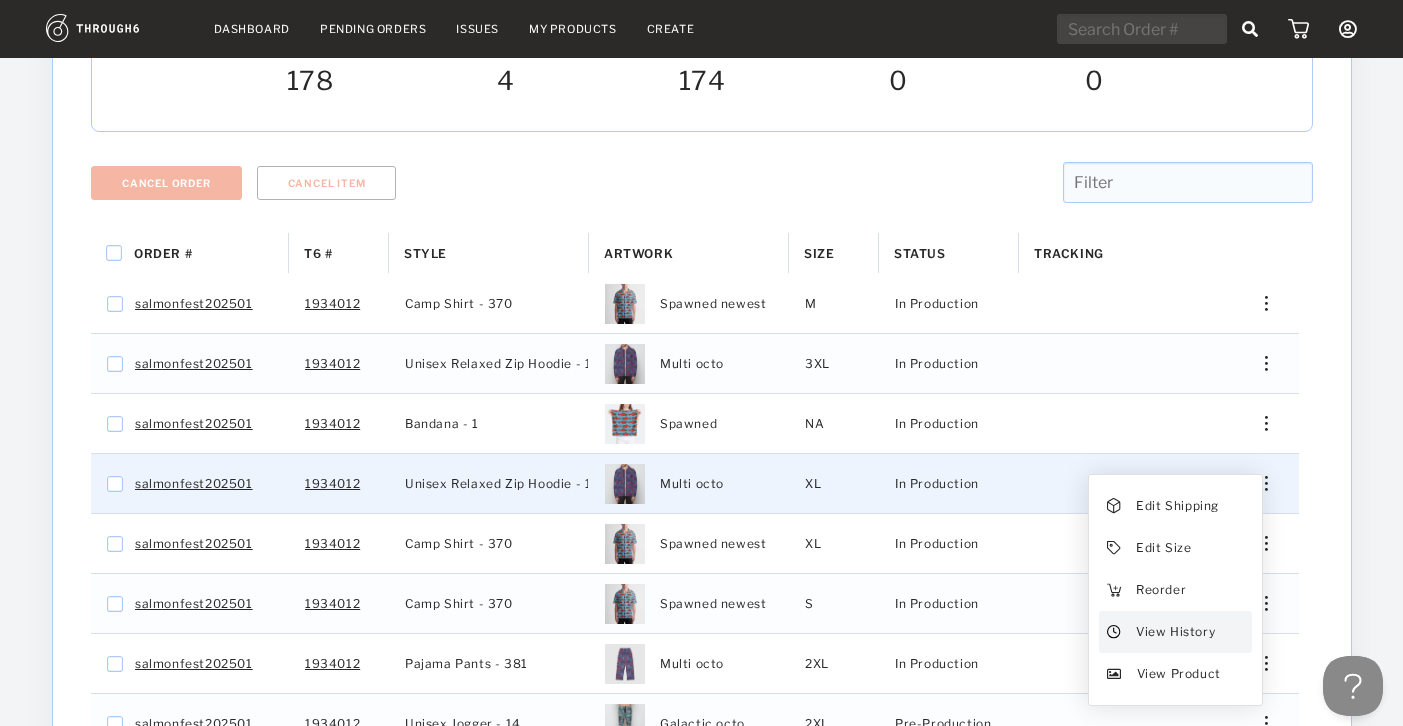 click on "View History" at bounding box center [1174, 632] 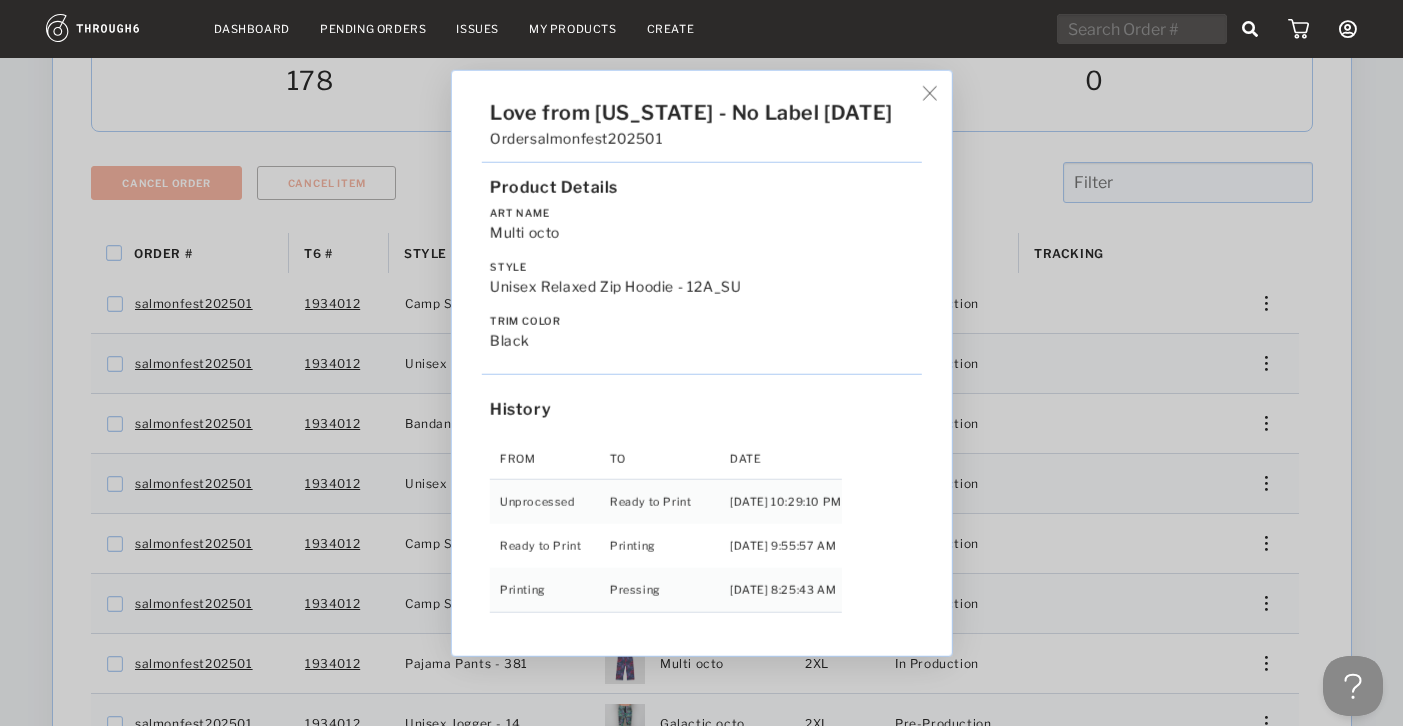 click on "Love from Alaska - No Label   06/19/25 Order  salmonfest202501 Product Details Art Name Multi octo Style Unisex Relaxed Zip Hoodie - 12A_SU Trim Color black History From To Date Unprocessed Ready to Print 6/19/25 10:29:10 PM Ready to Print Printing 6/27/25 9:55:57 AM Printing Pressing 6/30/25 8:25:43 AM" at bounding box center [701, 363] 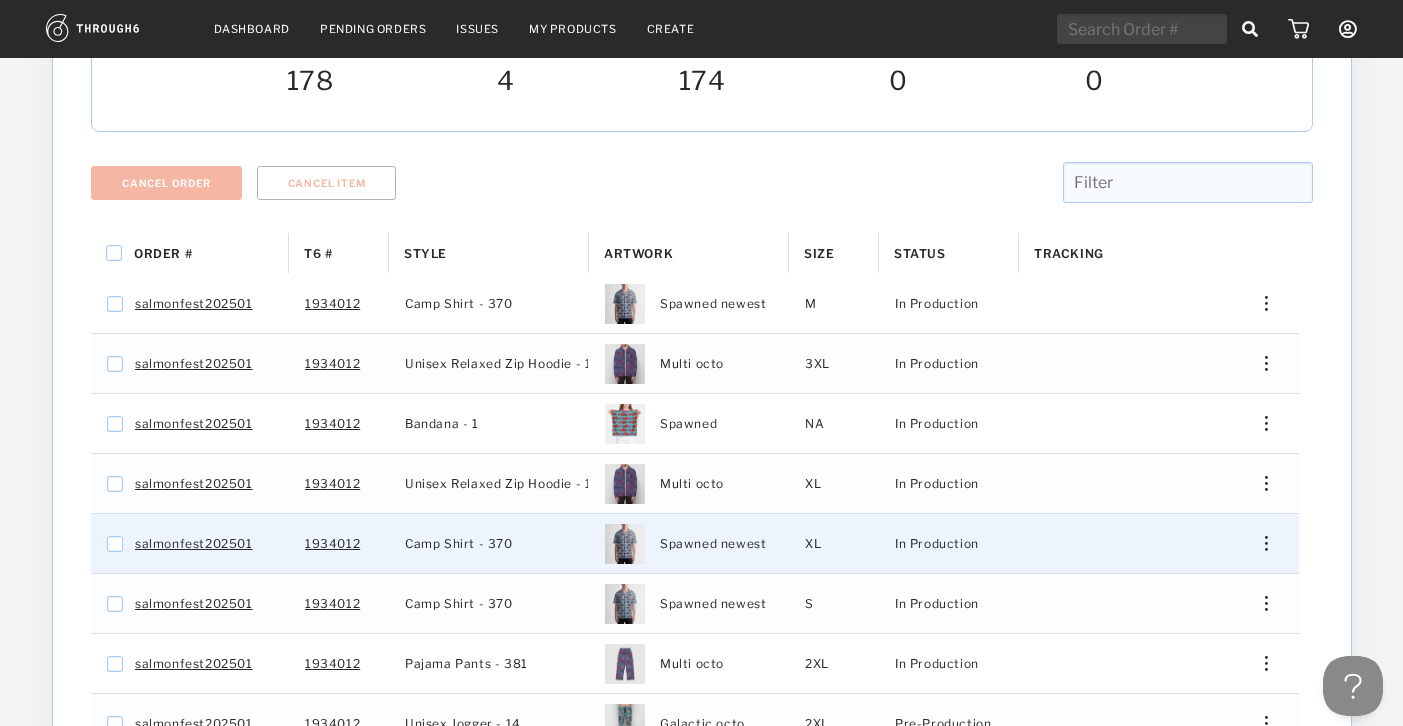 click at bounding box center [1258, 543] 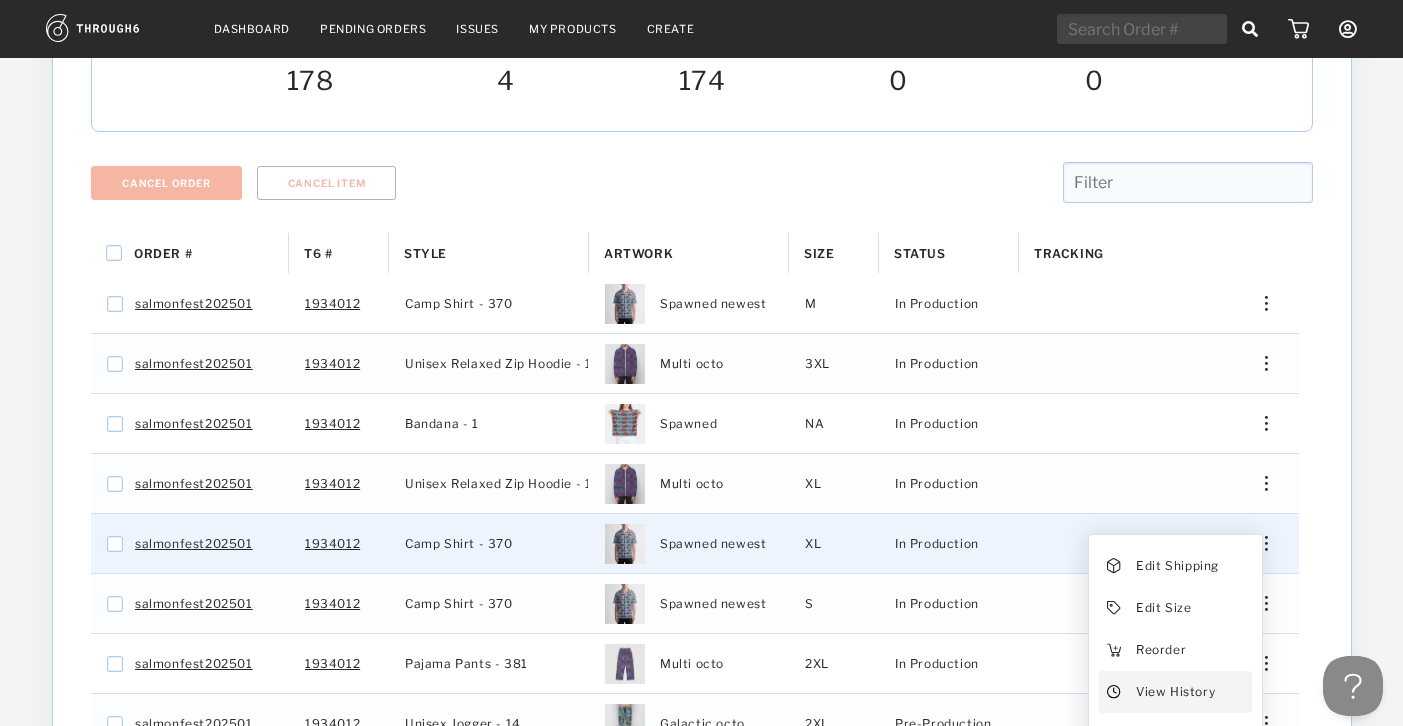 click on "View History" at bounding box center [1174, 692] 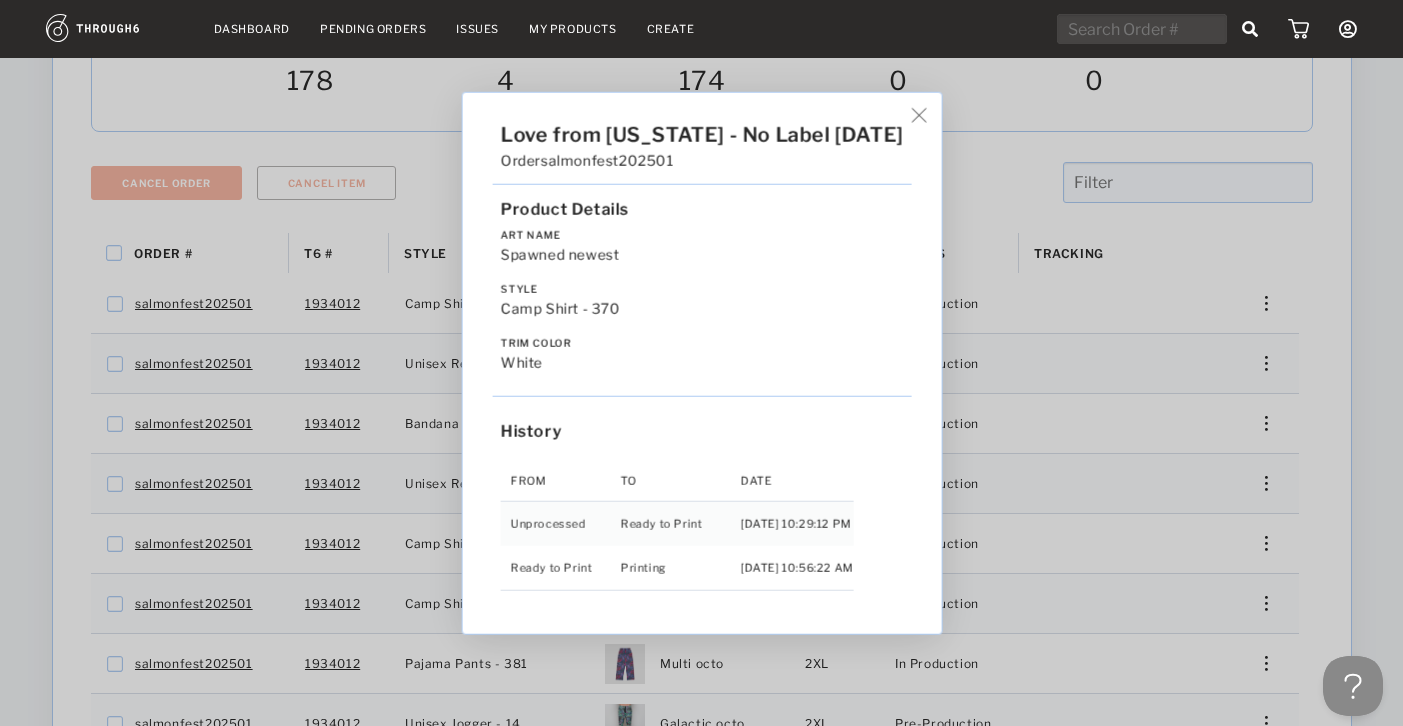 click on "Love from Alaska - No Label   06/19/25 Order  salmonfest202501 Product Details Art Name Spawned newest Style Camp Shirt - 370 Trim Color white History From To Date Unprocessed Ready to Print 6/19/25 10:29:12 PM Ready to Print Printing 6/27/25 10:56:22 AM" at bounding box center [701, 363] 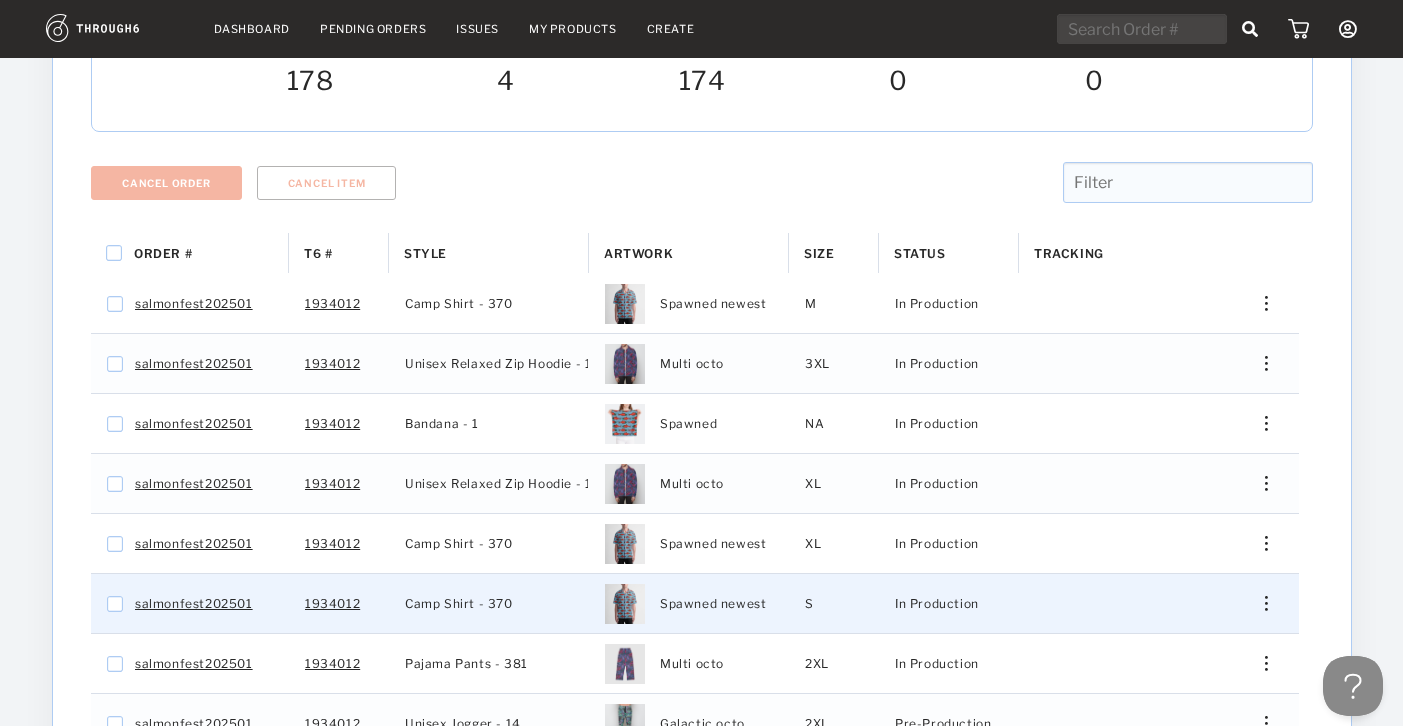 click at bounding box center (1265, 603) 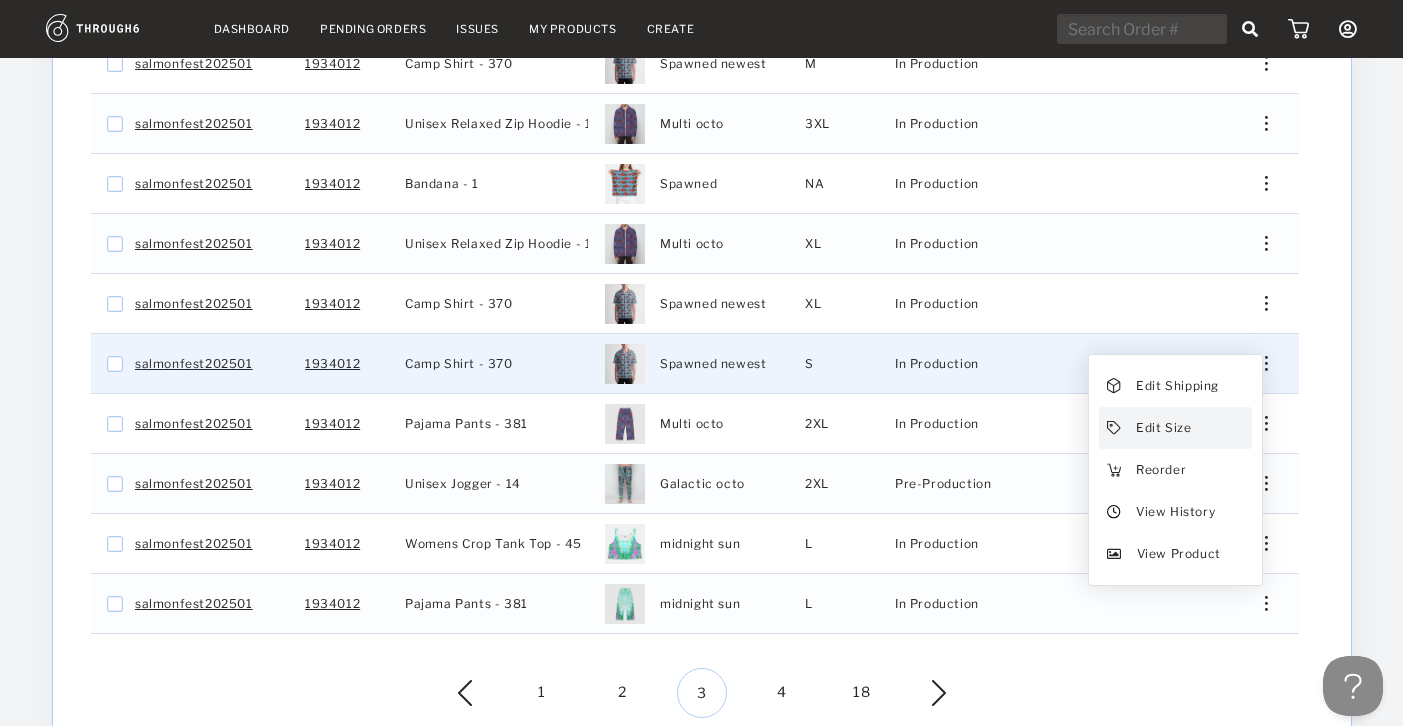 scroll, scrollTop: 485, scrollLeft: 0, axis: vertical 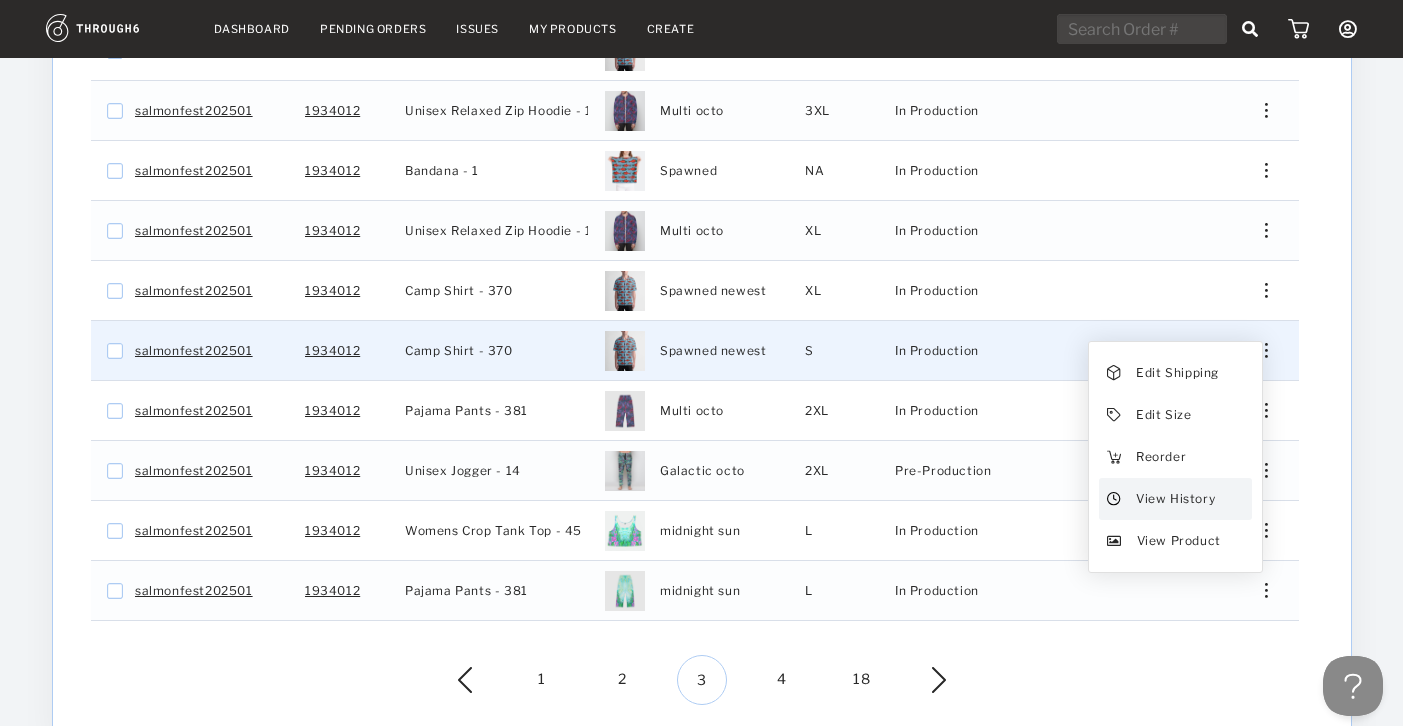 click on "View History" at bounding box center (1174, 499) 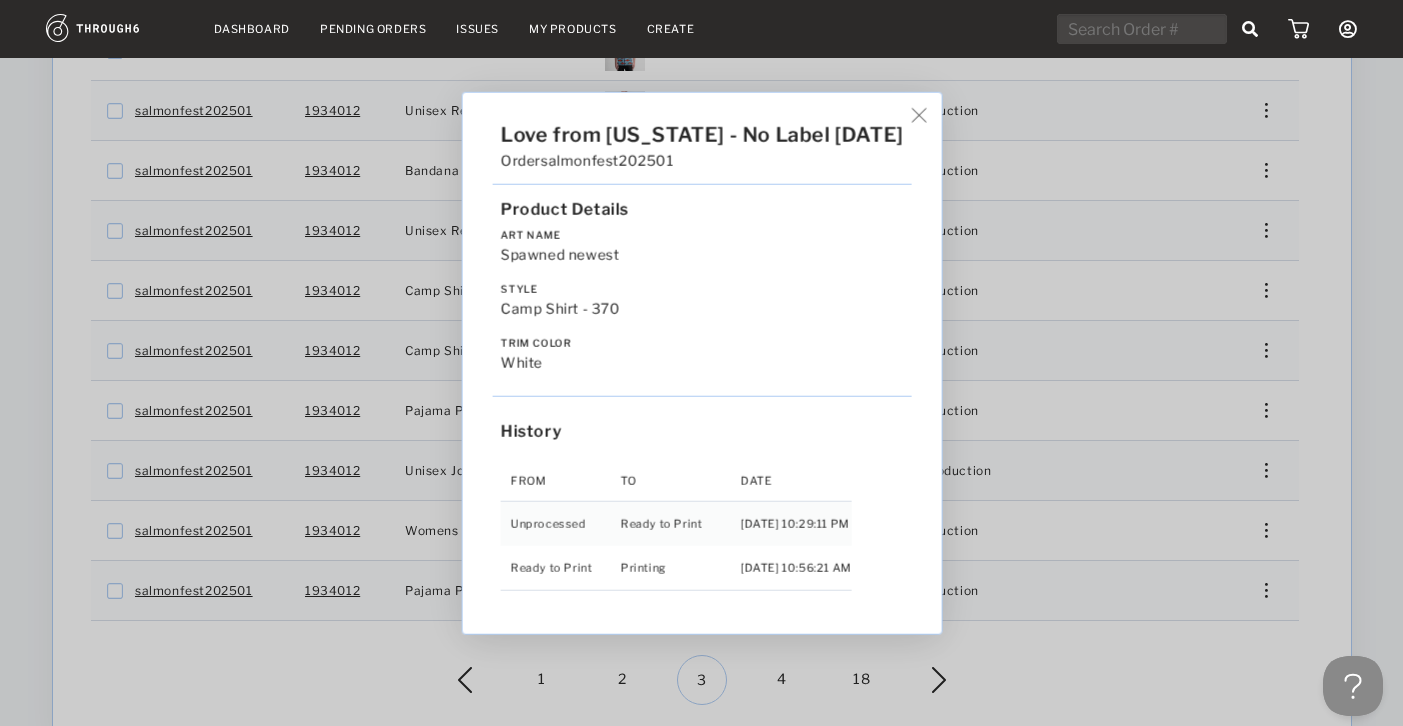 click on "Love from Alaska - No Label   06/19/25 Order  salmonfest202501 Product Details Art Name Spawned newest Style Camp Shirt - 370 Trim Color white History From To Date Unprocessed Ready to Print 6/19/25 10:29:11 PM Ready to Print Printing 6/27/25 10:56:21 AM" at bounding box center [701, 363] 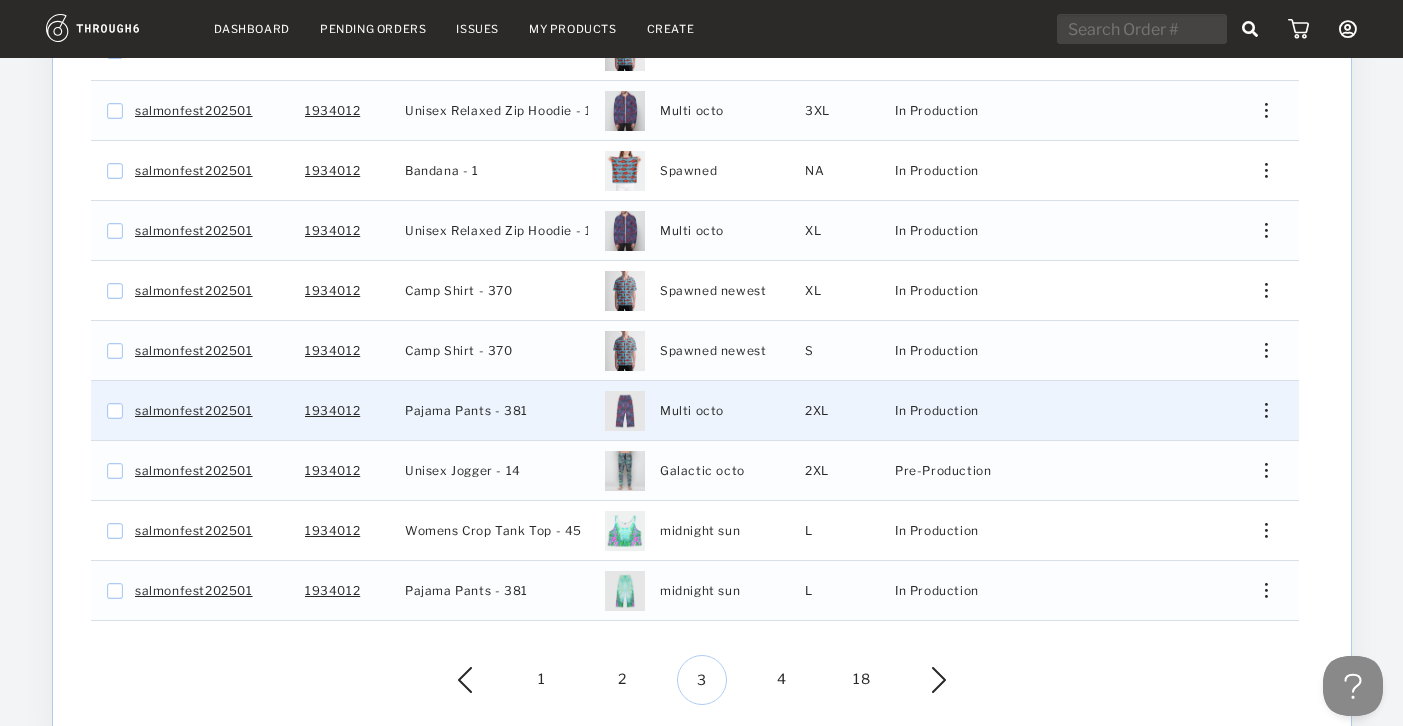 click at bounding box center (1258, 410) 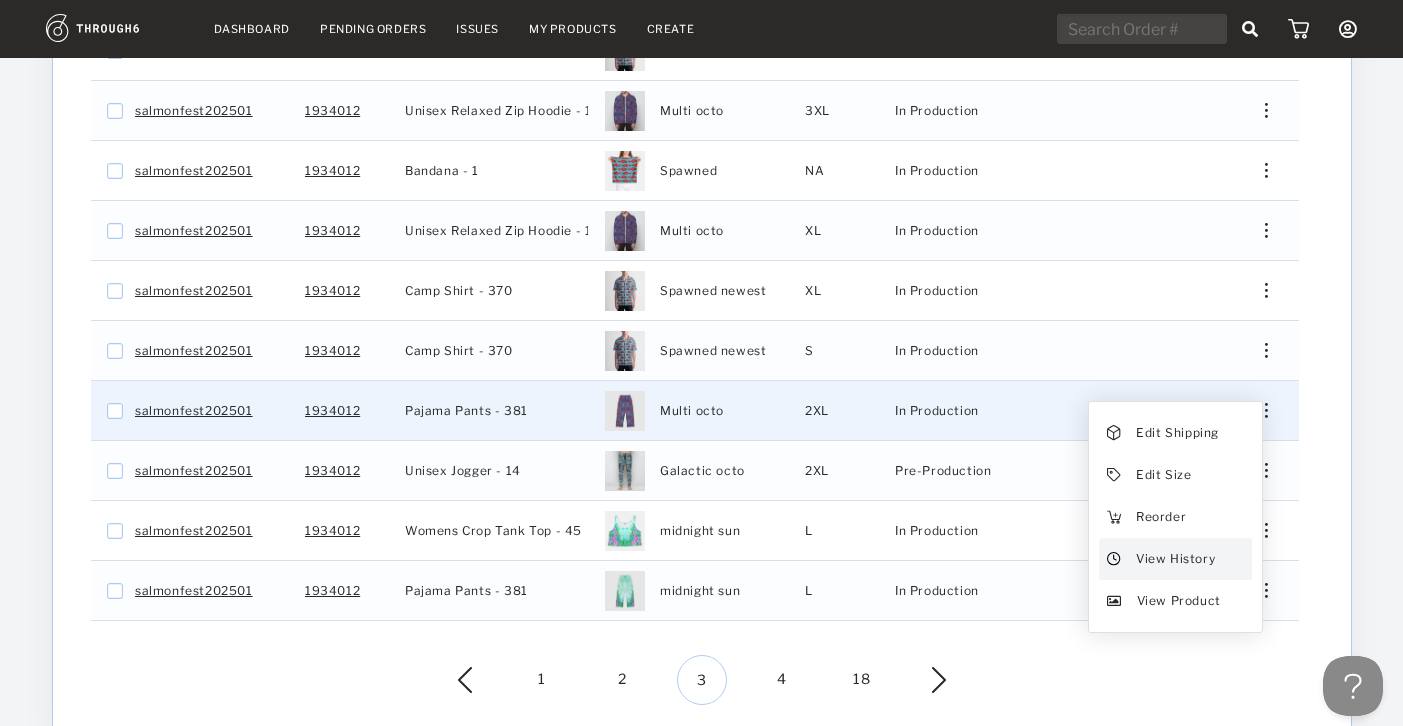 click on "View History" at bounding box center (1174, 559) 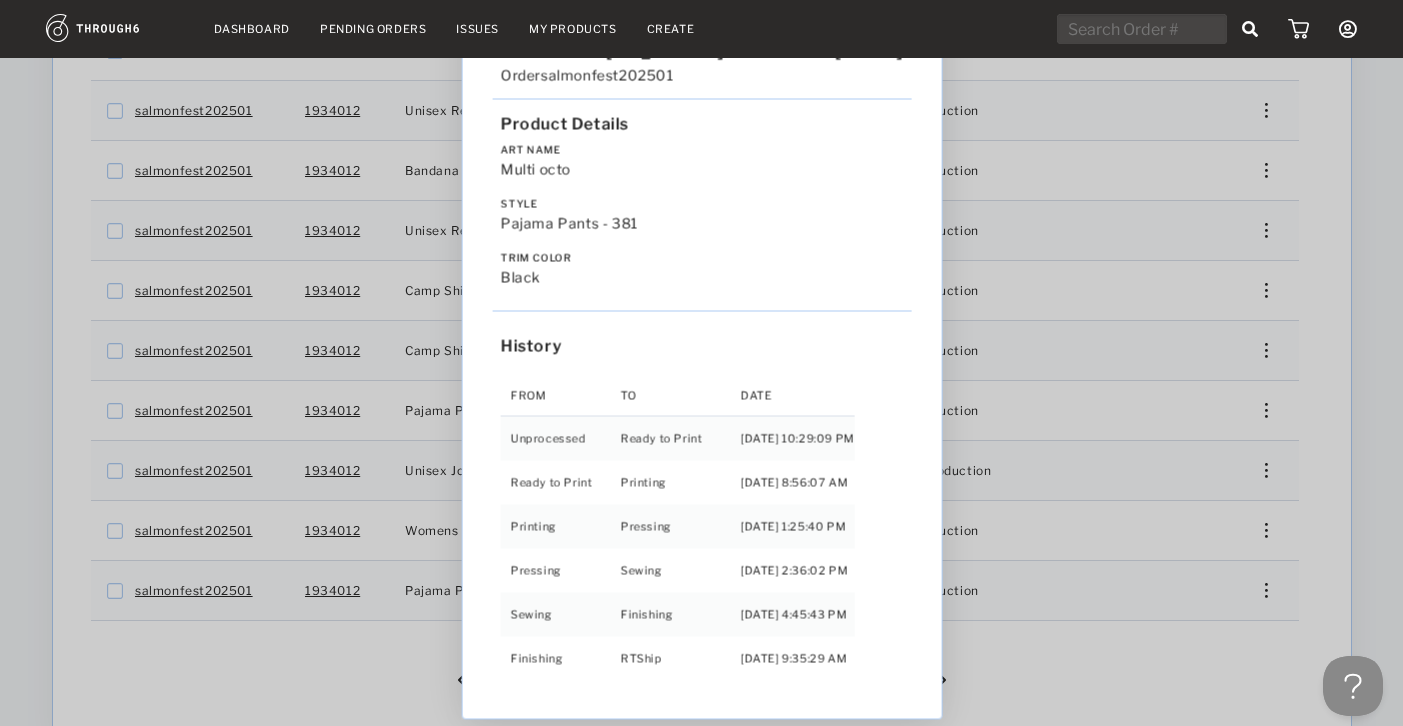 drag, startPoint x: 1333, startPoint y: 489, endPoint x: 1324, endPoint y: 496, distance: 11.401754 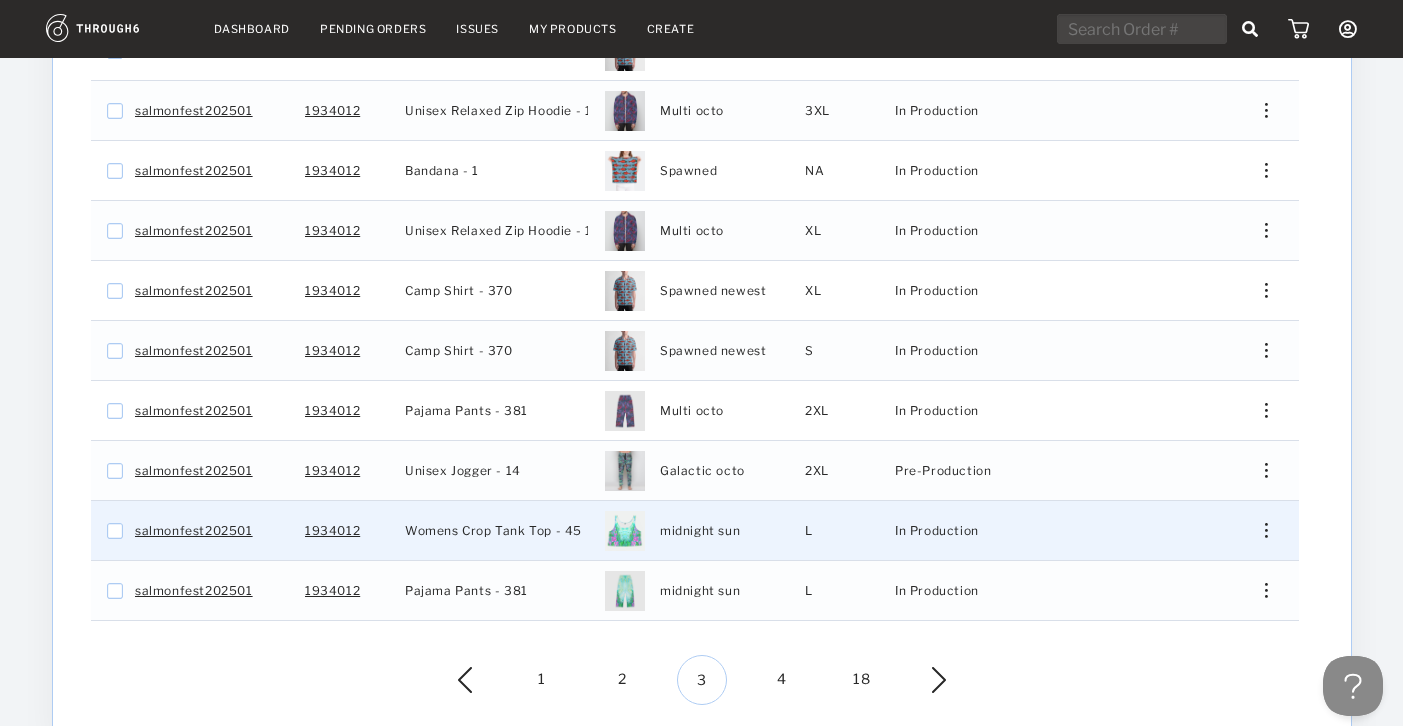 click at bounding box center (1258, 530) 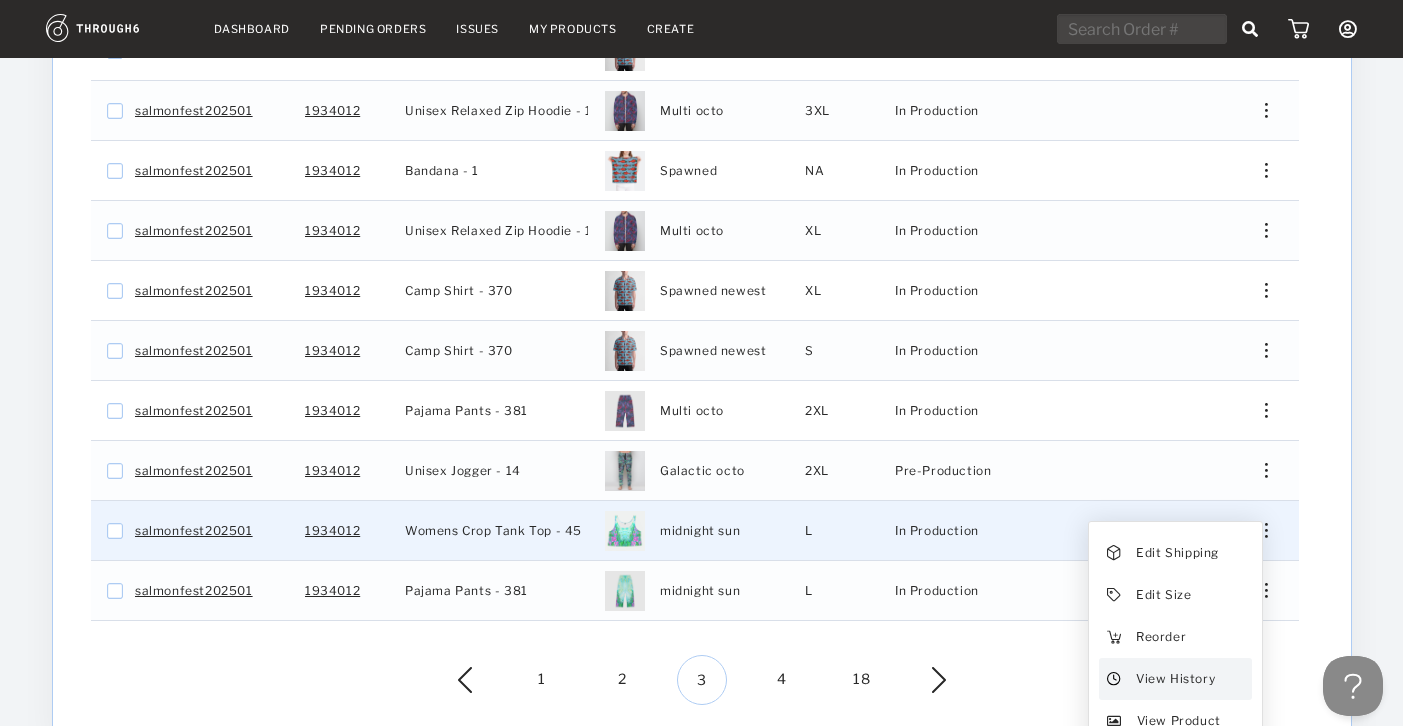 click on "View History" at bounding box center (1174, 679) 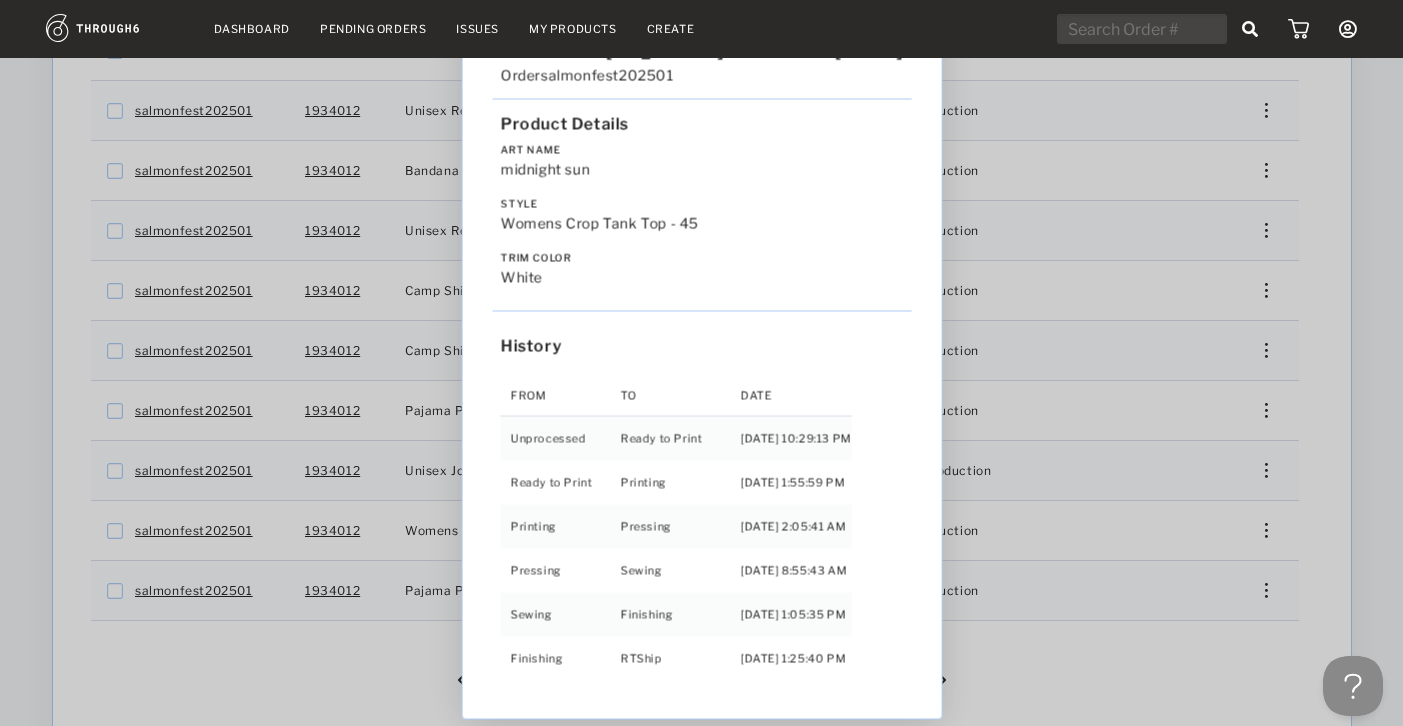 click on "Love from Alaska - No Label   06/19/25 Order  salmonfest202501 Product Details Art Name midnight sun Style Womens Crop Tank Top - 45 Trim Color white History From To Date Unprocessed Ready to Print 6/19/25 10:29:13 PM Ready to Print Printing 6/27/25 1:55:59 PM Printing Pressing 7/01/25 2:05:41 AM Pressing Sewing 7/01/25 8:55:43 AM Sewing Finishing 7/02/25 1:05:35 PM Finishing RTShip 7/02/25 1:25:40 PM" at bounding box center (701, 363) 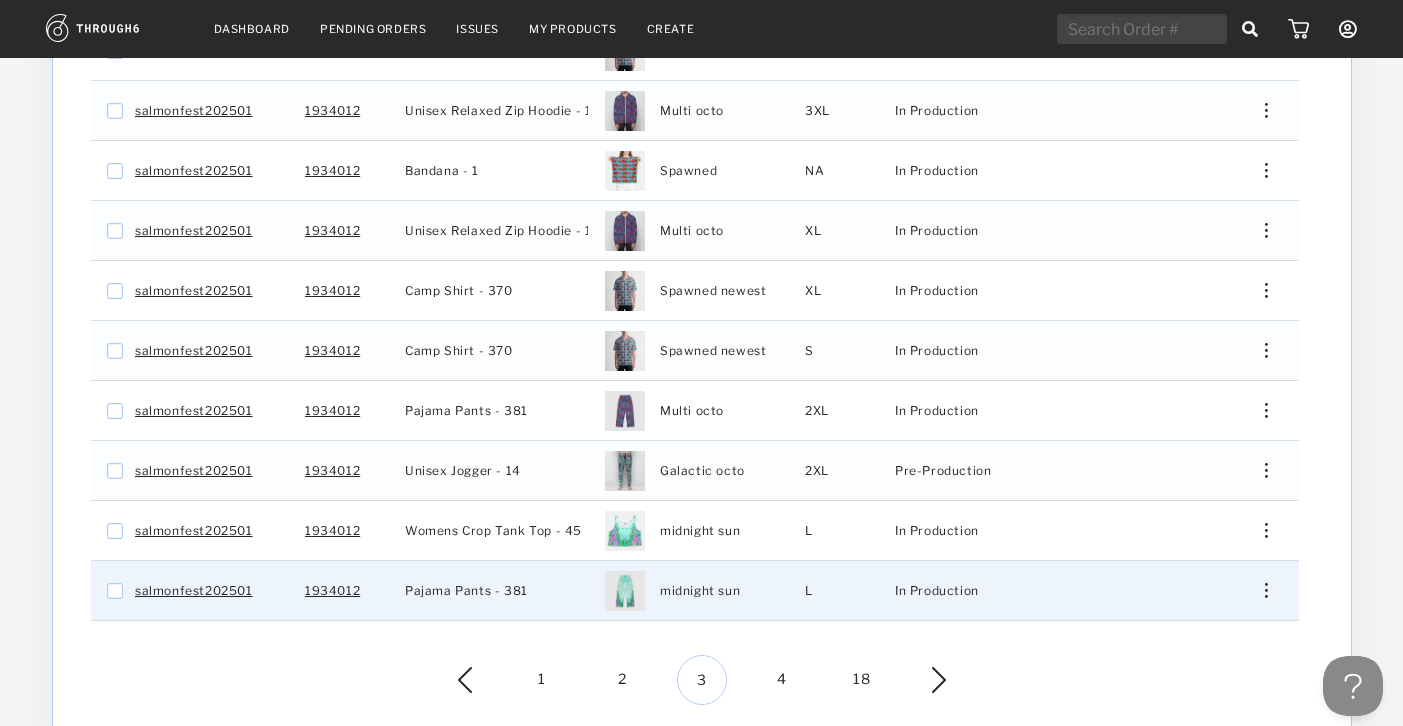click at bounding box center [1258, 590] 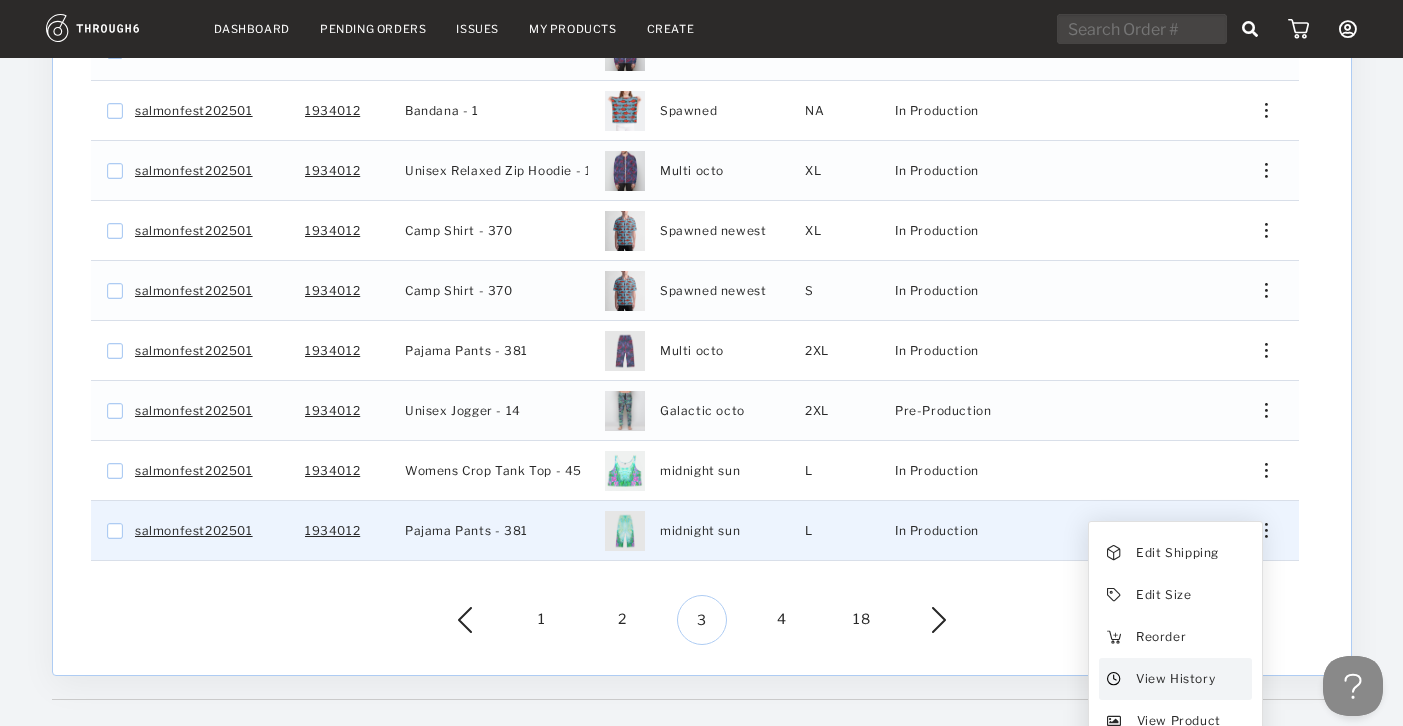 scroll, scrollTop: 545, scrollLeft: 0, axis: vertical 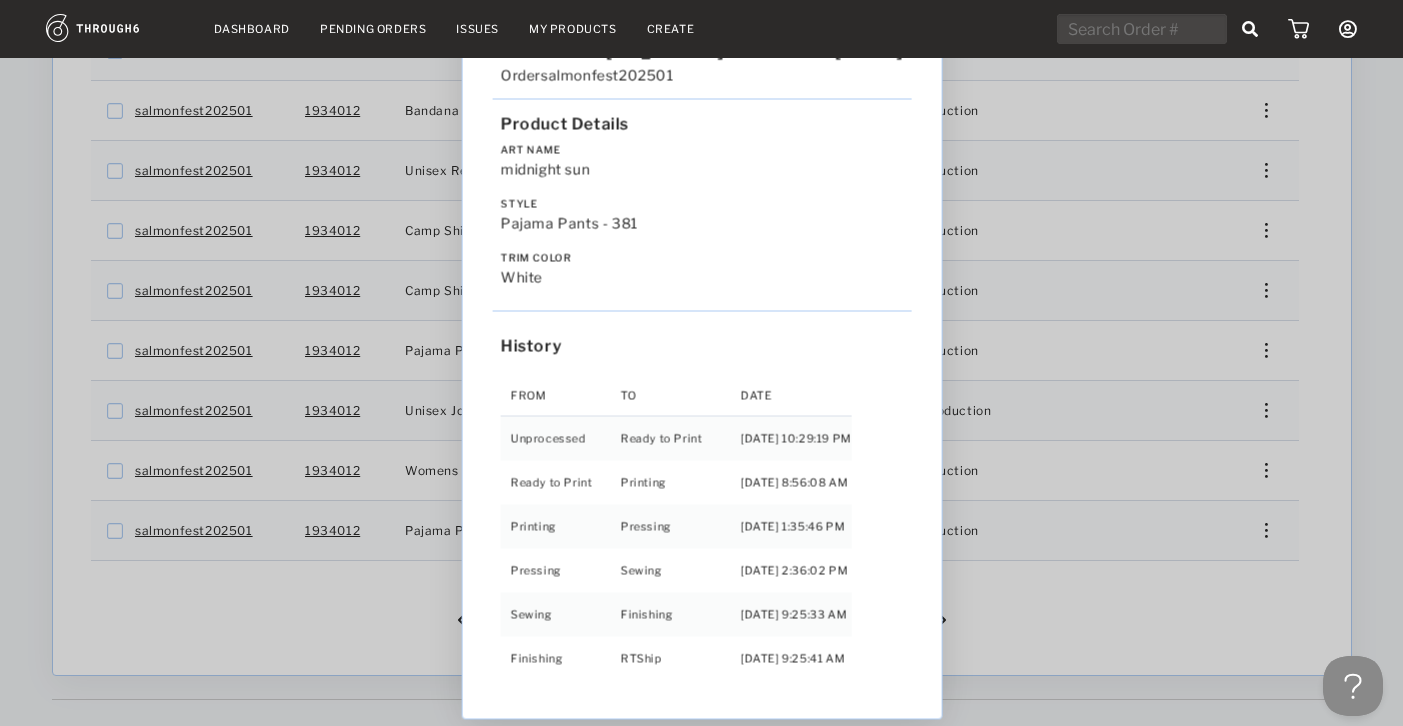 click on "Love from Alaska - No Label   06/19/25 Order  salmonfest202501 Product Details Art Name midnight sun Style Pajama Pants - 381 Trim Color white History From To Date Unprocessed Ready to Print 6/19/25 10:29:19 PM Ready to Print Printing 6/27/25 8:56:08 AM Printing Pressing 7/01/25 1:35:46 PM Pressing Sewing 7/01/25 2:36:02 PM Sewing Finishing 7/03/25 9:25:33 AM Finishing RTShip 7/04/25 9:25:41 AM" at bounding box center [701, 363] 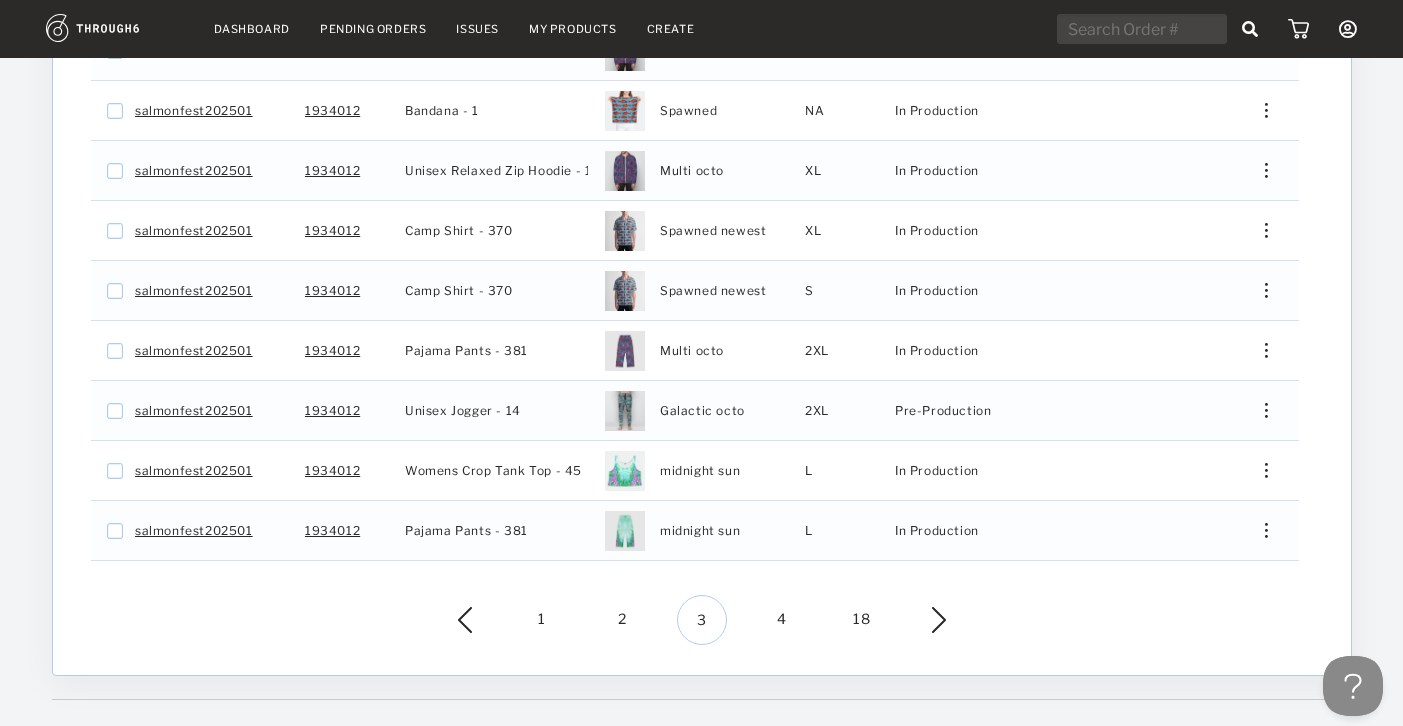 click on "4" at bounding box center [782, 620] 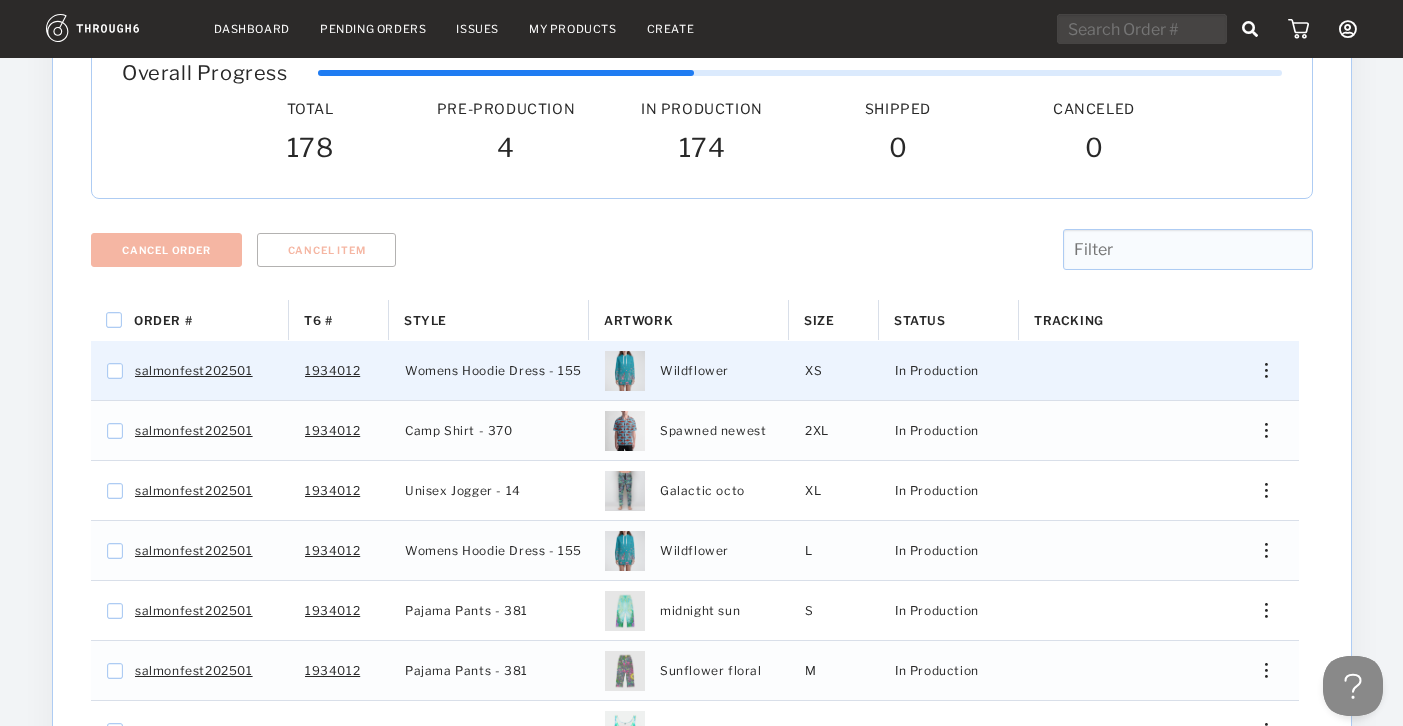 scroll, scrollTop: 197, scrollLeft: 0, axis: vertical 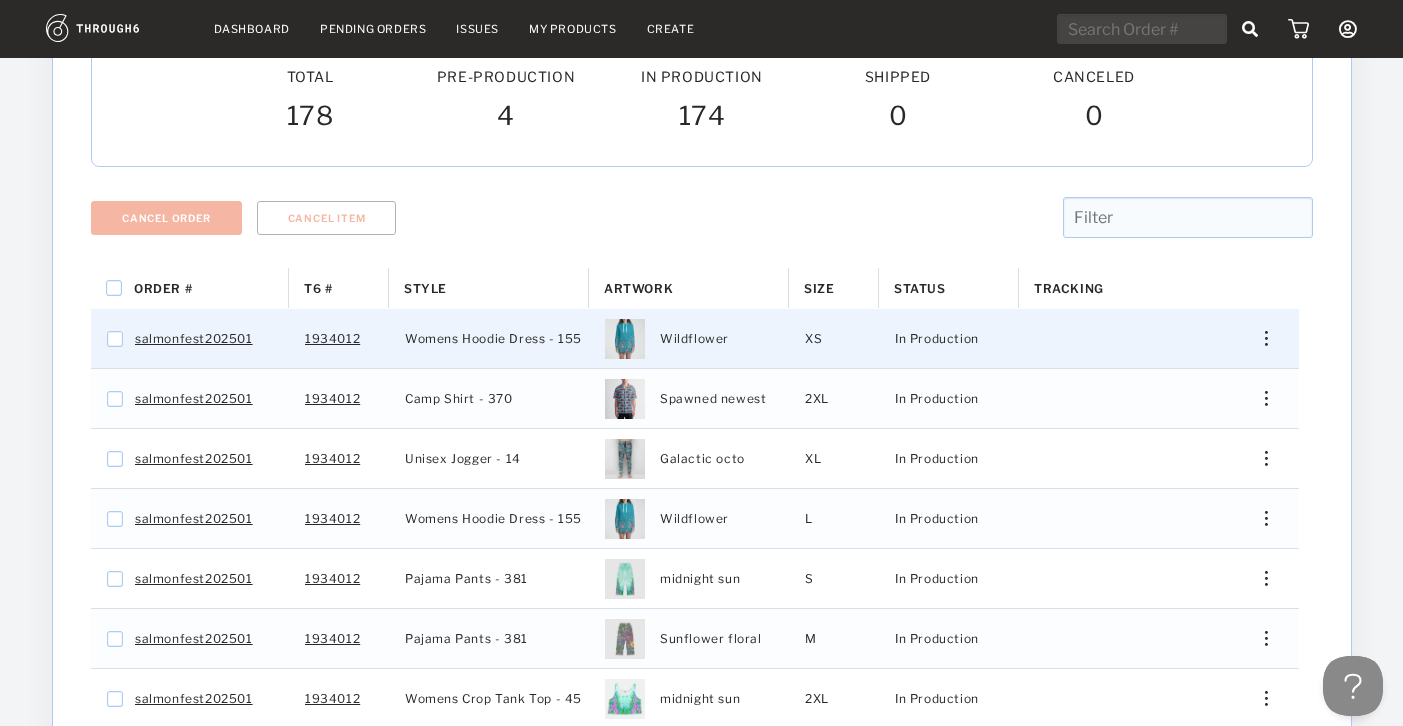 click on "Edit Shipping Edit Size Reorder View History View Product" at bounding box center (1259, 338) 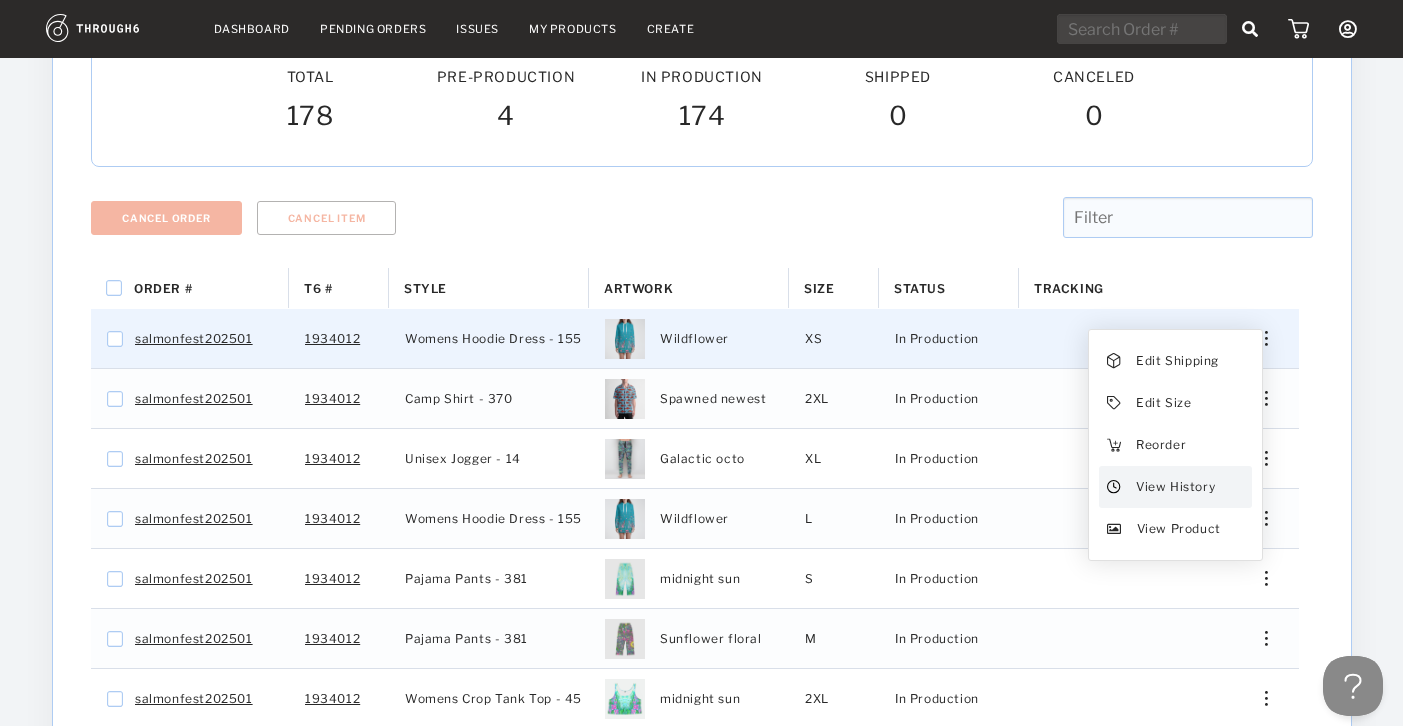 click on "View History" at bounding box center (1174, 487) 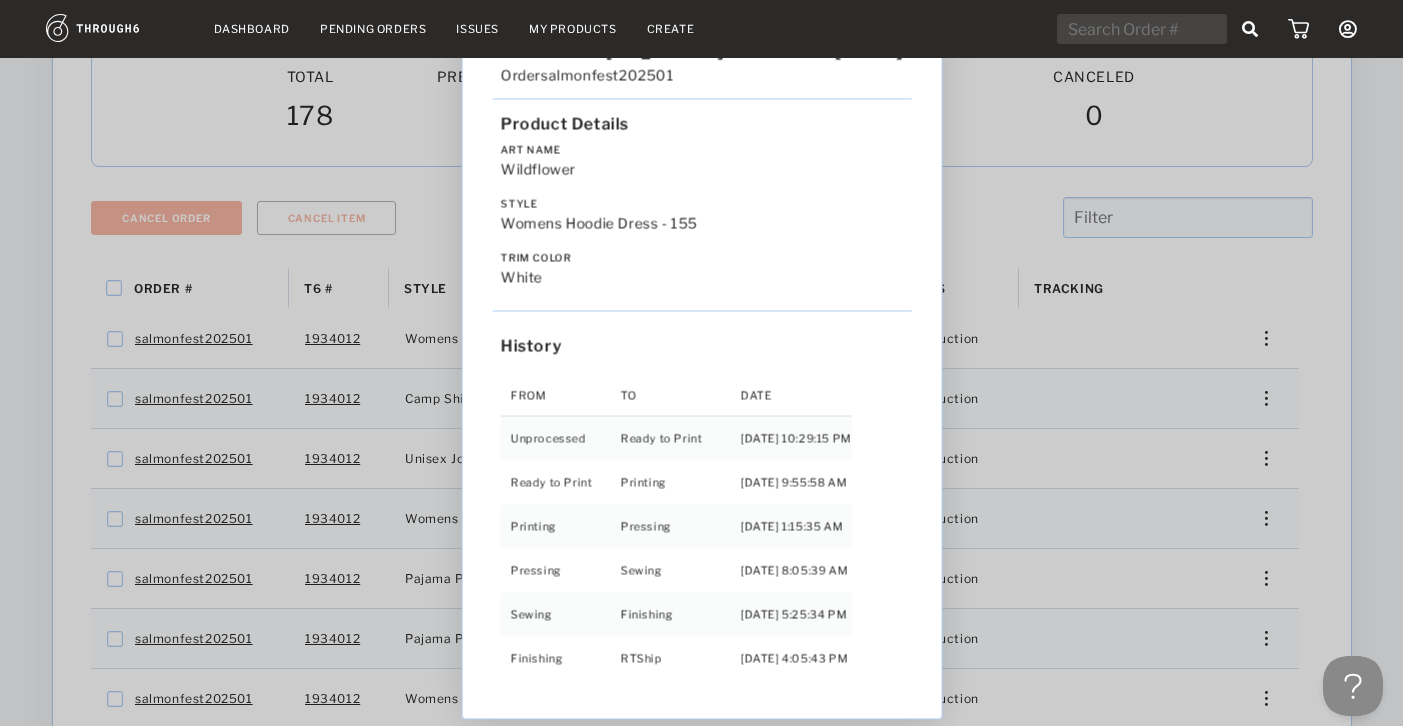 click on "Love from Alaska - No Label   06/19/25 Order  salmonfest202501 Product Details Art Name Wildflower Style Womens Hoodie Dress - 155 Trim Color white History From To Date Unprocessed Ready to Print 6/19/25 10:29:15 PM Ready to Print Printing 6/27/25 9:55:58 AM Printing Pressing 7/02/25 1:15:35 AM Pressing Sewing 7/02/25 8:05:39 AM Sewing Finishing 7/02/25 5:25:34 PM Finishing RTShip 7/03/25 4:05:43 PM" at bounding box center [701, 363] 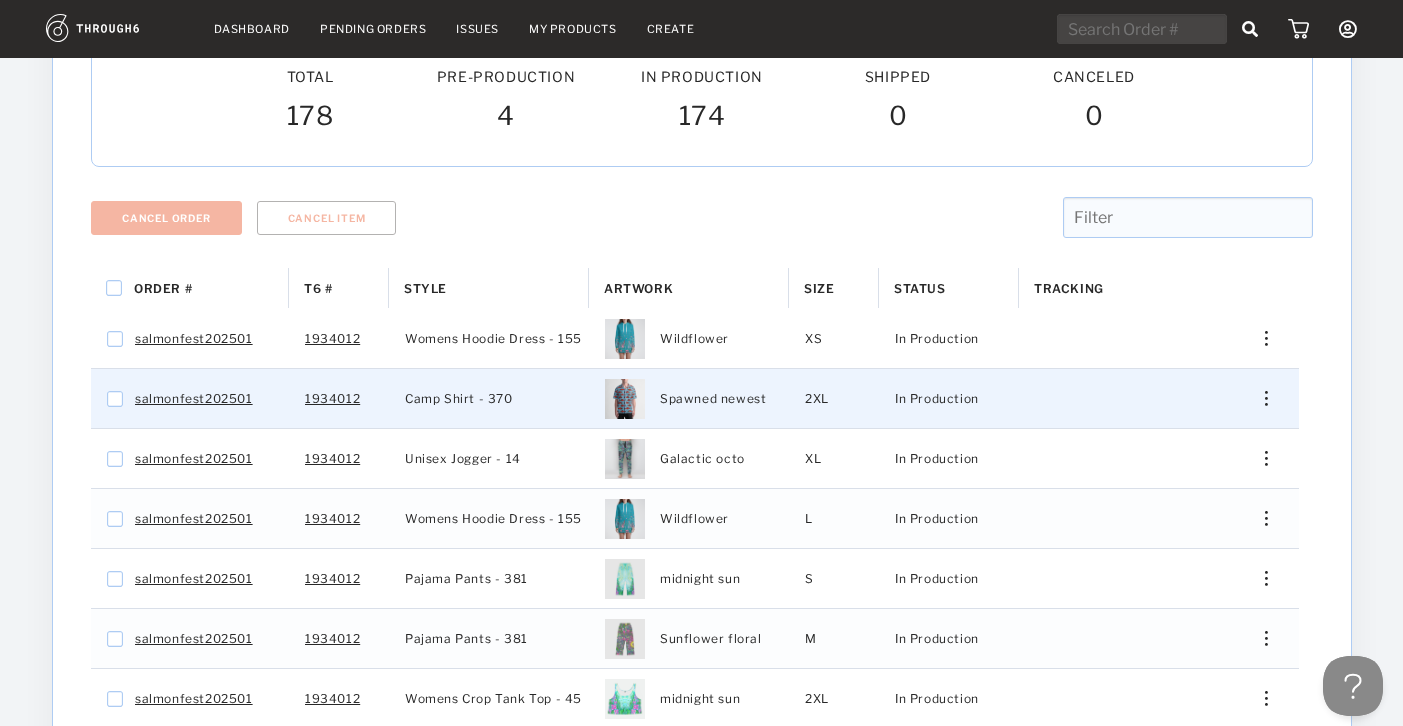 click on "Edit Shipping Edit Size Reorder View History View Product" at bounding box center [1258, 398] 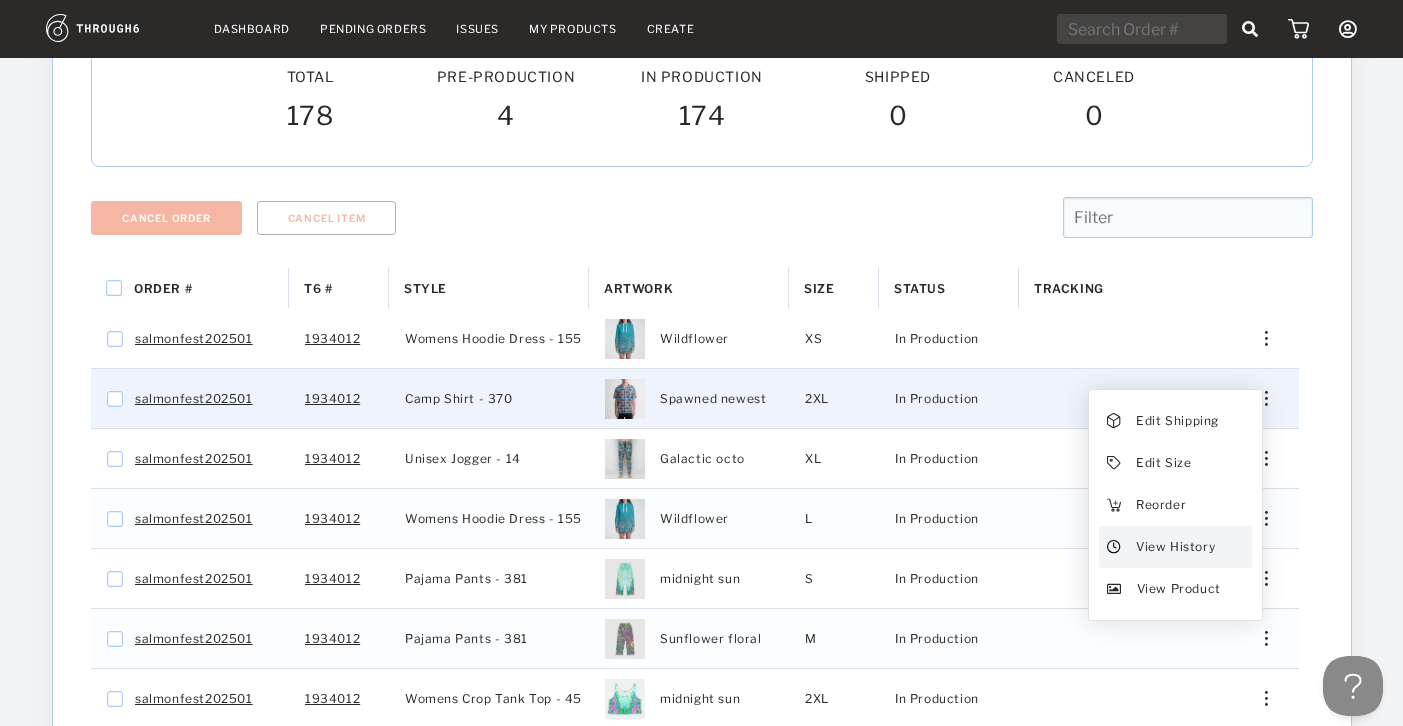 click on "View History" at bounding box center [1174, 547] 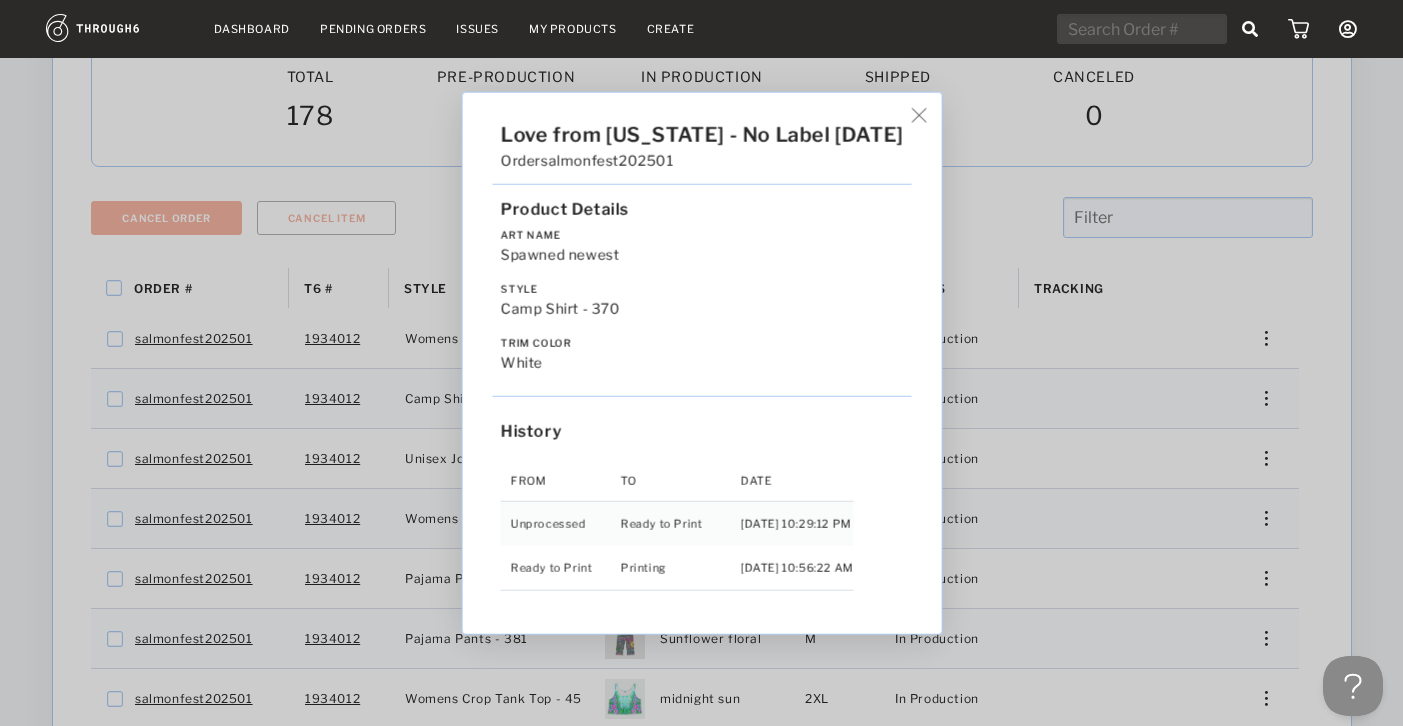 click on "Love from Alaska - No Label   06/19/25 Order  salmonfest202501 Product Details Art Name Spawned newest Style Camp Shirt - 370 Trim Color white History From To Date Unprocessed Ready to Print 6/19/25 10:29:12 PM Ready to Print Printing 6/27/25 10:56:22 AM" at bounding box center (701, 363) 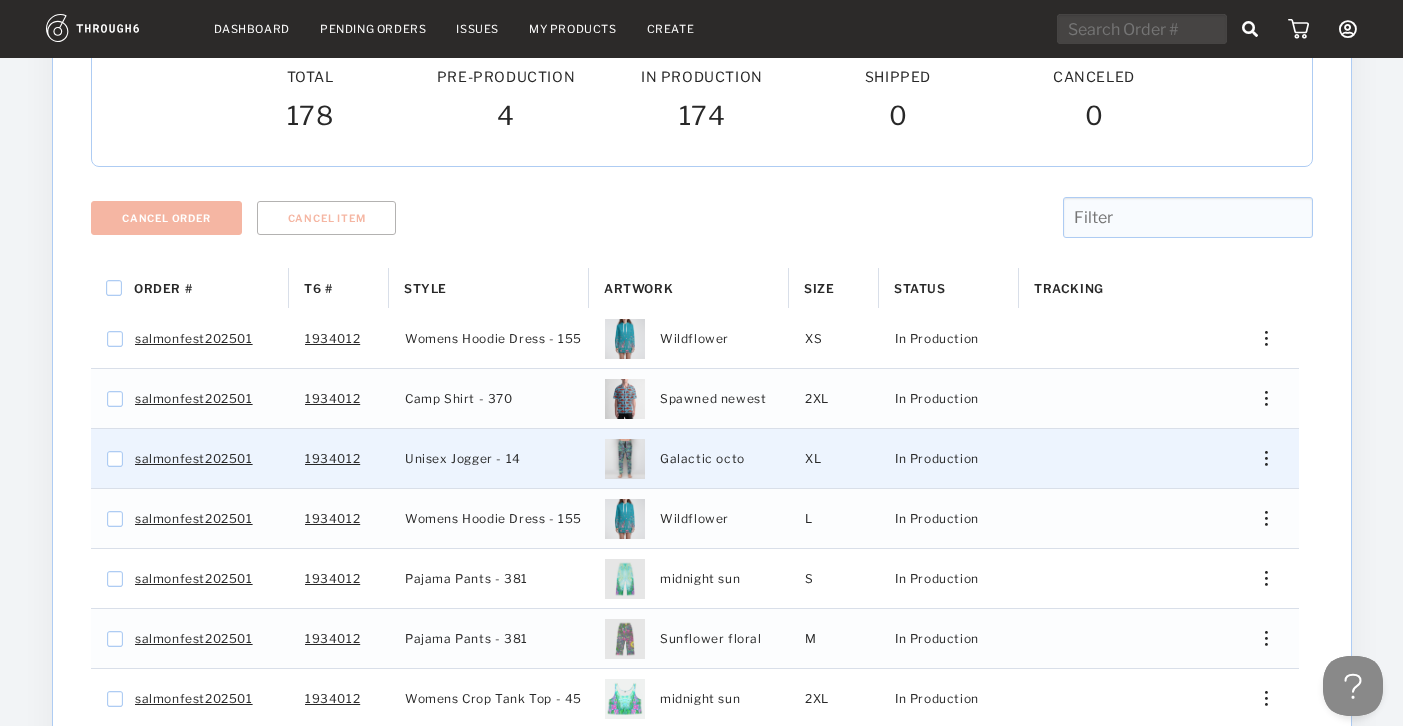 click at bounding box center (1258, 458) 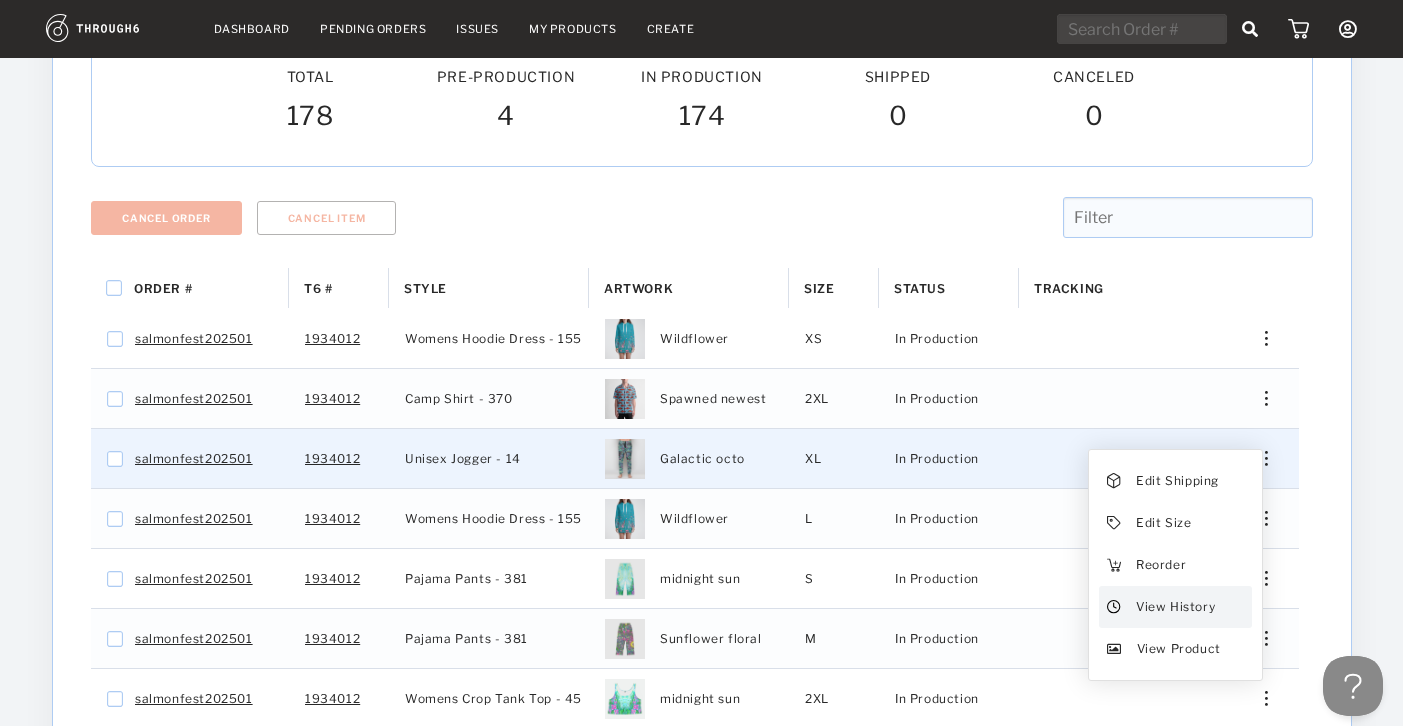 click on "View History" at bounding box center [1174, 607] 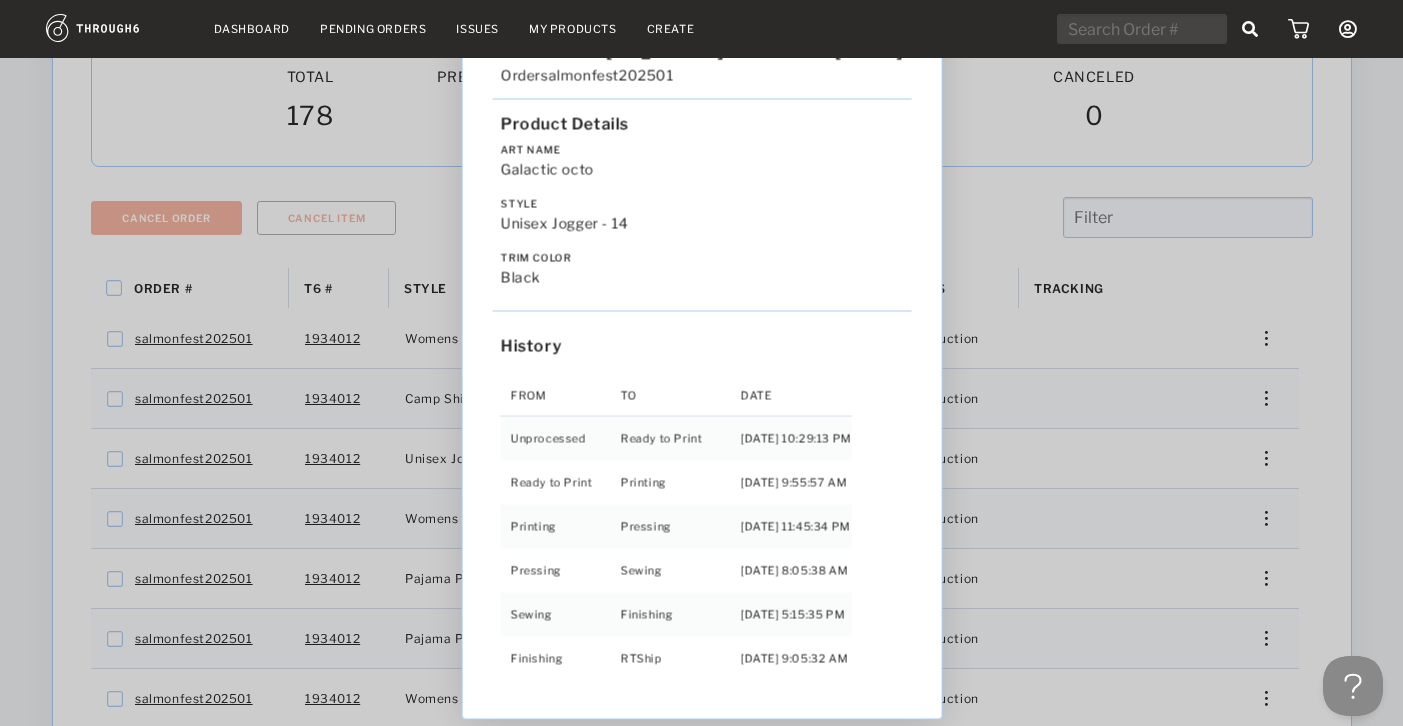 click on "Love from Alaska - No Label   06/19/25 Order  salmonfest202501 Product Details Art Name Galactic octo Style Unisex Jogger - 14 Trim Color black History From To Date Unprocessed Ready to Print 6/19/25 10:29:13 PM Ready to Print Printing 6/27/25 9:55:57 AM Printing Pressing 7/01/25 11:45:34 PM Pressing Sewing 7/02/25 8:05:38 AM Sewing Finishing 7/02/25 5:15:35 PM Finishing RTShip 7/04/25 9:05:32 AM" at bounding box center [701, 363] 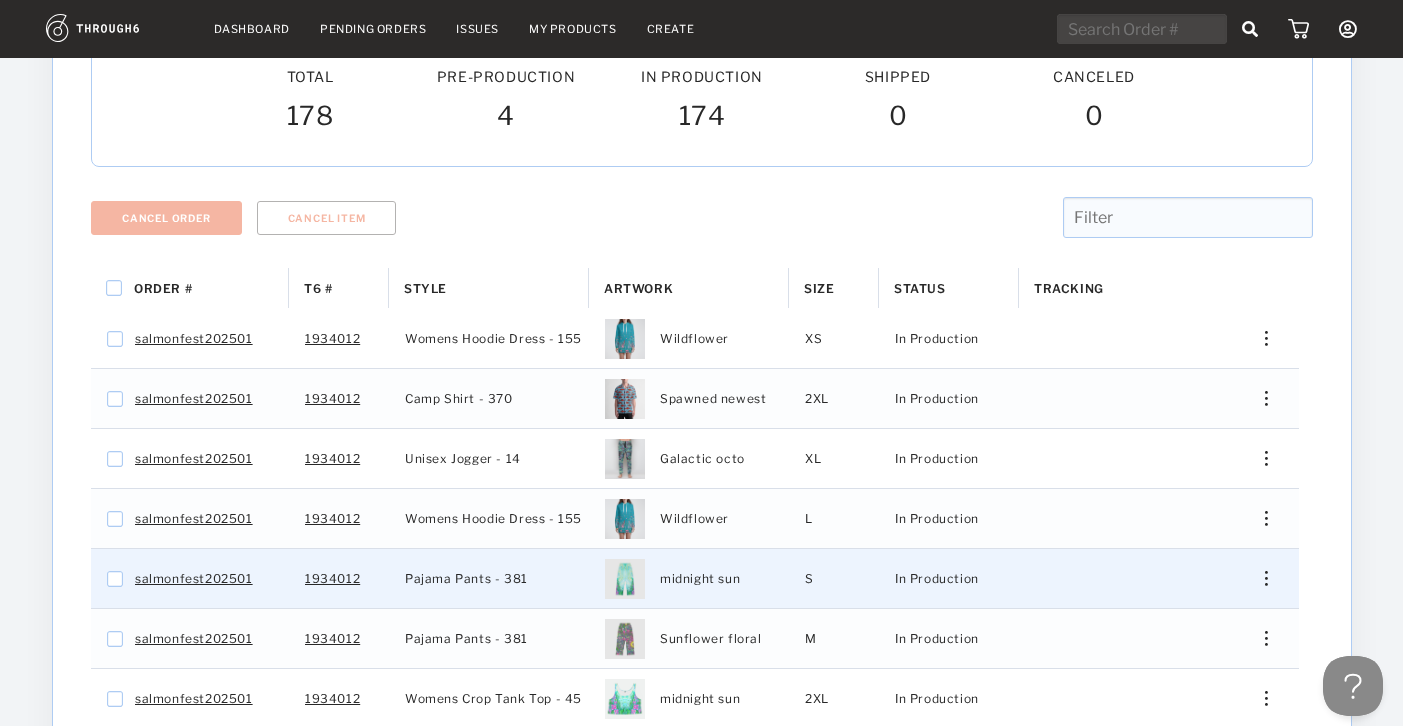 click on "Edit Shipping Edit Size Reorder View History View Product" at bounding box center [1258, 578] 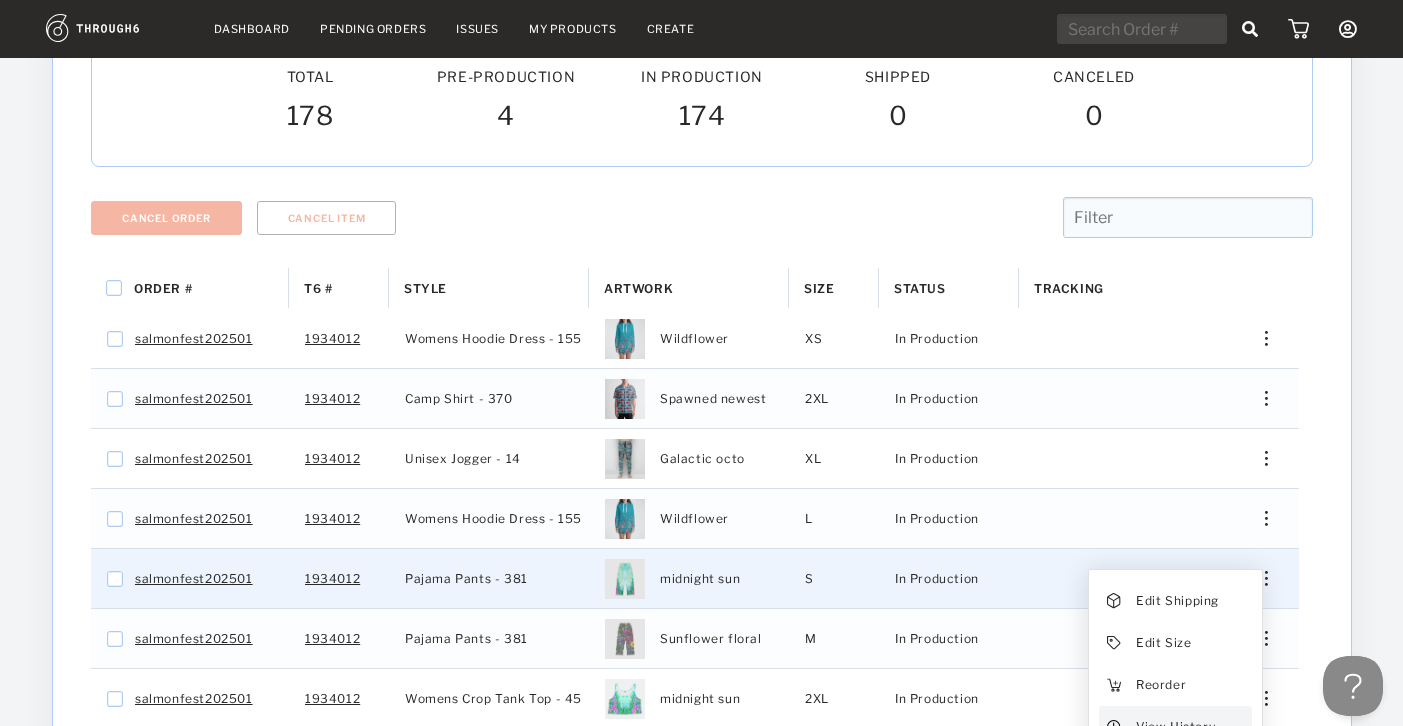 click on "View History" at bounding box center (1174, 727) 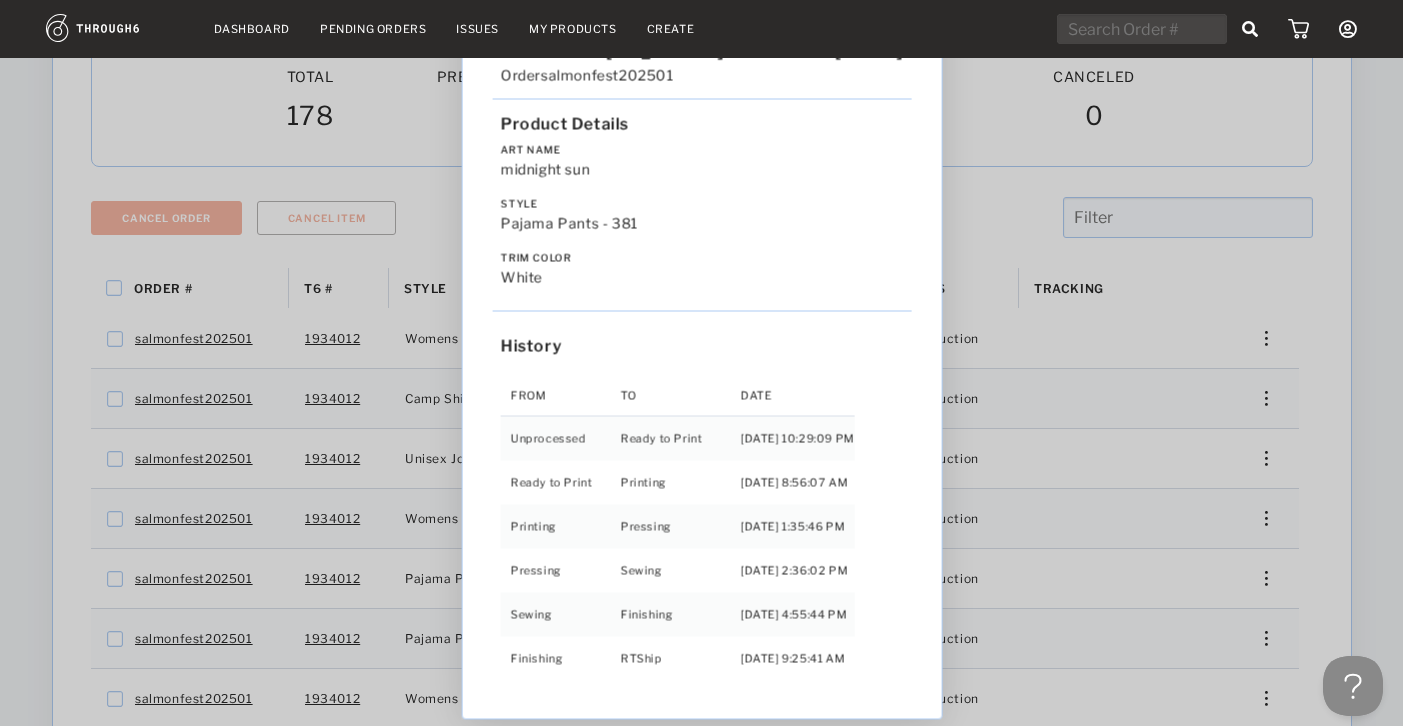 click on "Love from Alaska - No Label   06/19/25 Order  salmonfest202501 Product Details Art Name midnight sun Style Pajama Pants - 381 Trim Color white History From To Date Unprocessed Ready to Print 6/19/25 10:29:09 PM Ready to Print Printing 6/27/25 8:56:07 AM Printing Pressing 7/01/25 1:35:46 PM Pressing Sewing 7/01/25 2:36:02 PM Sewing Finishing 7/02/25 4:55:44 PM Finishing RTShip 7/04/25 9:25:41 AM" at bounding box center [701, 363] 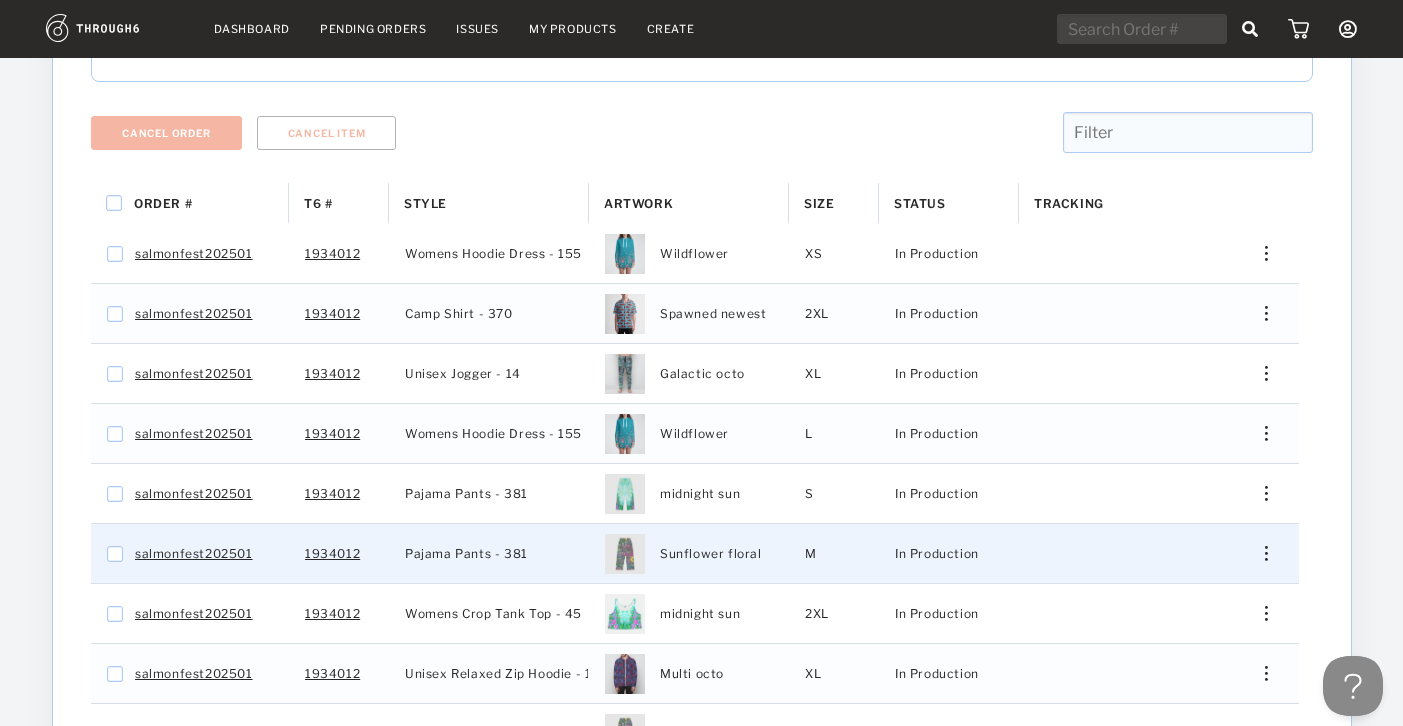 scroll, scrollTop: 308, scrollLeft: 0, axis: vertical 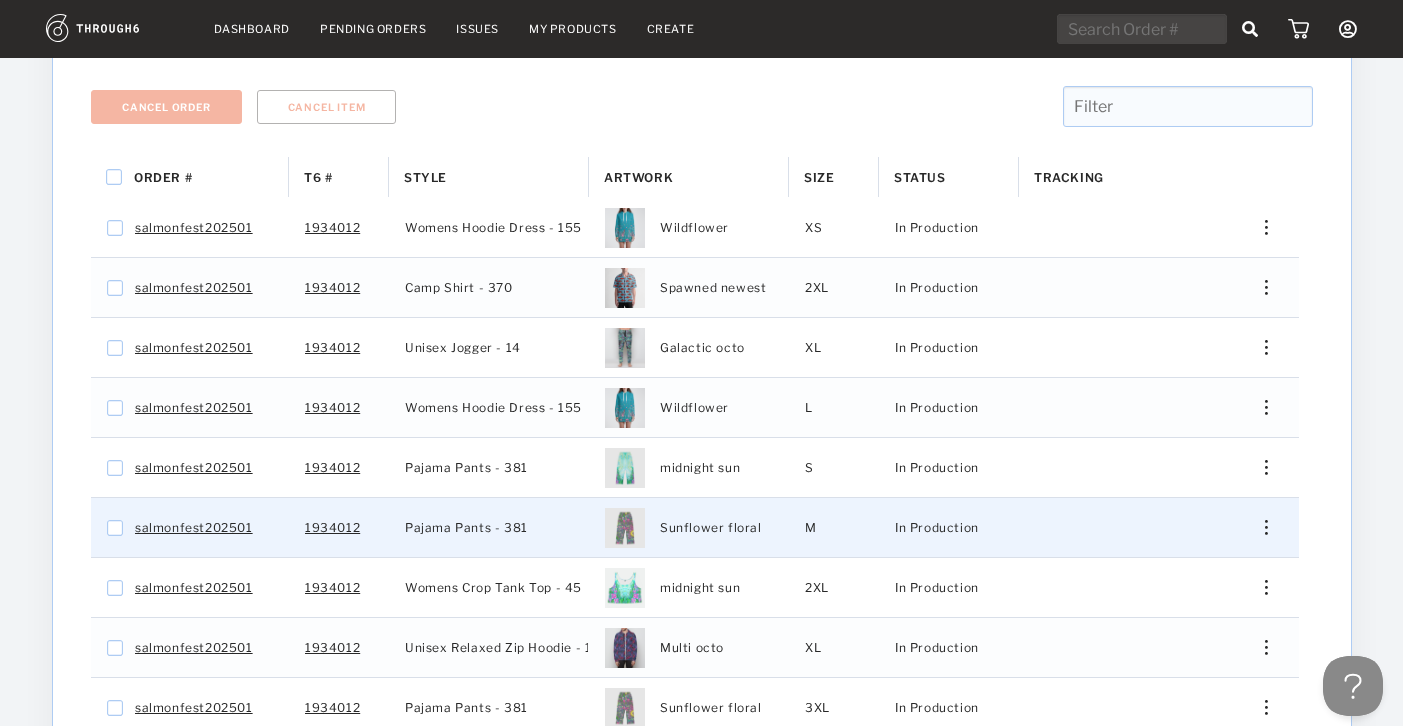 click on "Edit Shipping Edit Size Reorder View History View Product" at bounding box center [1259, 527] 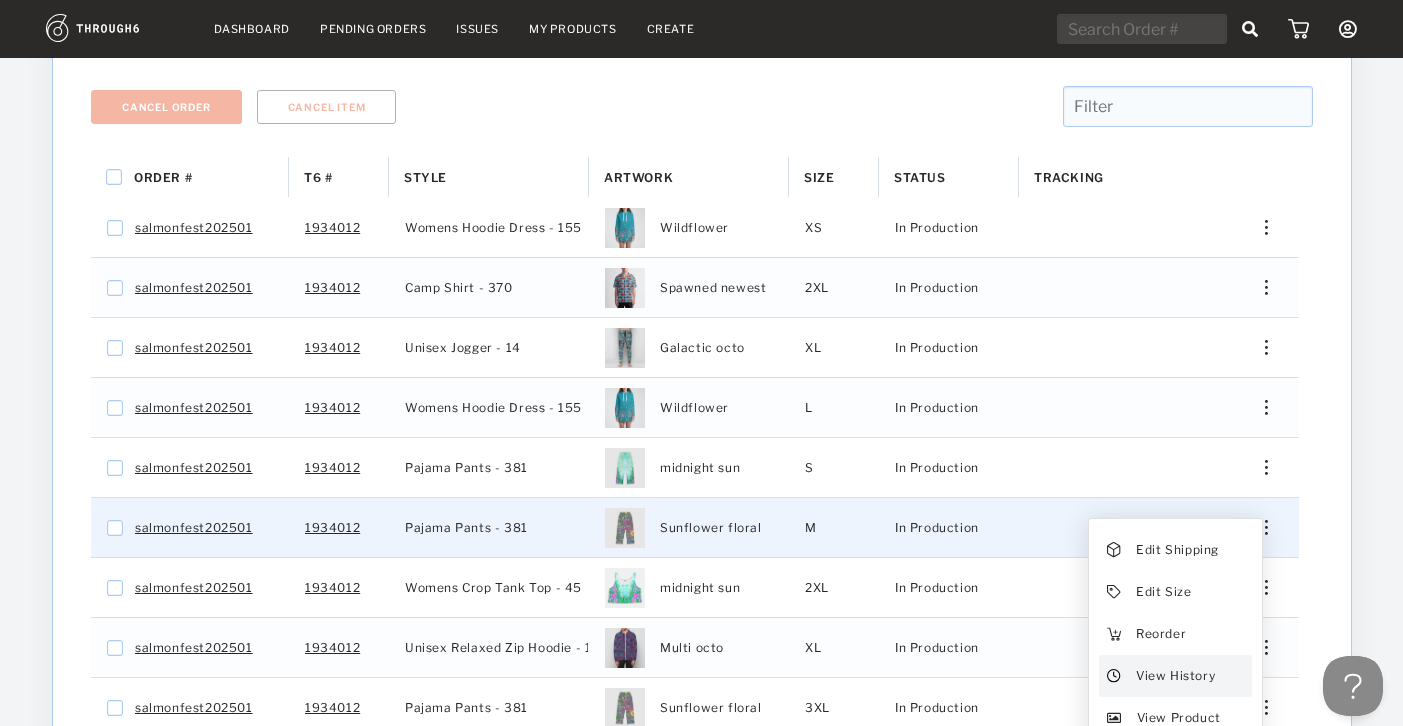 click on "View History" at bounding box center (1174, 676) 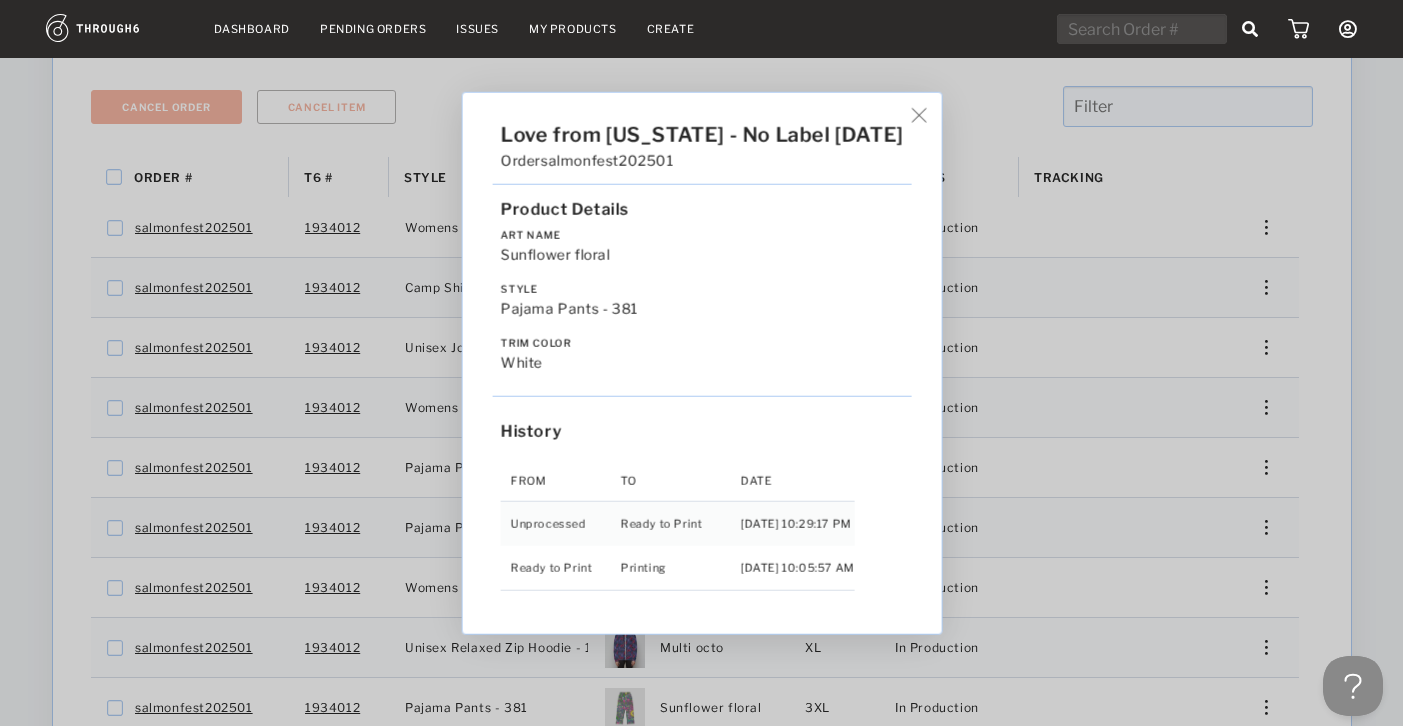 click on "Love from Alaska - No Label   06/19/25 Order  salmonfest202501 Product Details Art Name Sunflower floral Style Pajama Pants - 381 Trim Color white History From To Date Unprocessed Ready to Print 6/19/25 10:29:17 PM Ready to Print Printing 6/27/25 10:05:57 AM" at bounding box center (701, 363) 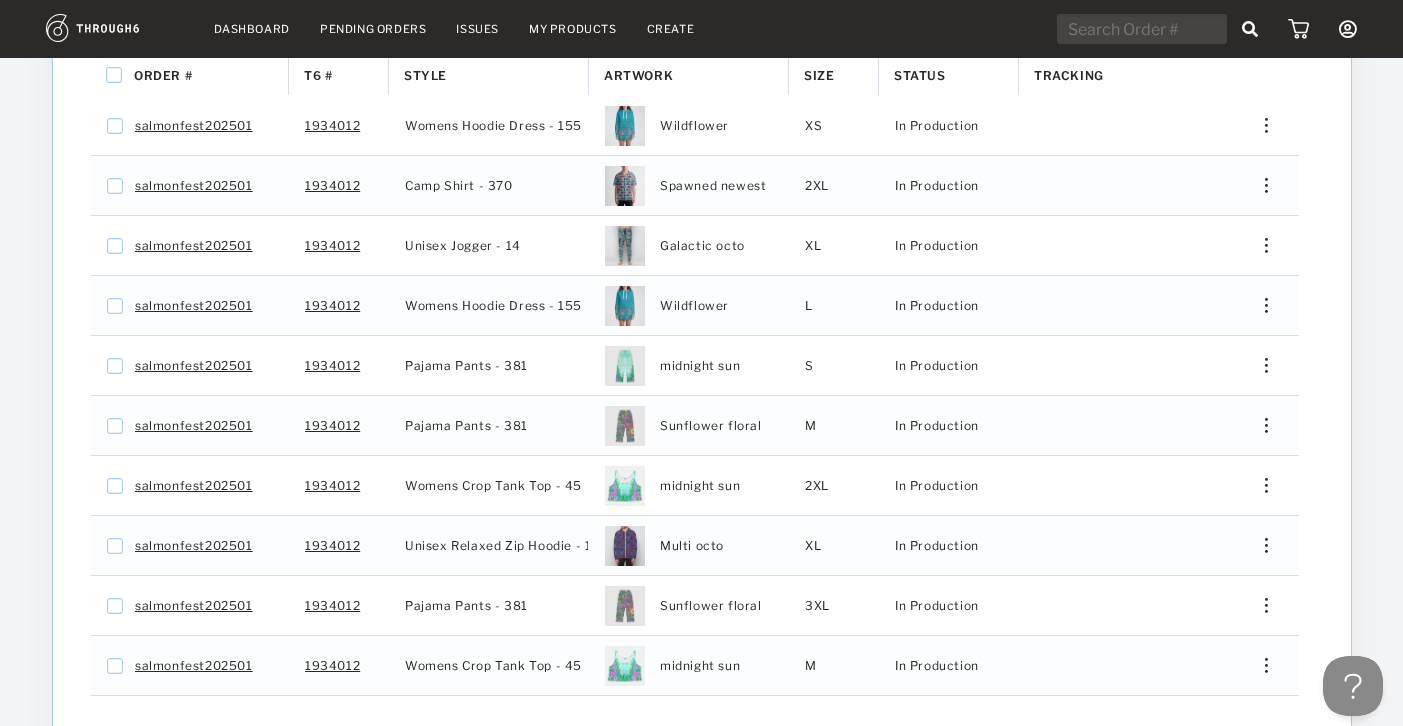 scroll, scrollTop: 413, scrollLeft: 0, axis: vertical 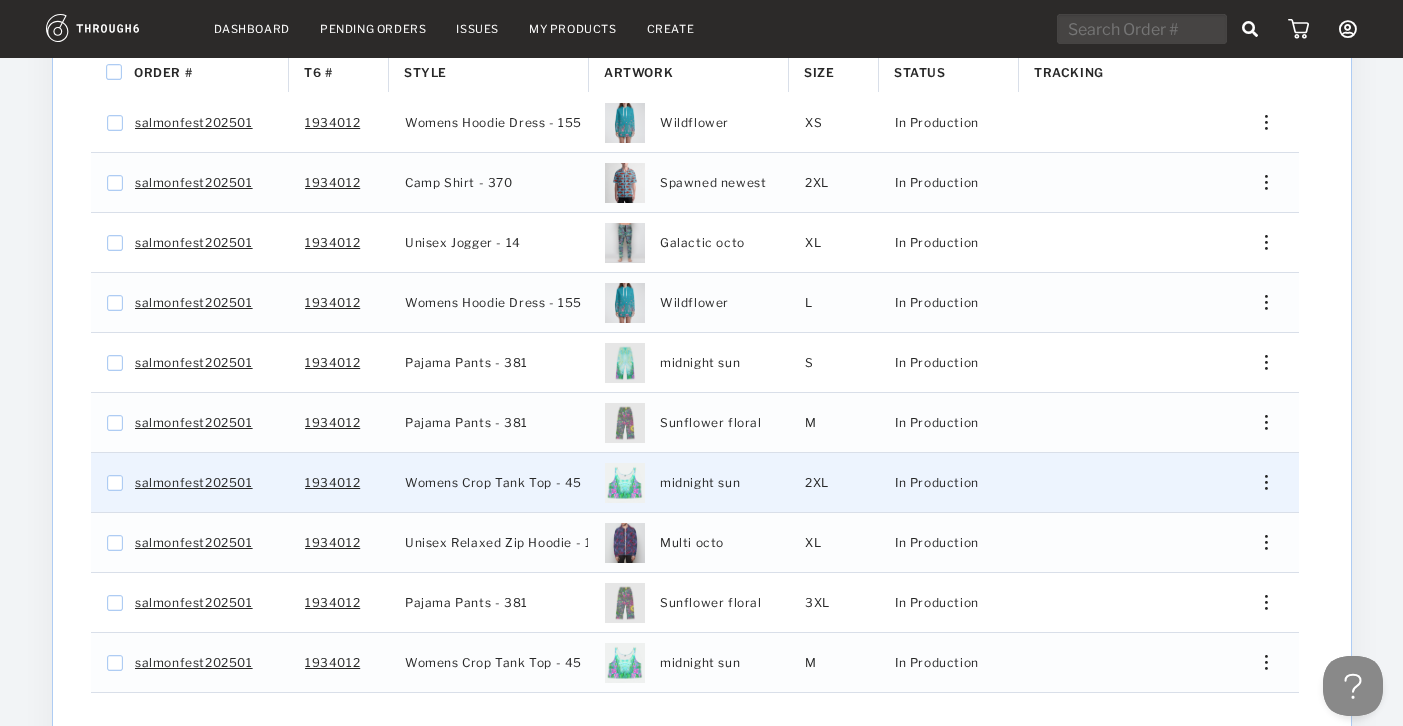 click on "Edit Shipping Edit Size Reorder View History View Product" at bounding box center [1259, 482] 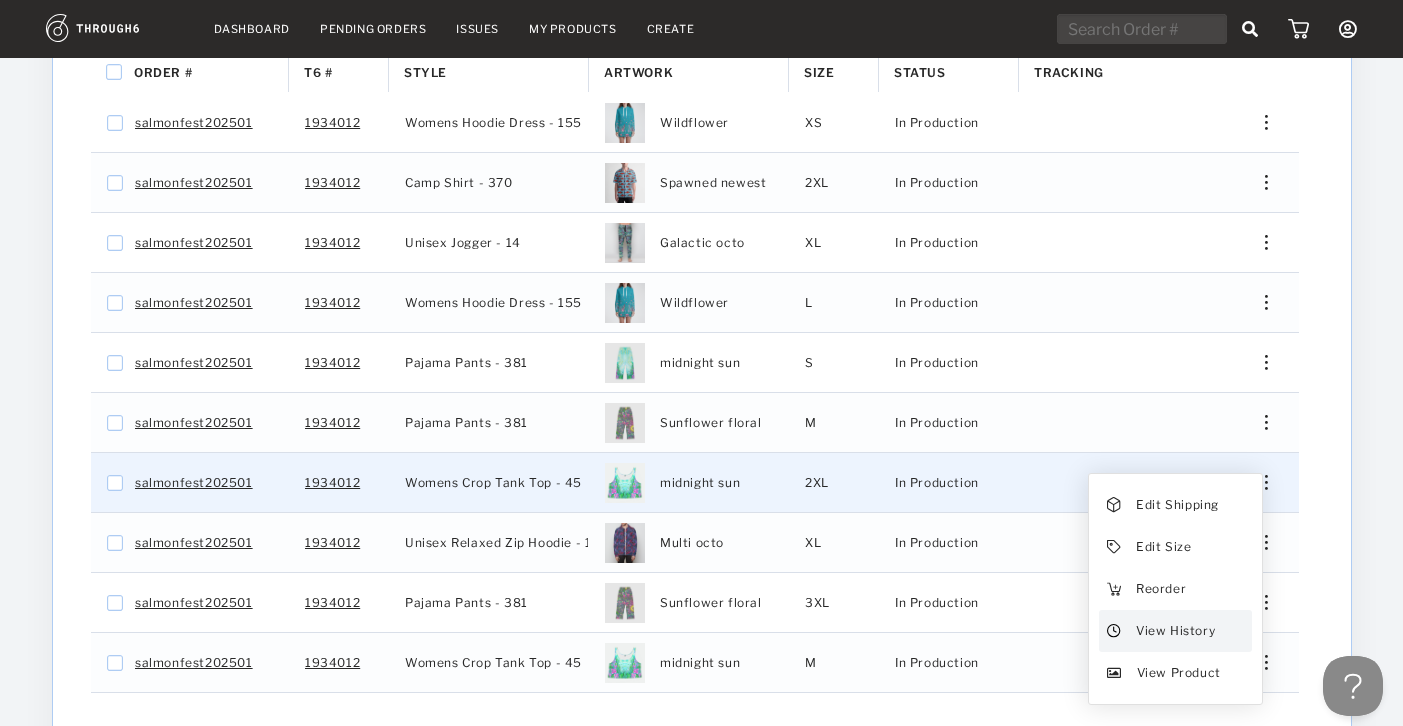 click on "View History" at bounding box center (1174, 631) 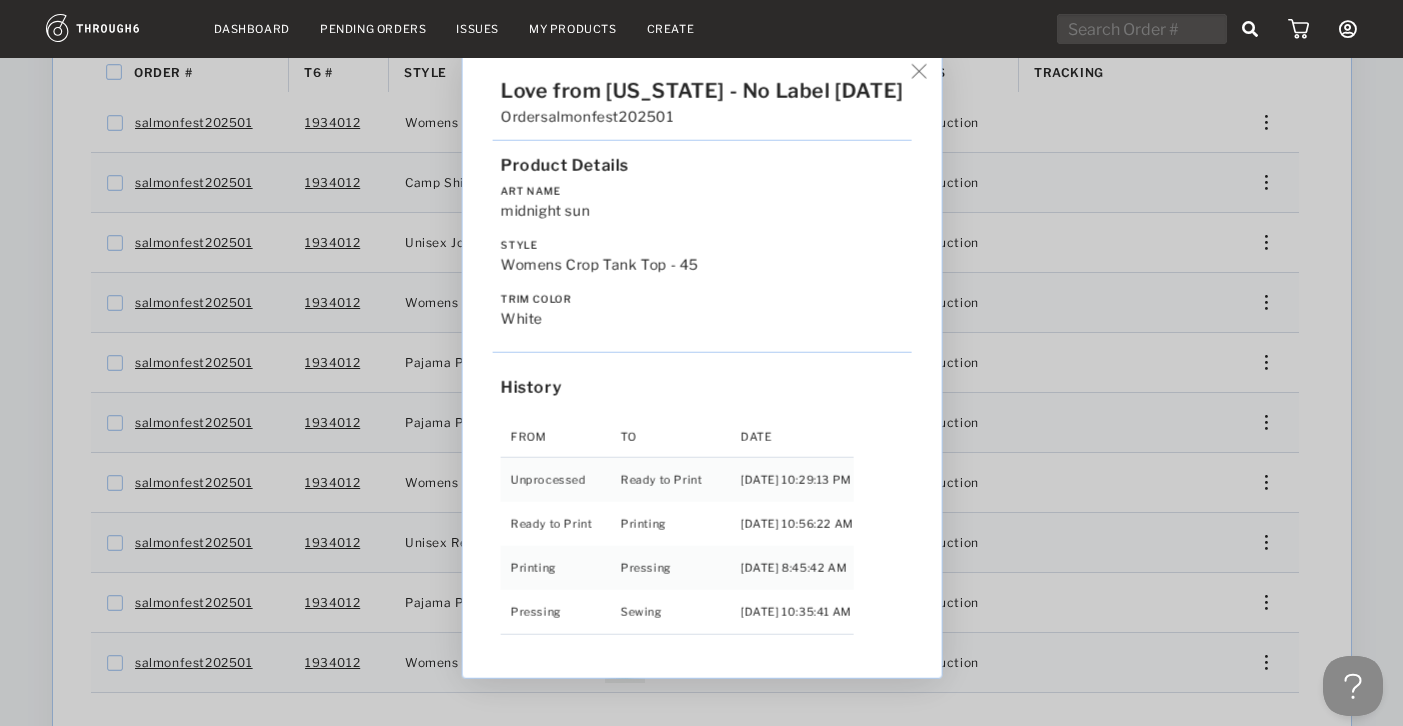 click on "Love from Alaska - No Label   06/19/25 Order  salmonfest202501 Product Details Art Name midnight sun Style Womens Crop Tank Top - 45 Trim Color white History From To Date Unprocessed Ready to Print 6/19/25 10:29:13 PM Ready to Print Printing 6/27/25 10:56:22 AM Printing Pressing 7/01/25 8:45:42 AM Pressing Sewing 7/01/25 10:35:41 AM" at bounding box center (701, 363) 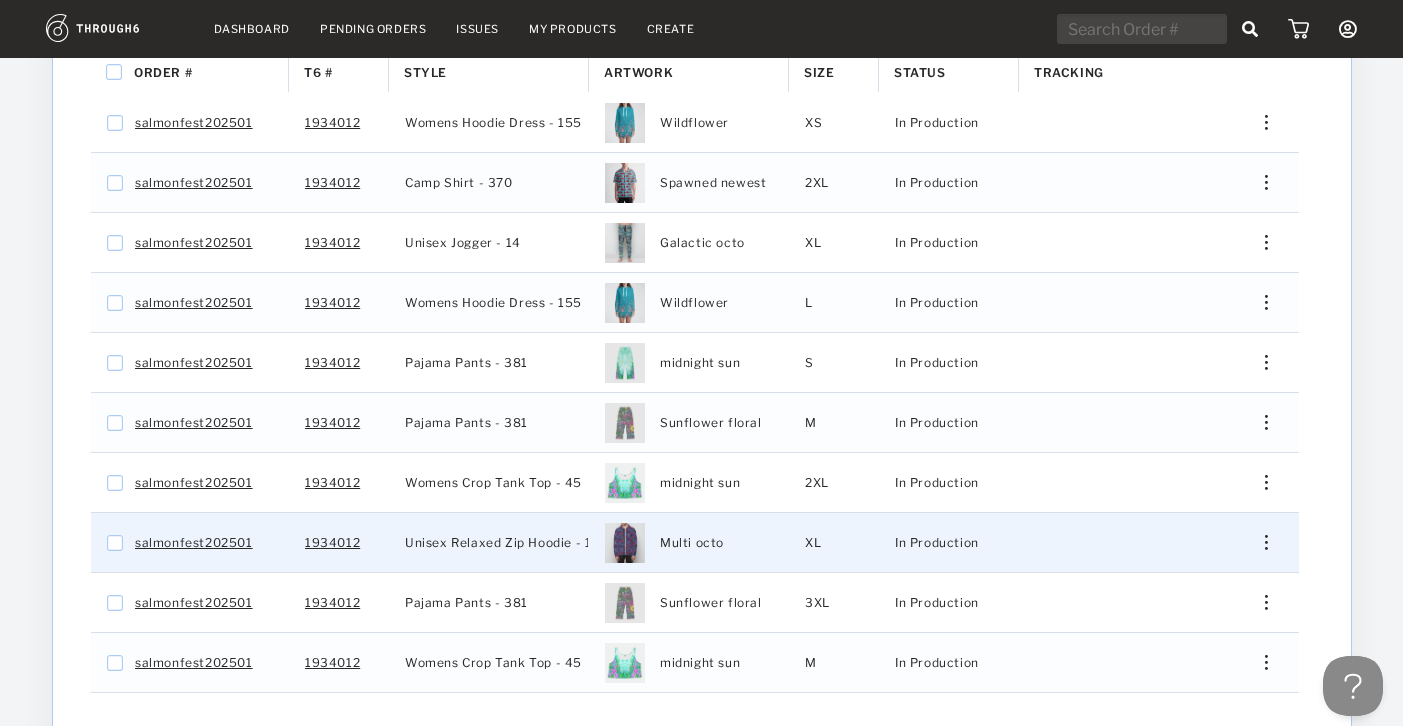 click at bounding box center [1258, 542] 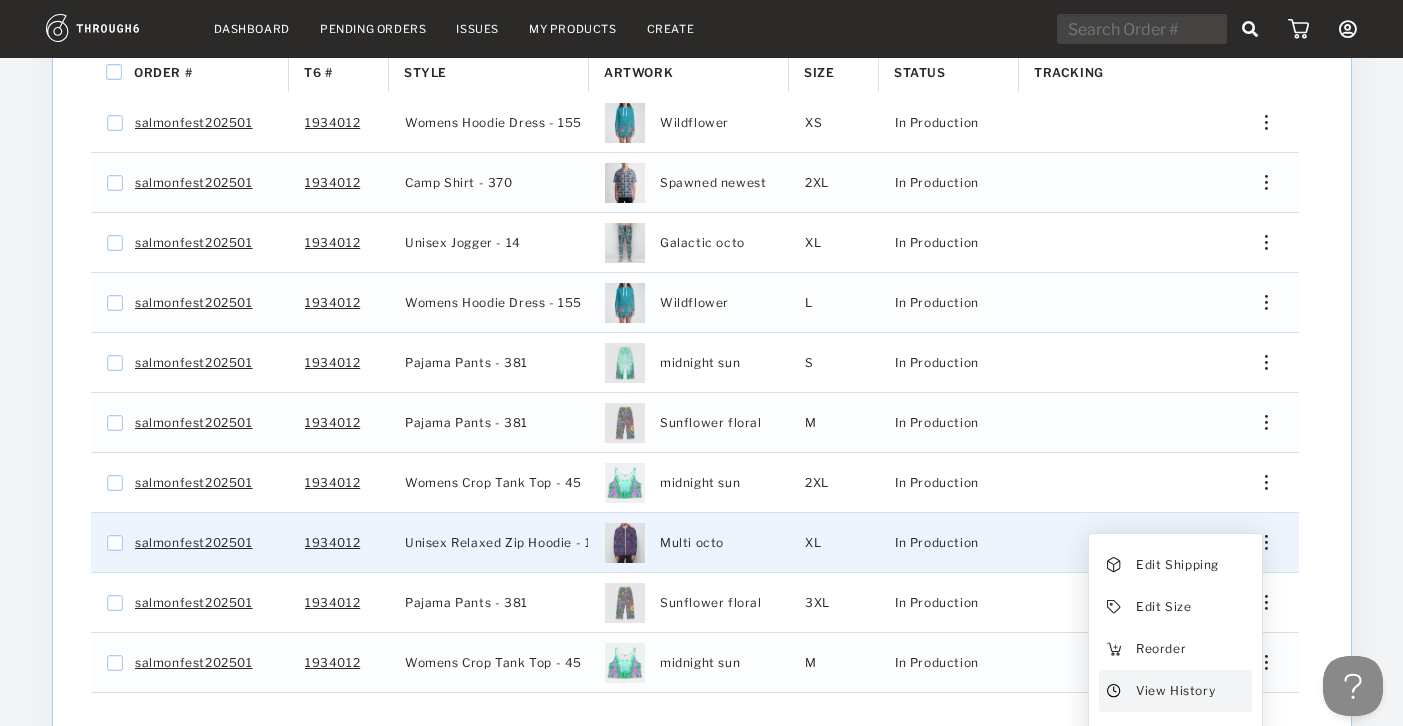 click on "View History" at bounding box center [1174, 691] 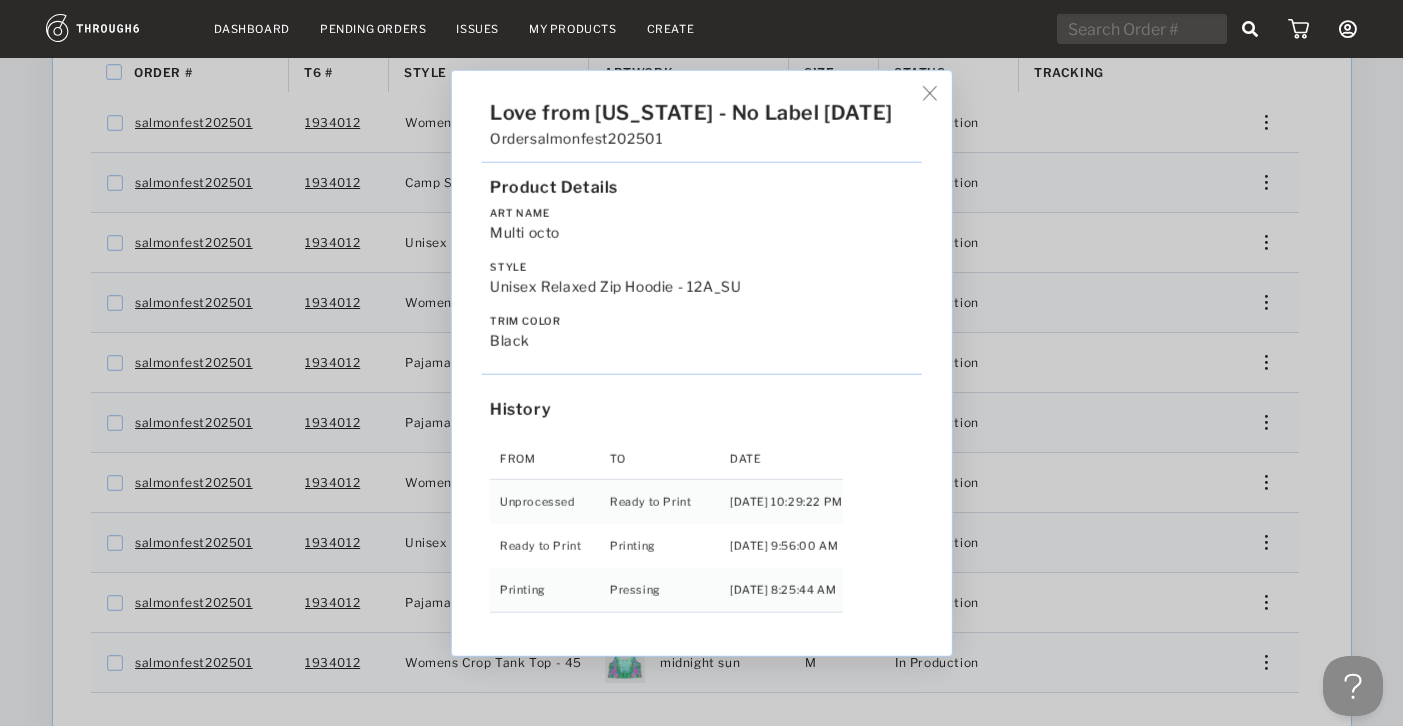drag, startPoint x: 1344, startPoint y: 567, endPoint x: 1332, endPoint y: 576, distance: 15 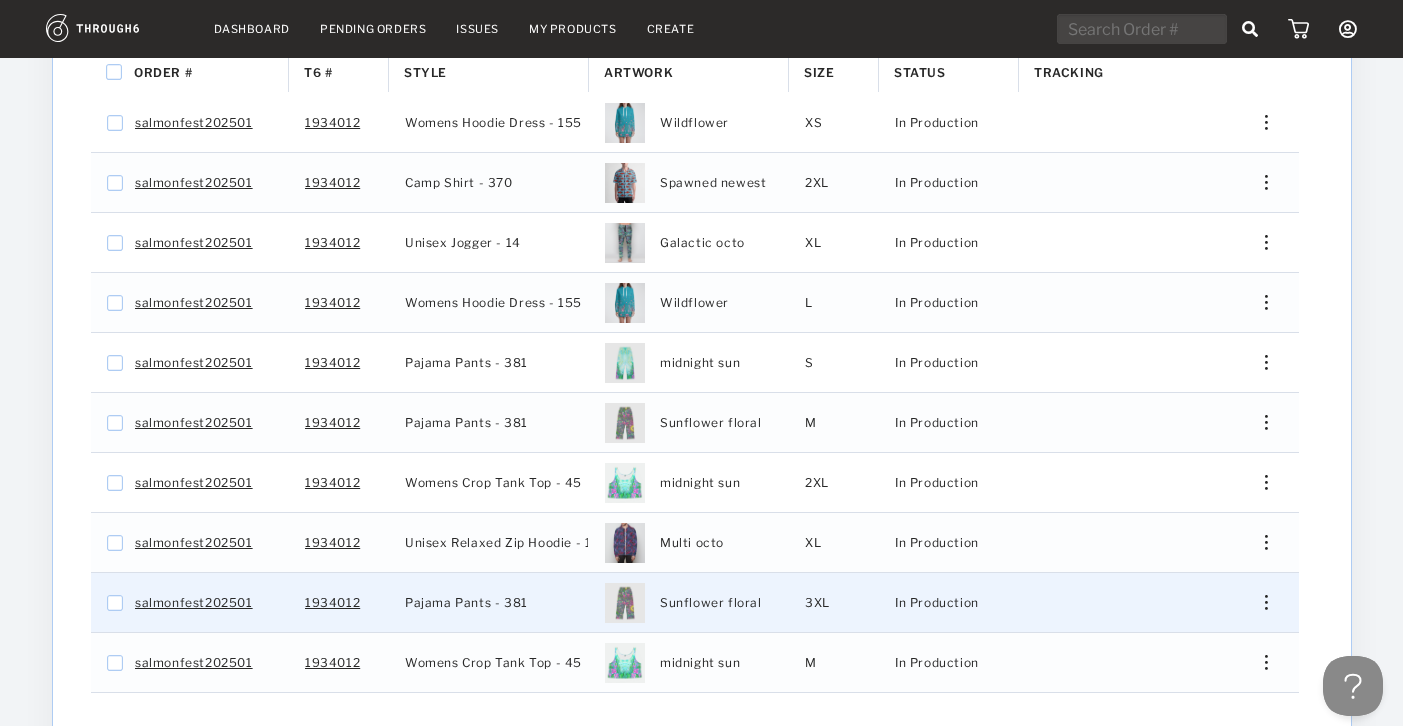 click at bounding box center [1258, 602] 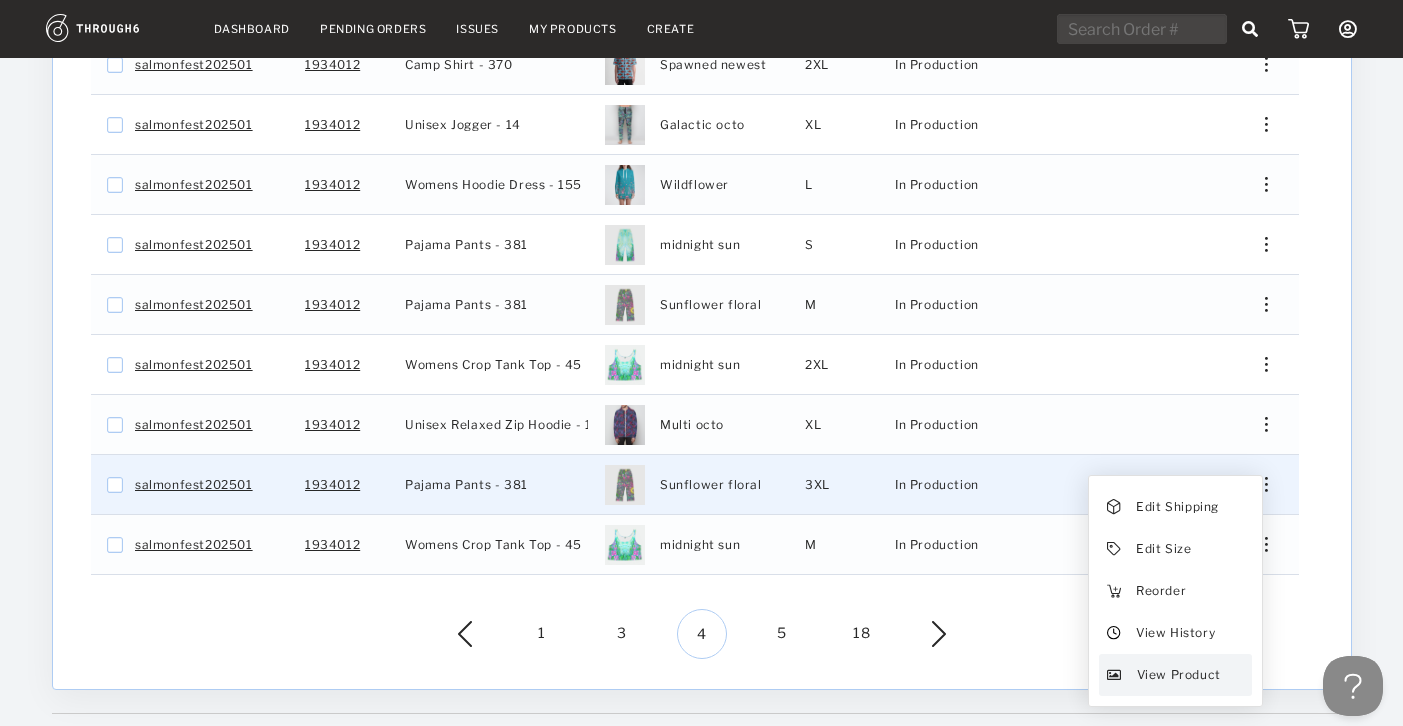 scroll, scrollTop: 534, scrollLeft: 0, axis: vertical 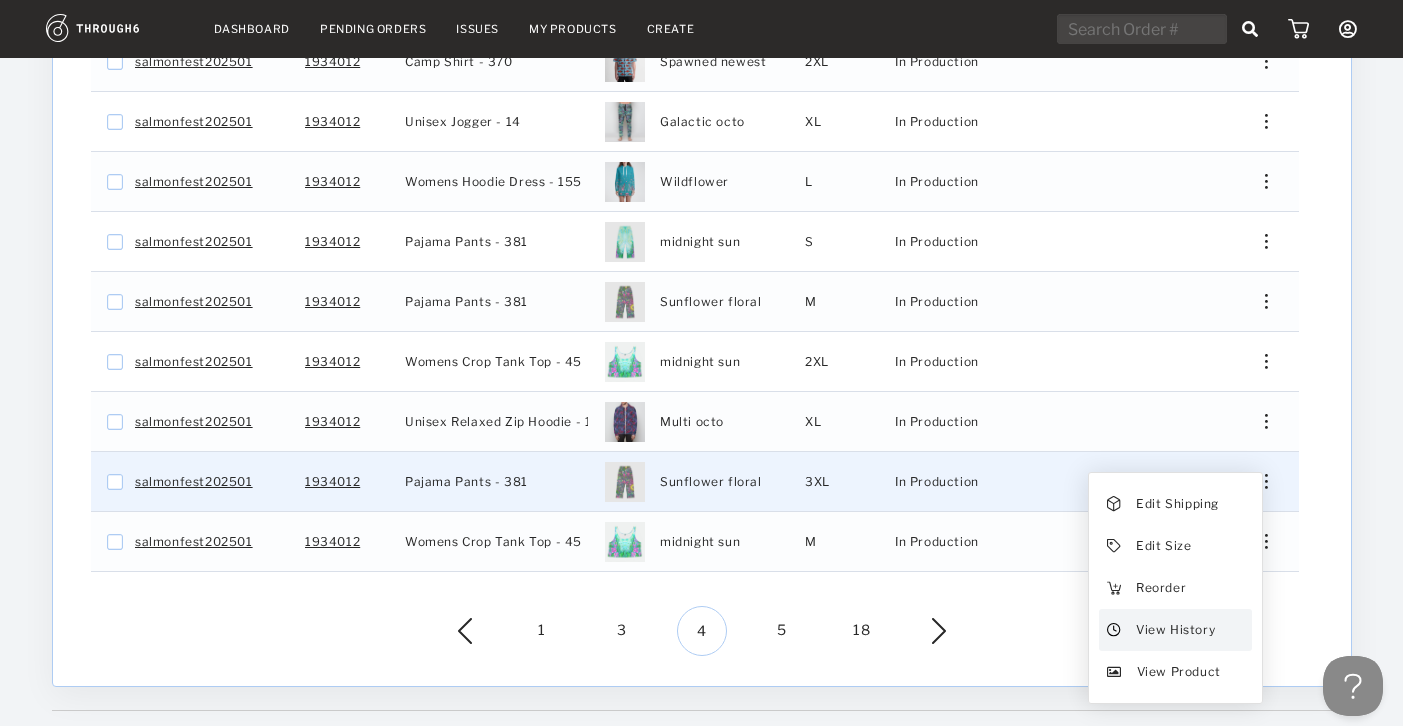 click on "View History" at bounding box center (1174, 630) 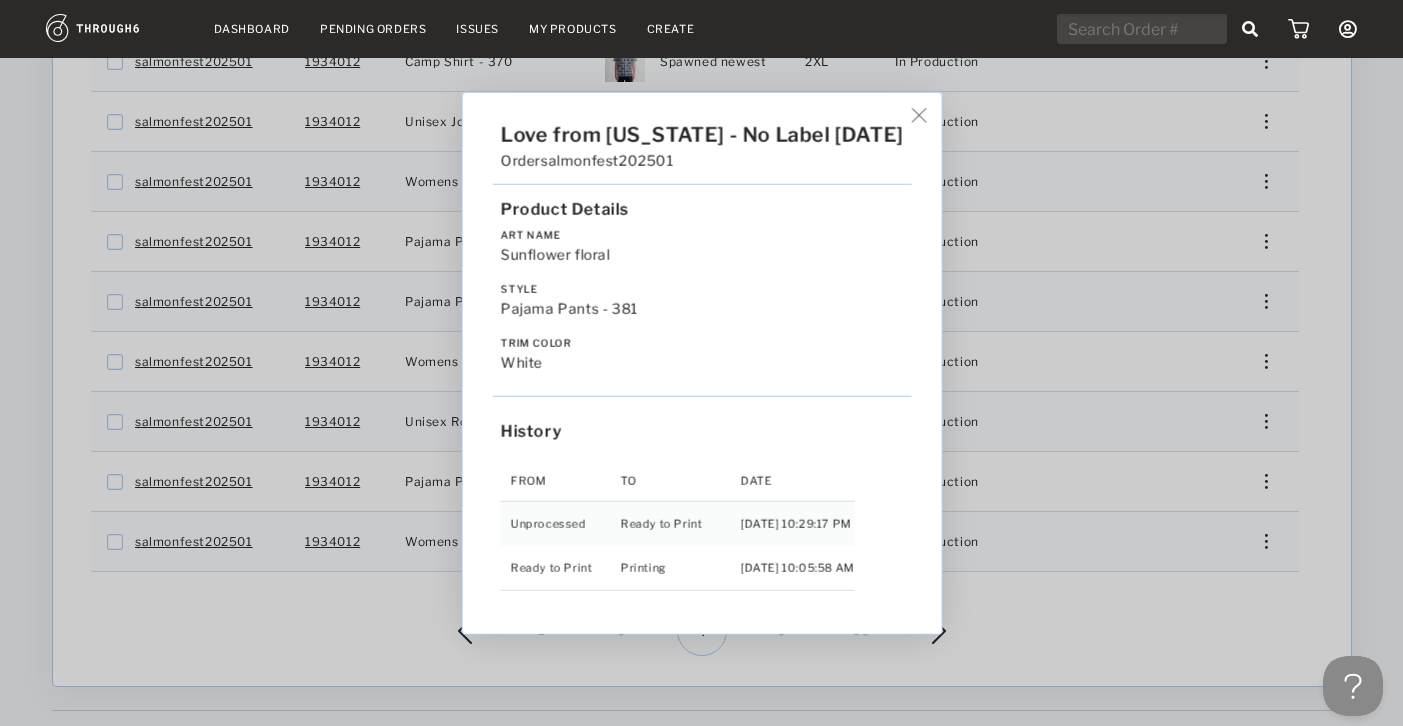 drag, startPoint x: 1312, startPoint y: 552, endPoint x: 1277, endPoint y: 533, distance: 39.824615 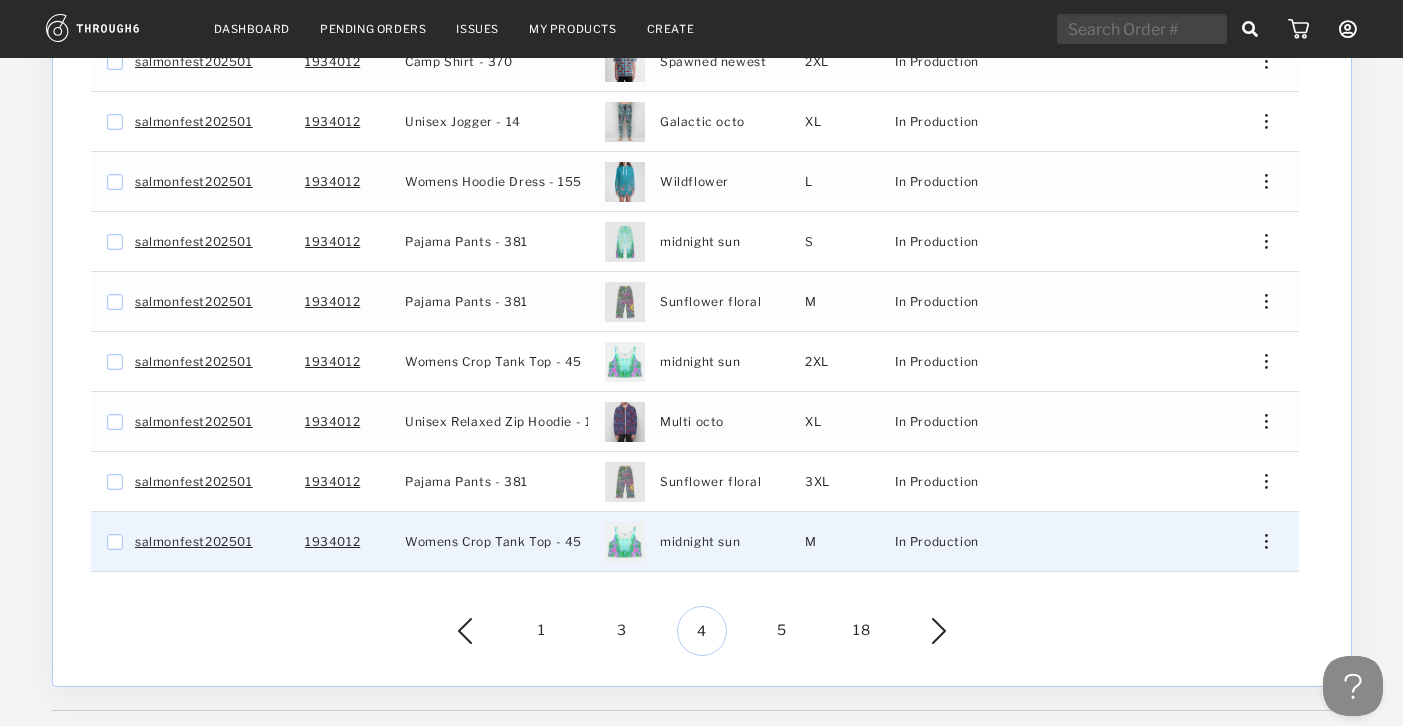 click at bounding box center [1265, 541] 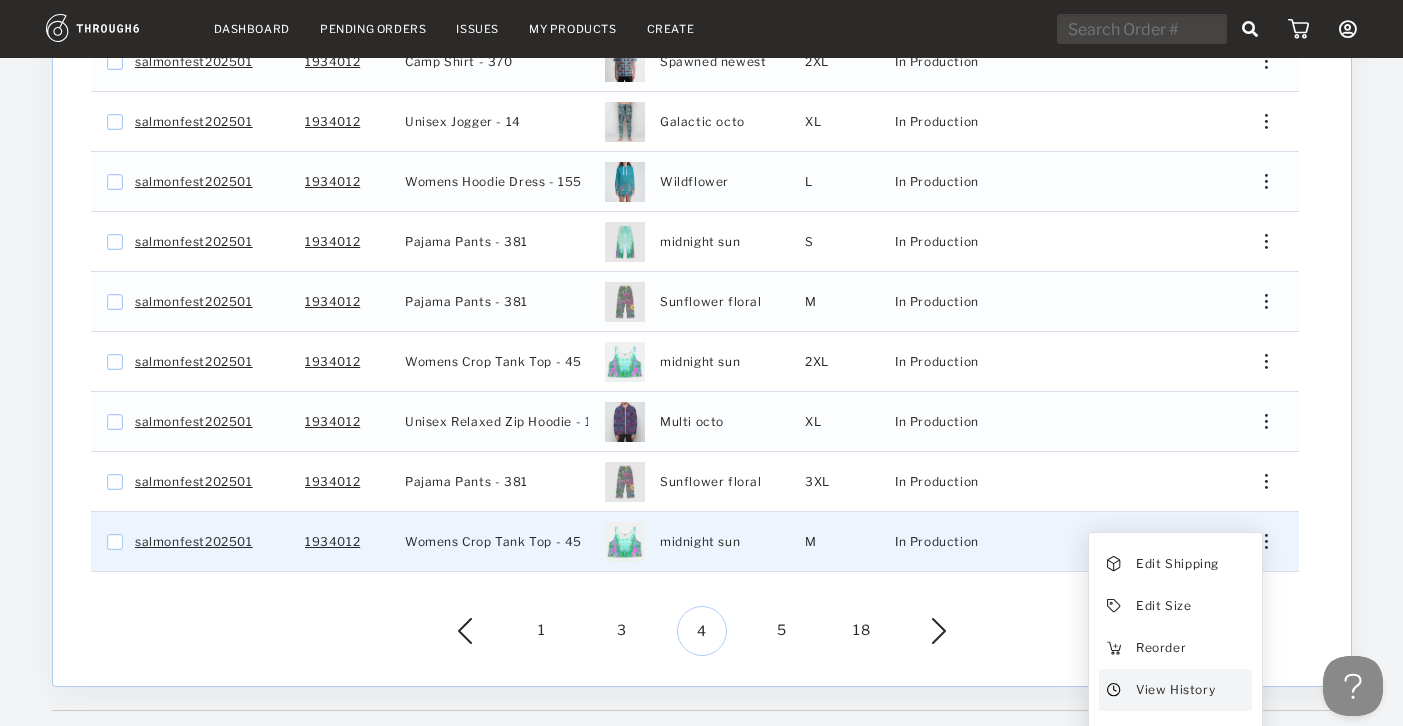 click on "View History" at bounding box center [1174, 690] 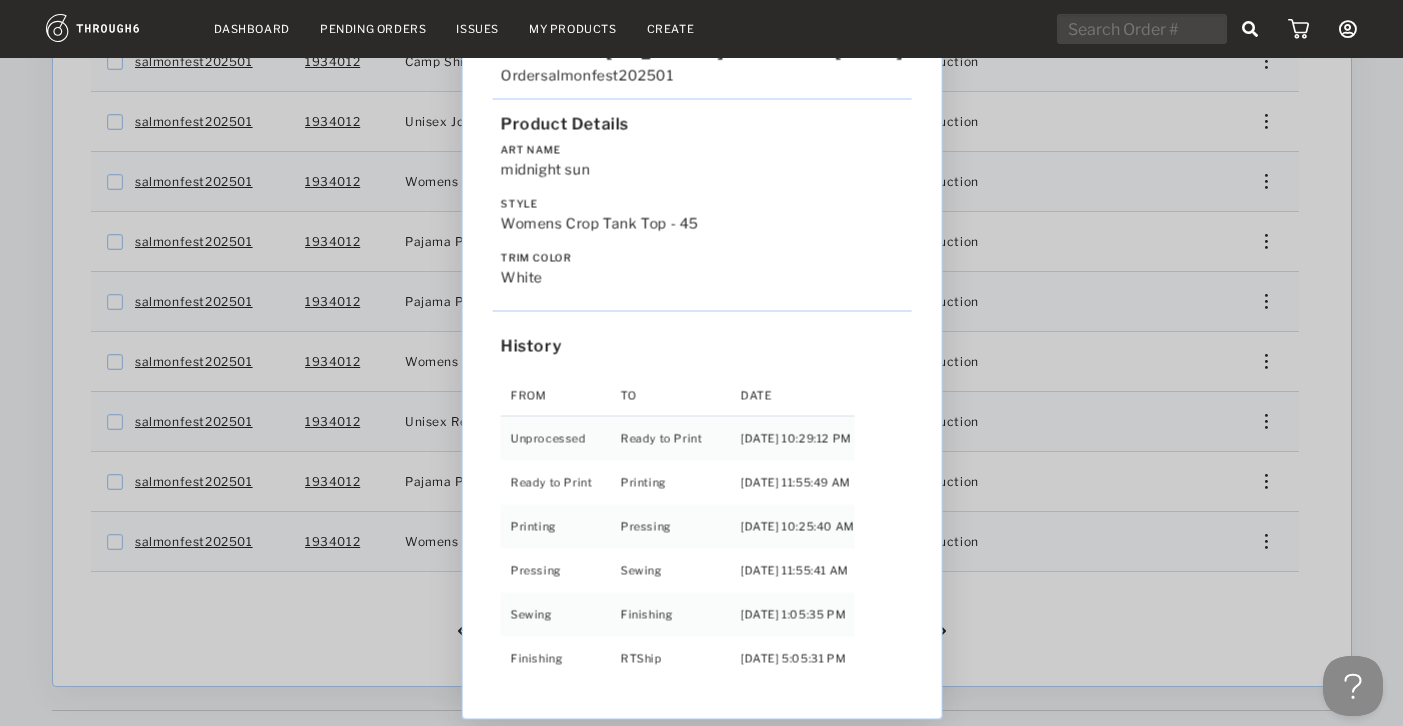 click on "Love from Alaska - No Label   06/19/25 Order  salmonfest202501 Product Details Art Name midnight sun Style Womens Crop Tank Top - 45 Trim Color white History From To Date Unprocessed Ready to Print 6/19/25 10:29:12 PM Ready to Print Printing 6/27/25 11:55:49 AM Printing Pressing 7/01/25 10:25:40 AM Pressing Sewing 7/01/25 11:55:41 AM Sewing Finishing 7/02/25 1:05:35 PM Finishing RTShip 7/03/25 5:05:31 PM" at bounding box center (701, 363) 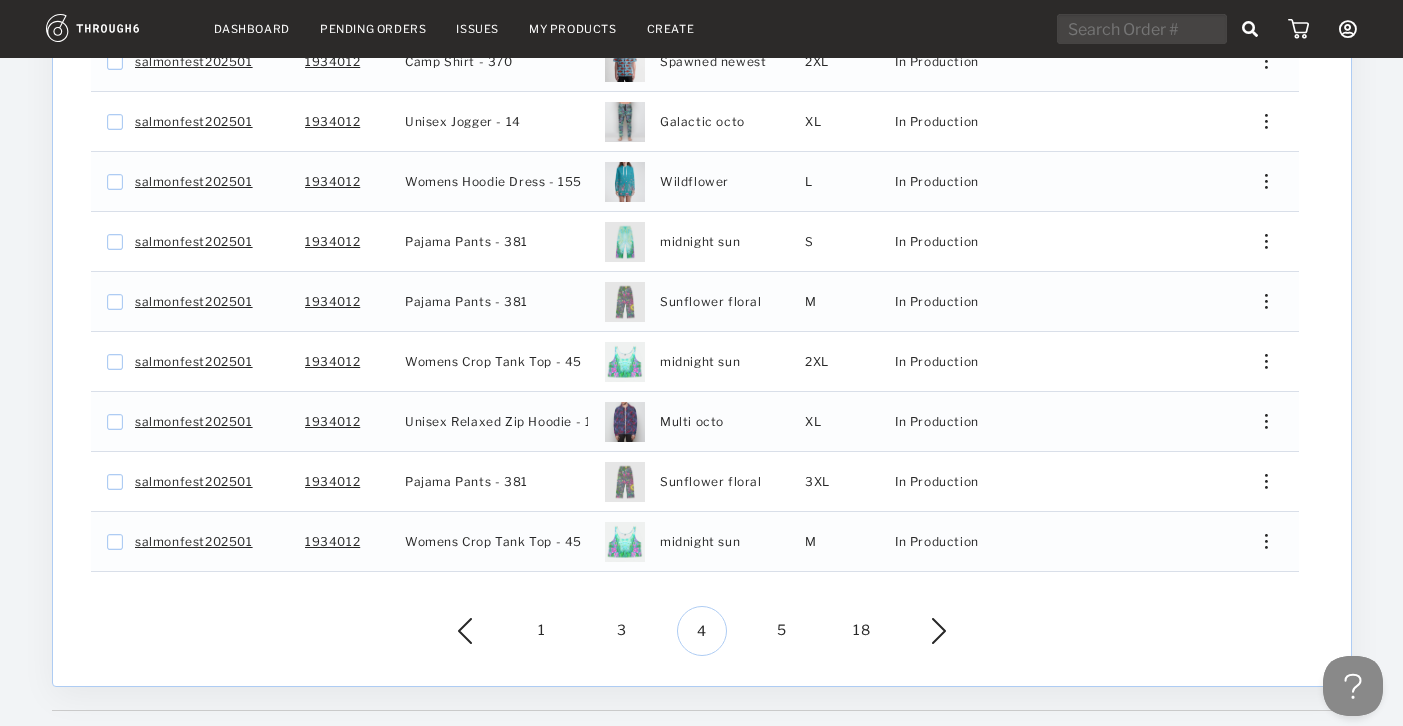 click on "5" at bounding box center [782, 631] 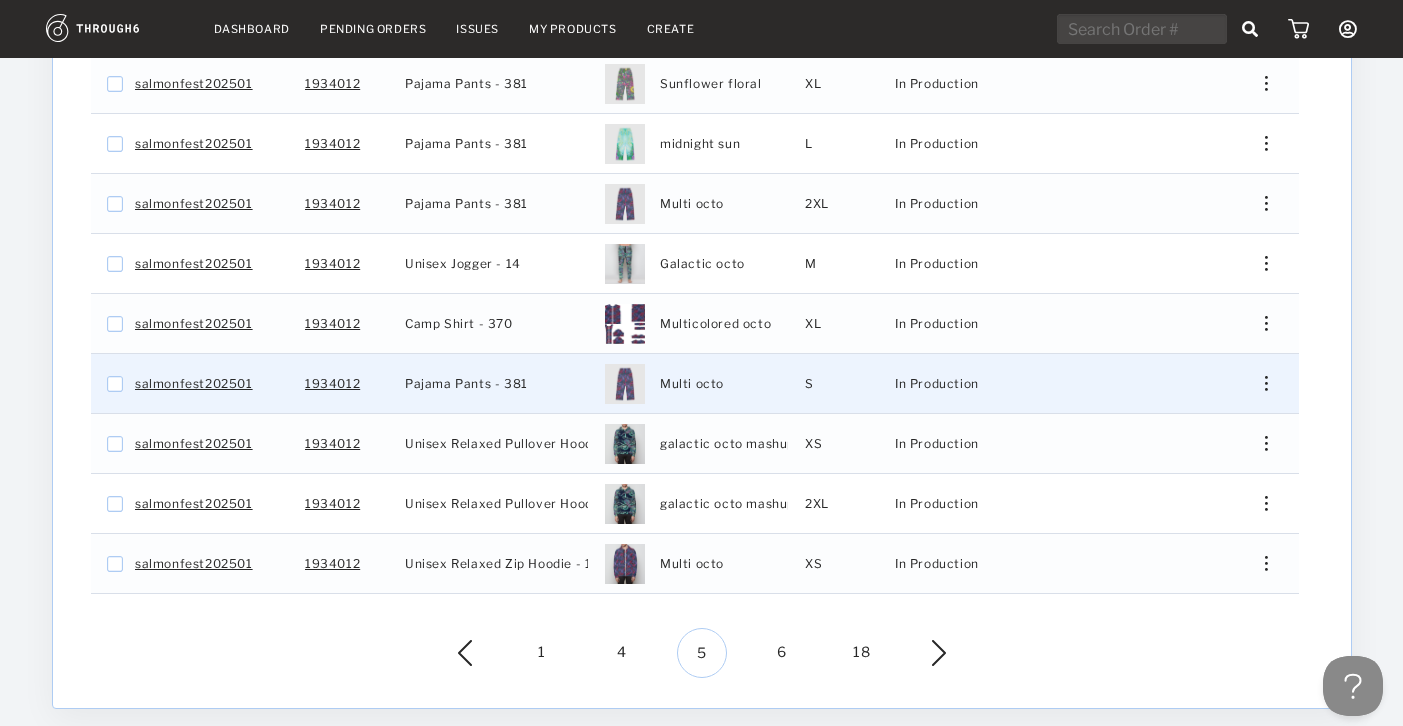 scroll, scrollTop: 377, scrollLeft: 0, axis: vertical 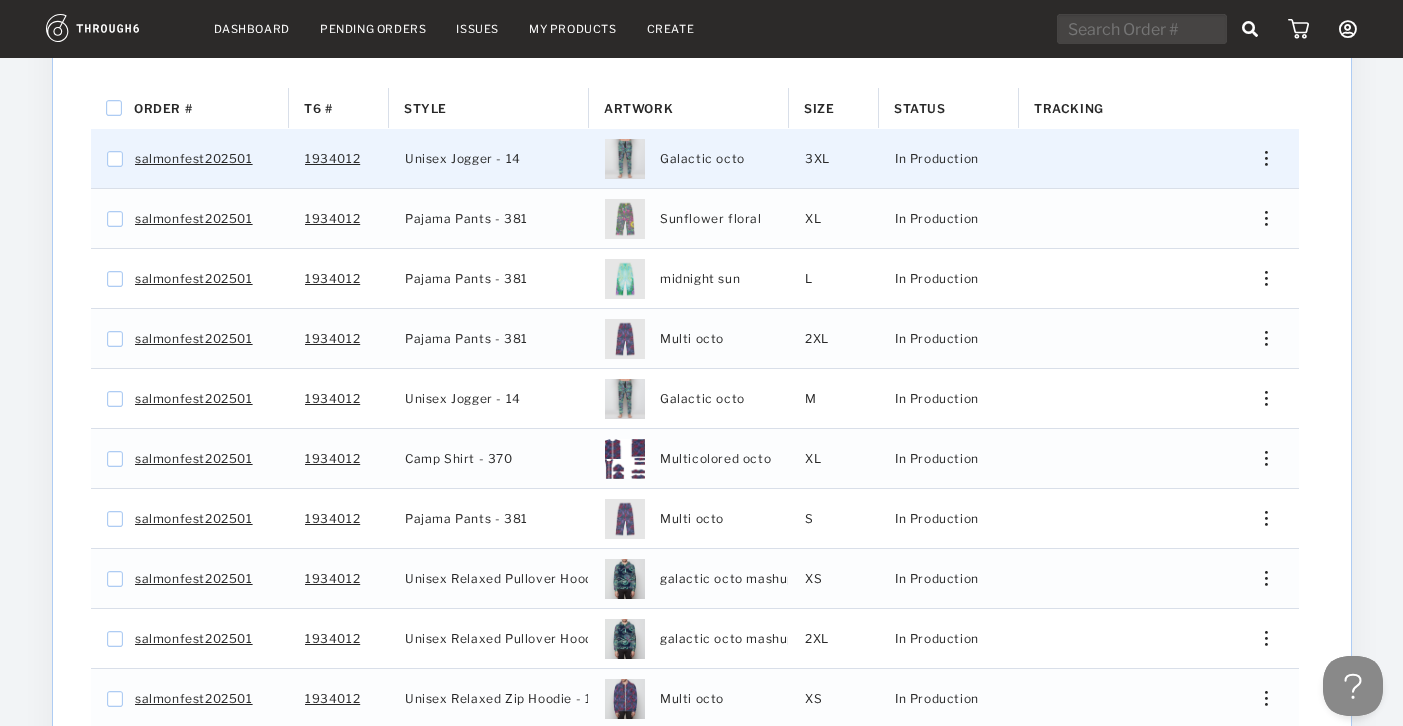 click at bounding box center (1258, 158) 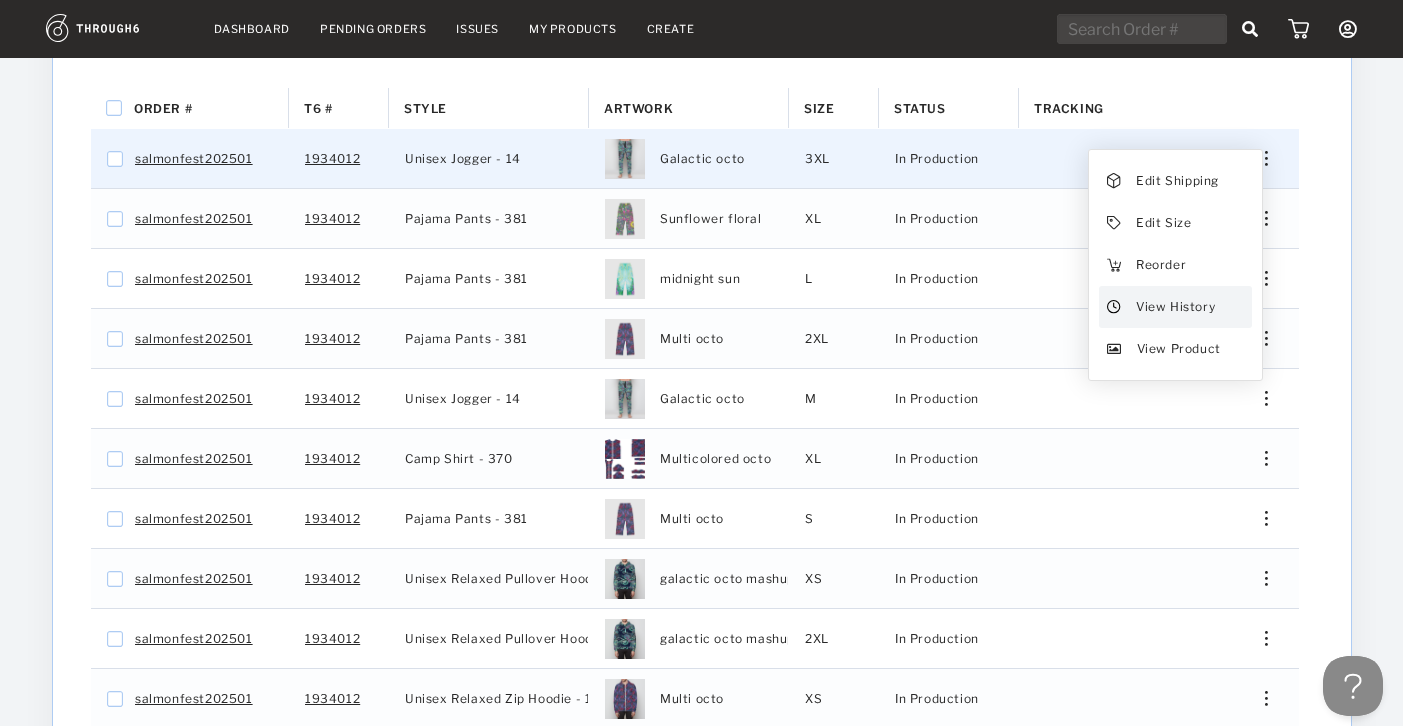 click on "View History" at bounding box center (1174, 307) 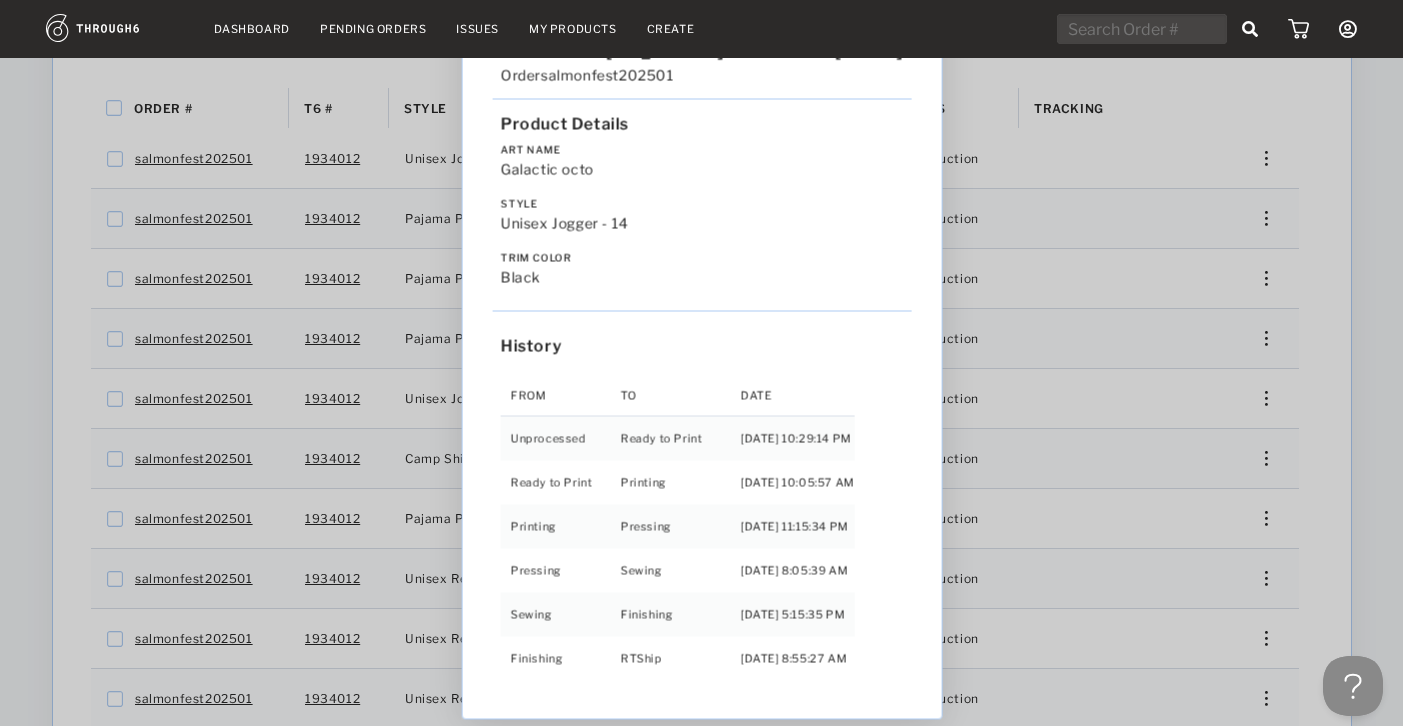 click on "Love from Alaska - No Label   06/19/25 Order  salmonfest202501 Product Details Art Name Galactic octo Style Unisex Jogger - 14 Trim Color black History From To Date Unprocessed Ready to Print 6/19/25 10:29:14 PM Ready to Print Printing 6/27/25 10:05:57 AM Printing Pressing 7/01/25 11:15:34 PM Pressing Sewing 7/02/25 8:05:39 AM Sewing Finishing 7/02/25 5:15:35 PM Finishing RTShip 7/04/25 8:55:27 AM" at bounding box center [701, 363] 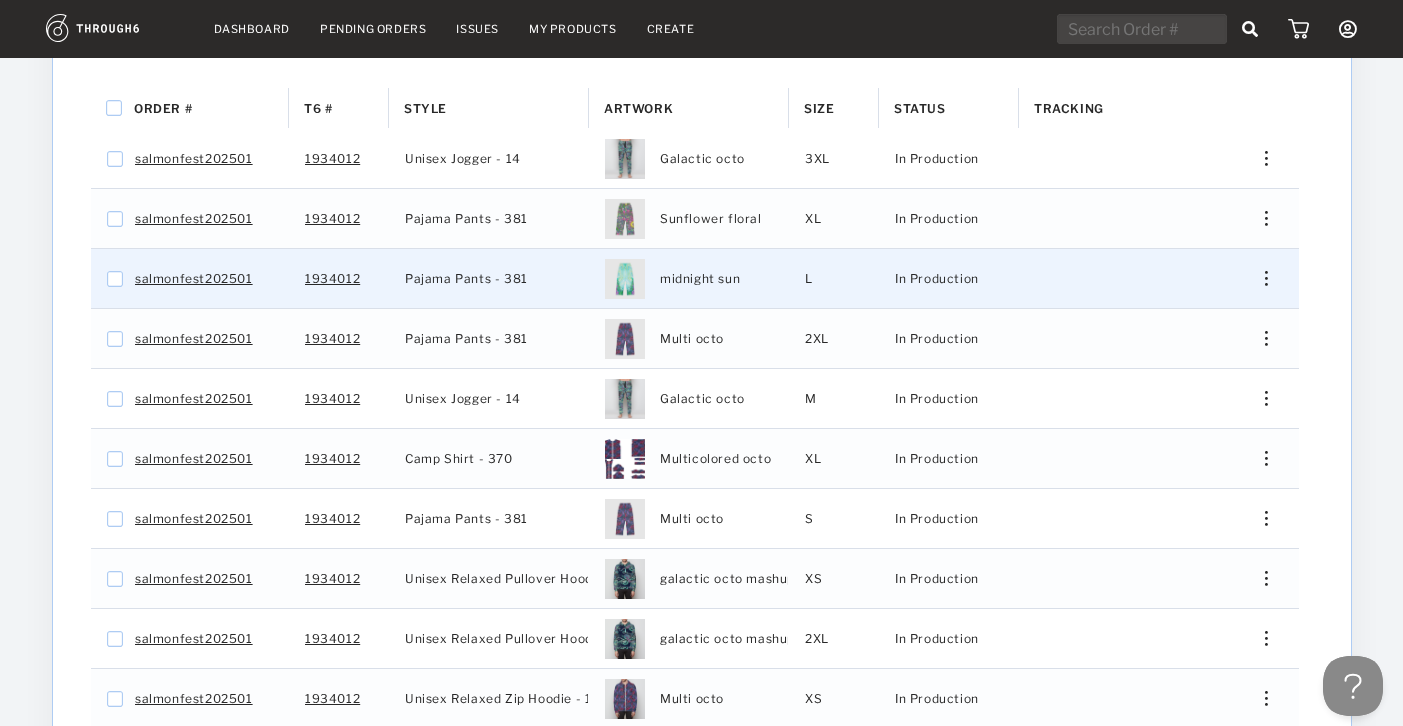 click at bounding box center (1258, 278) 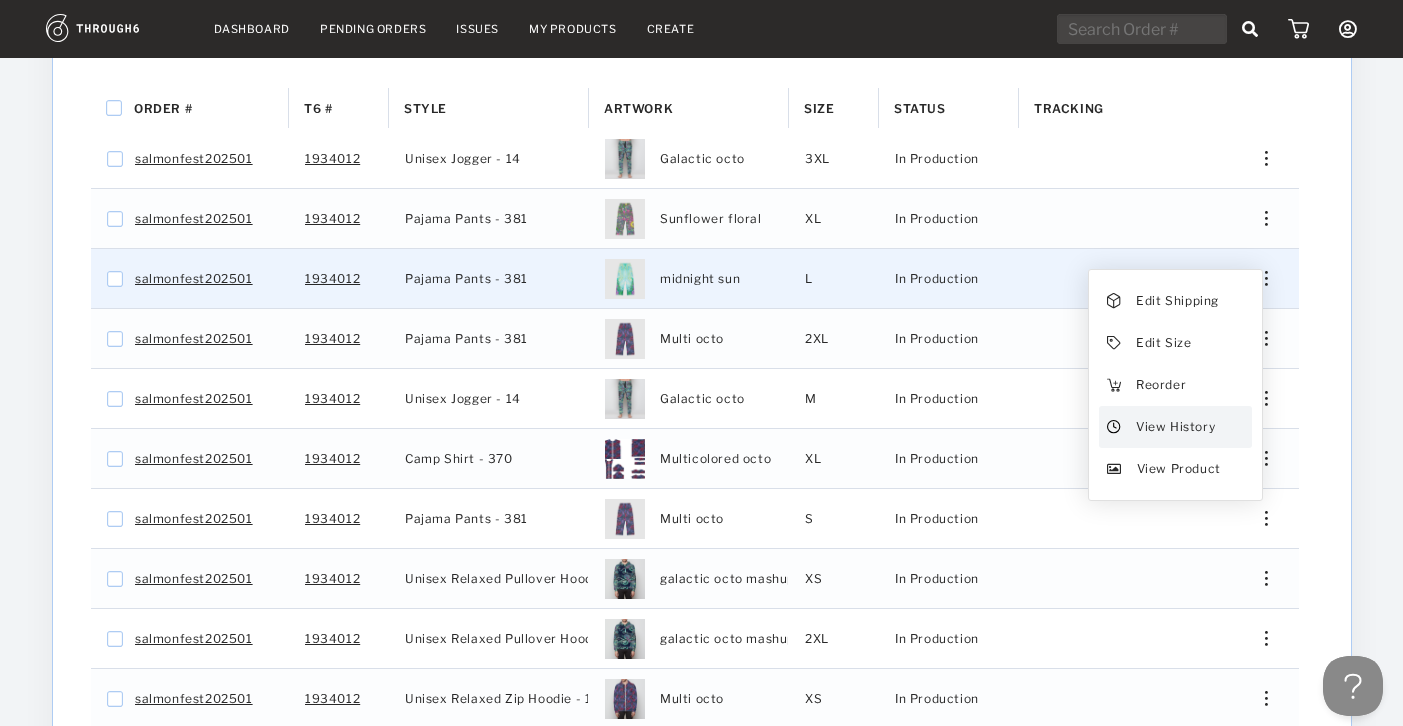 click on "View History" at bounding box center (1174, 427) 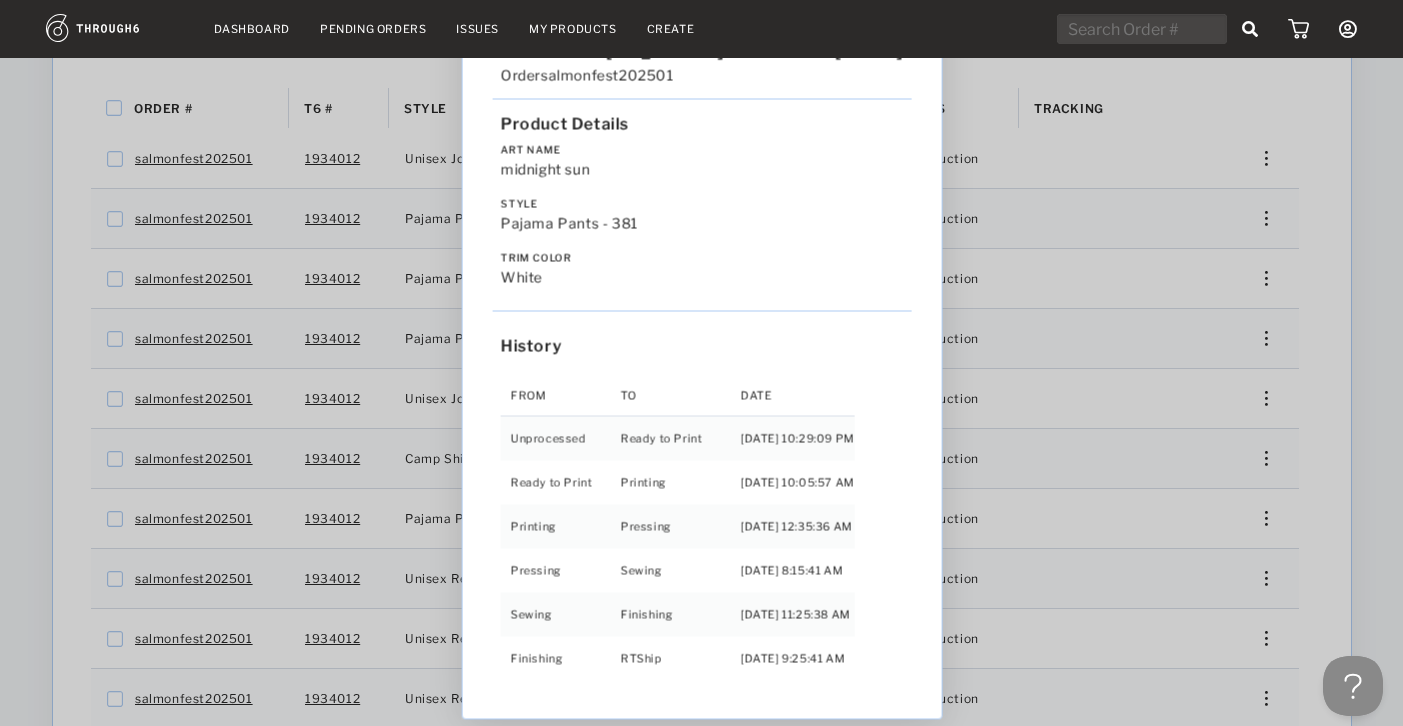 click on "Love from Alaska - No Label   06/19/25 Order  salmonfest202501 Product Details Art Name midnight sun Style Pajama Pants - 381 Trim Color white History From To Date Unprocessed Ready to Print 6/19/25 10:29:09 PM Ready to Print Printing 6/27/25 10:05:57 AM Printing Pressing 7/02/25 12:35:36 AM Pressing Sewing 7/02/25 8:15:41 AM Sewing Finishing 7/03/25 11:25:38 AM Finishing RTShip 7/04/25 9:25:41 AM" at bounding box center (701, 363) 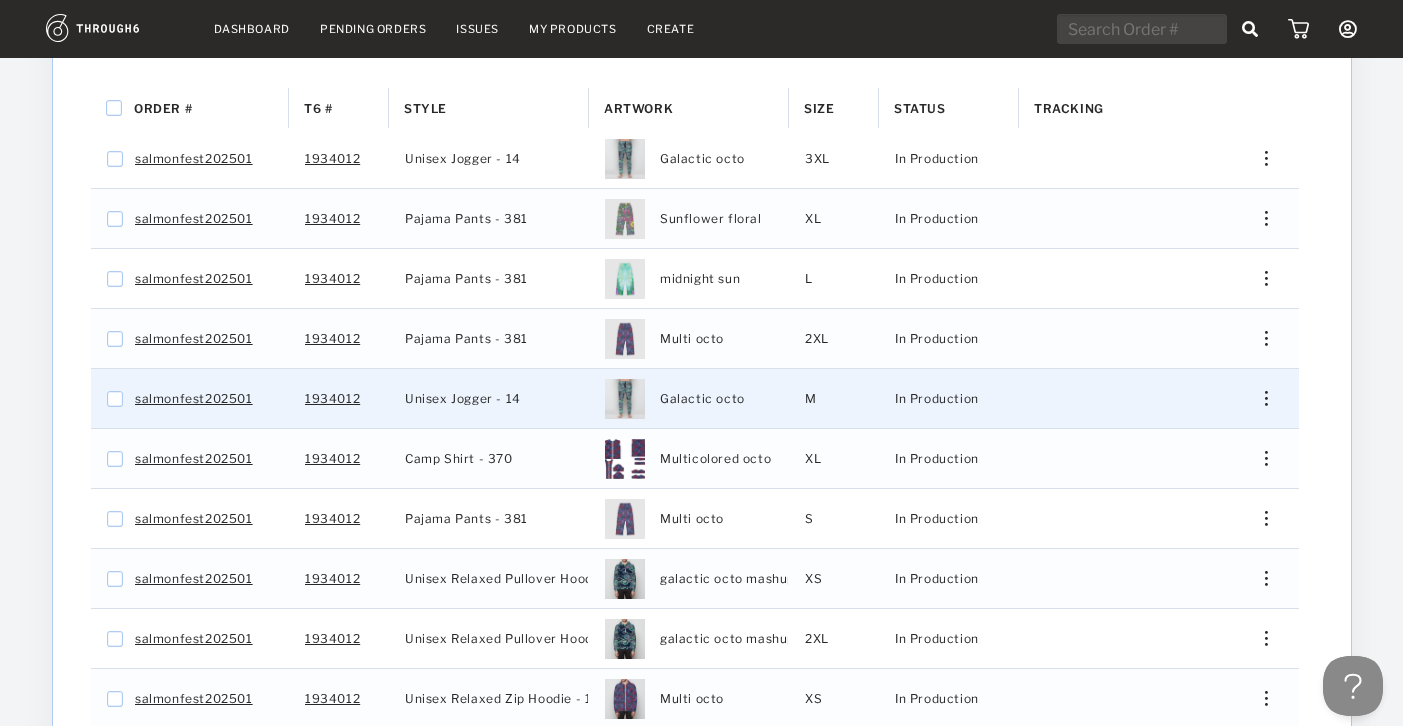 click on "Edit Shipping Edit Size Reorder View History View Product" at bounding box center (1259, 398) 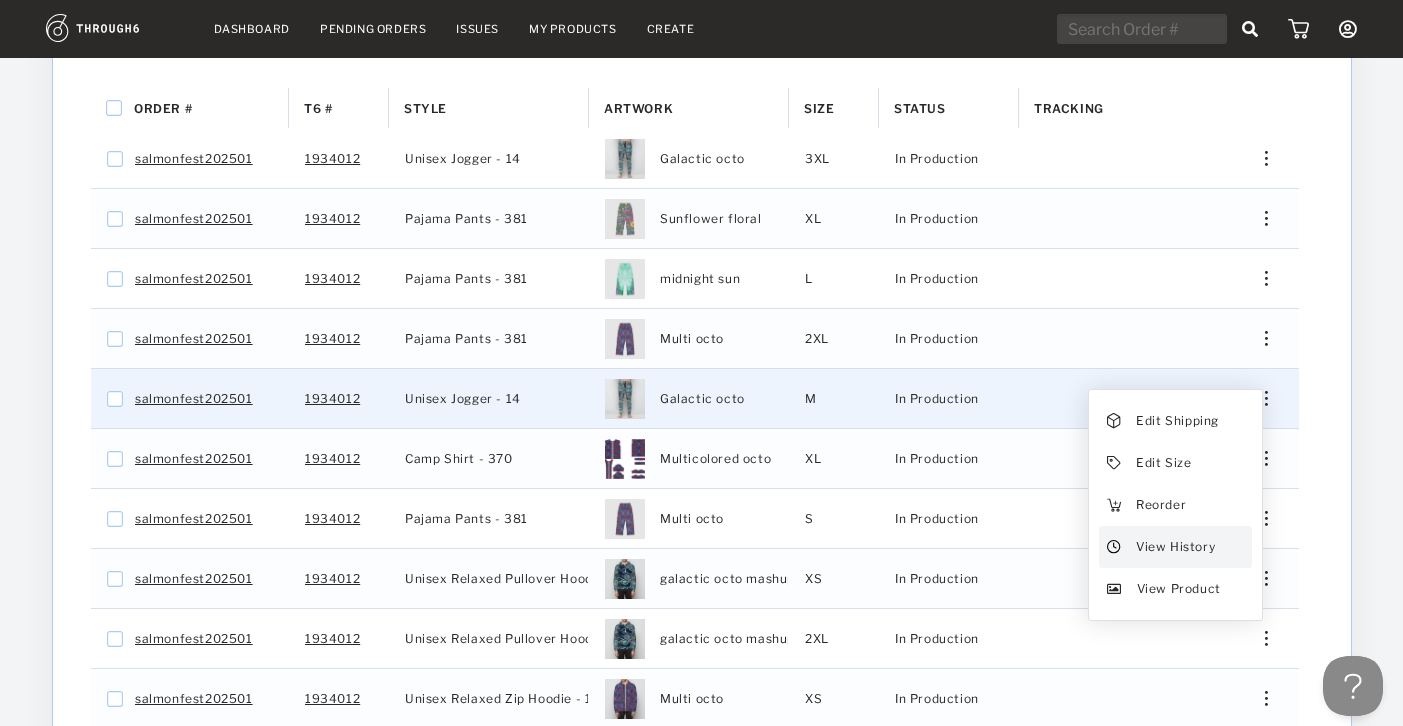 click on "View History" at bounding box center (1174, 547) 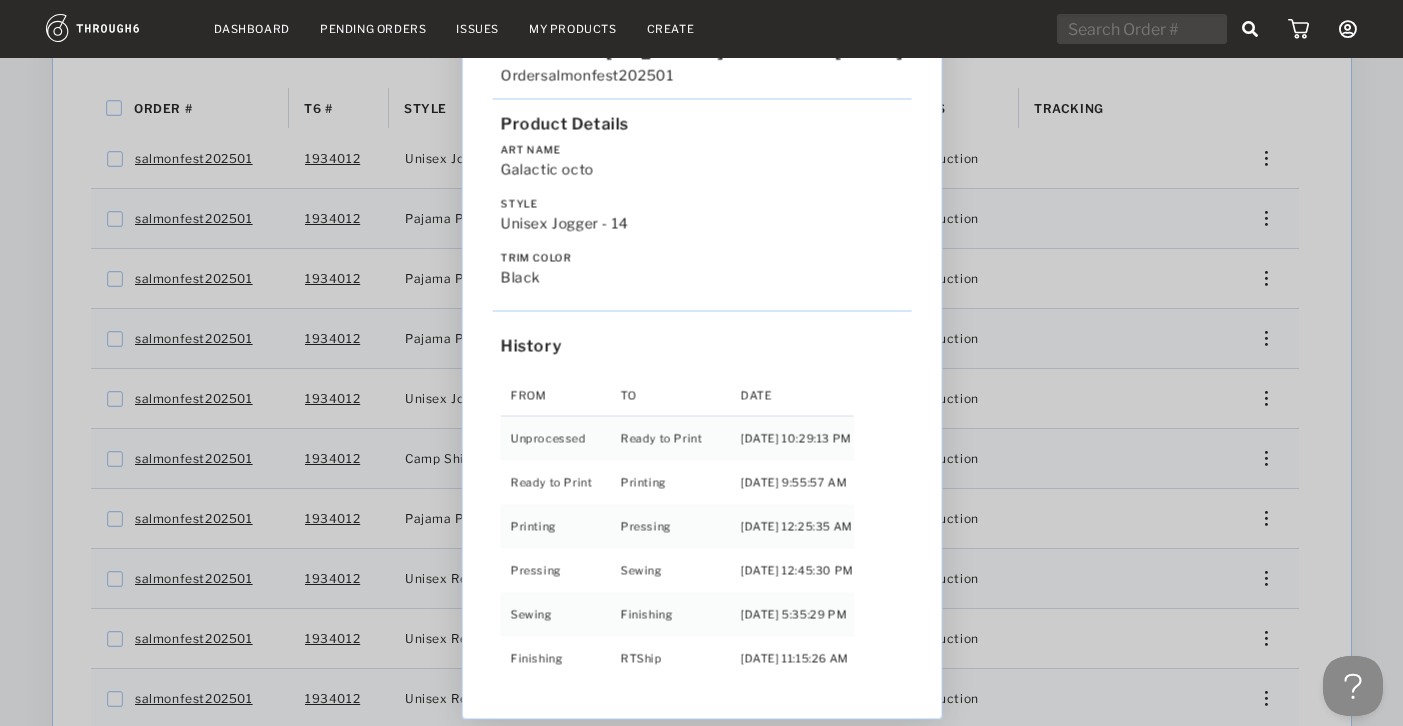 click on "Love from Alaska - No Label   06/19/25 Order  salmonfest202501 Product Details Art Name Galactic octo Style Unisex Jogger - 14 Trim Color black History From To Date Unprocessed Ready to Print 6/19/25 10:29:13 PM Ready to Print Printing 6/27/25 9:55:57 AM Printing Pressing 7/02/25 12:25:35 AM Pressing Sewing 7/03/25 12:45:30 PM Sewing Finishing 7/03/25 5:35:29 PM Finishing RTShip 7/04/25 11:15:26 AM" at bounding box center (701, 363) 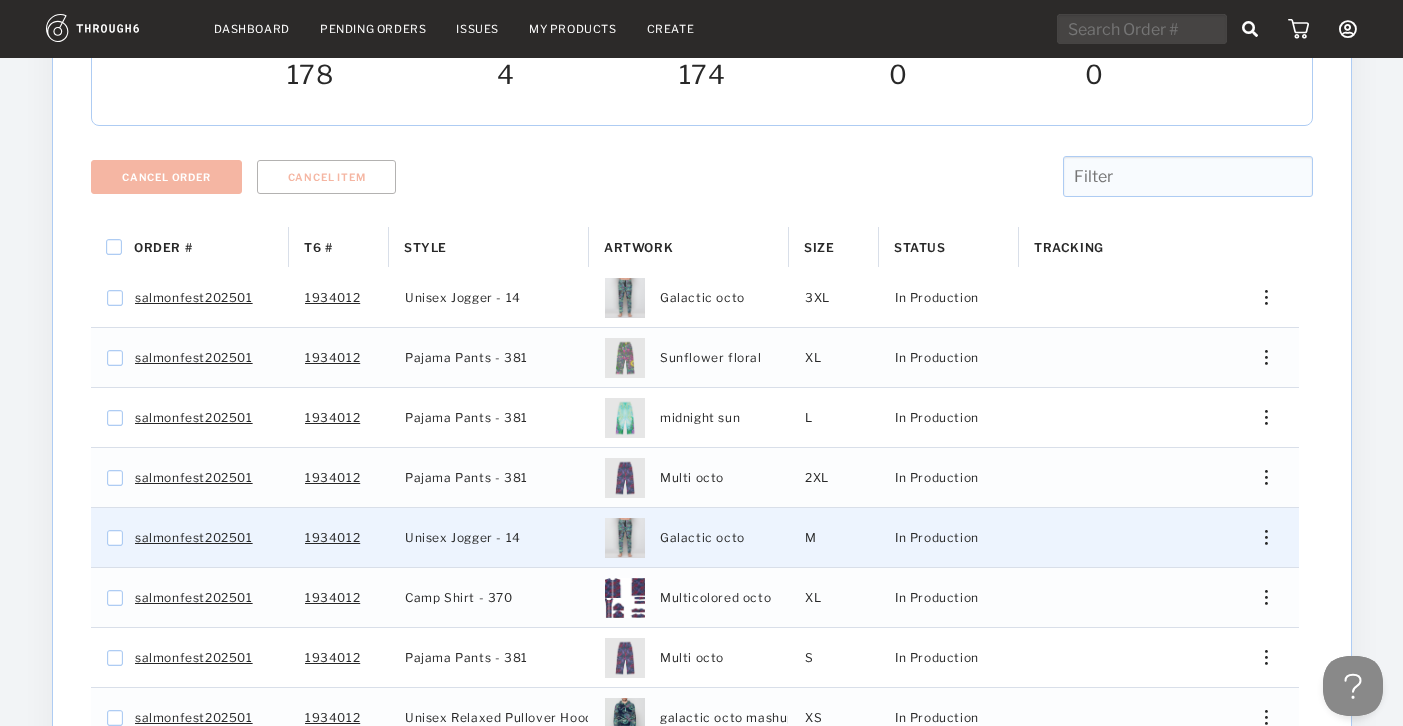 scroll, scrollTop: 0, scrollLeft: 0, axis: both 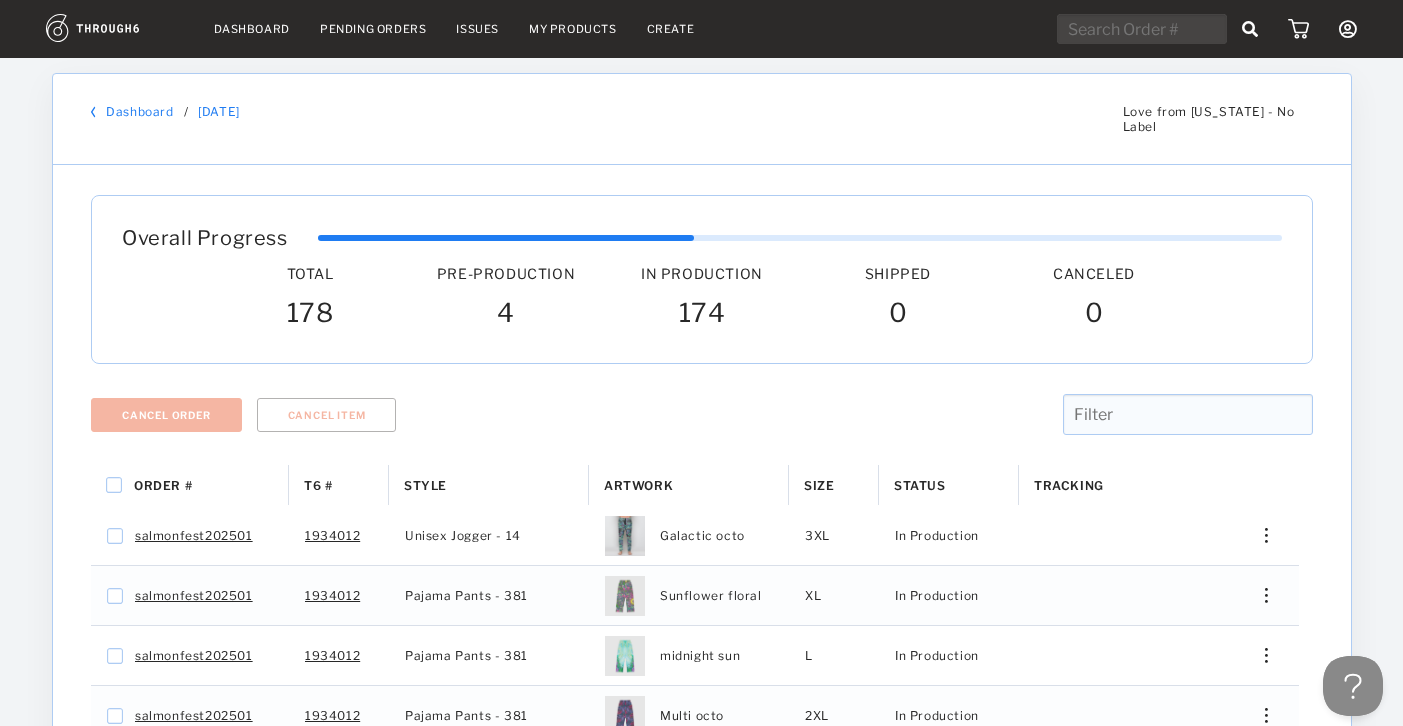 click on "Dashboard" at bounding box center [252, 29] 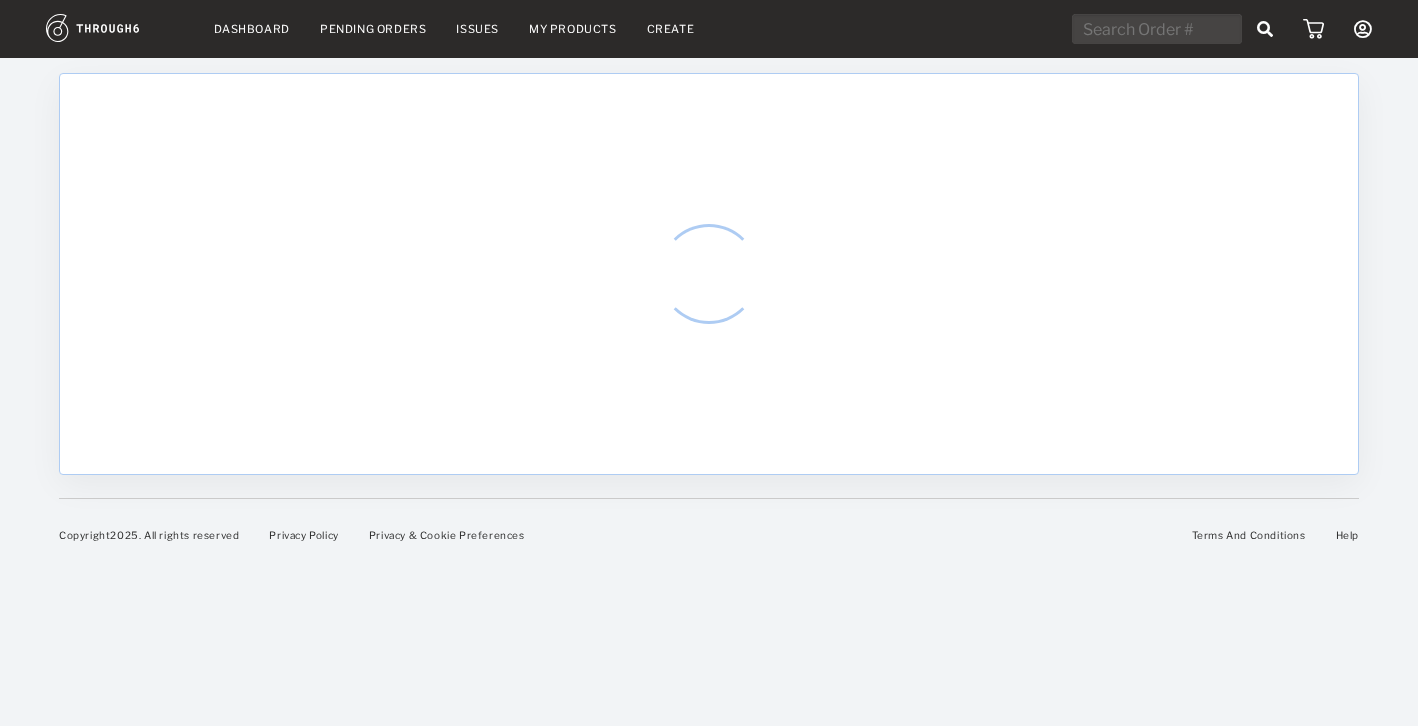 scroll, scrollTop: 0, scrollLeft: 0, axis: both 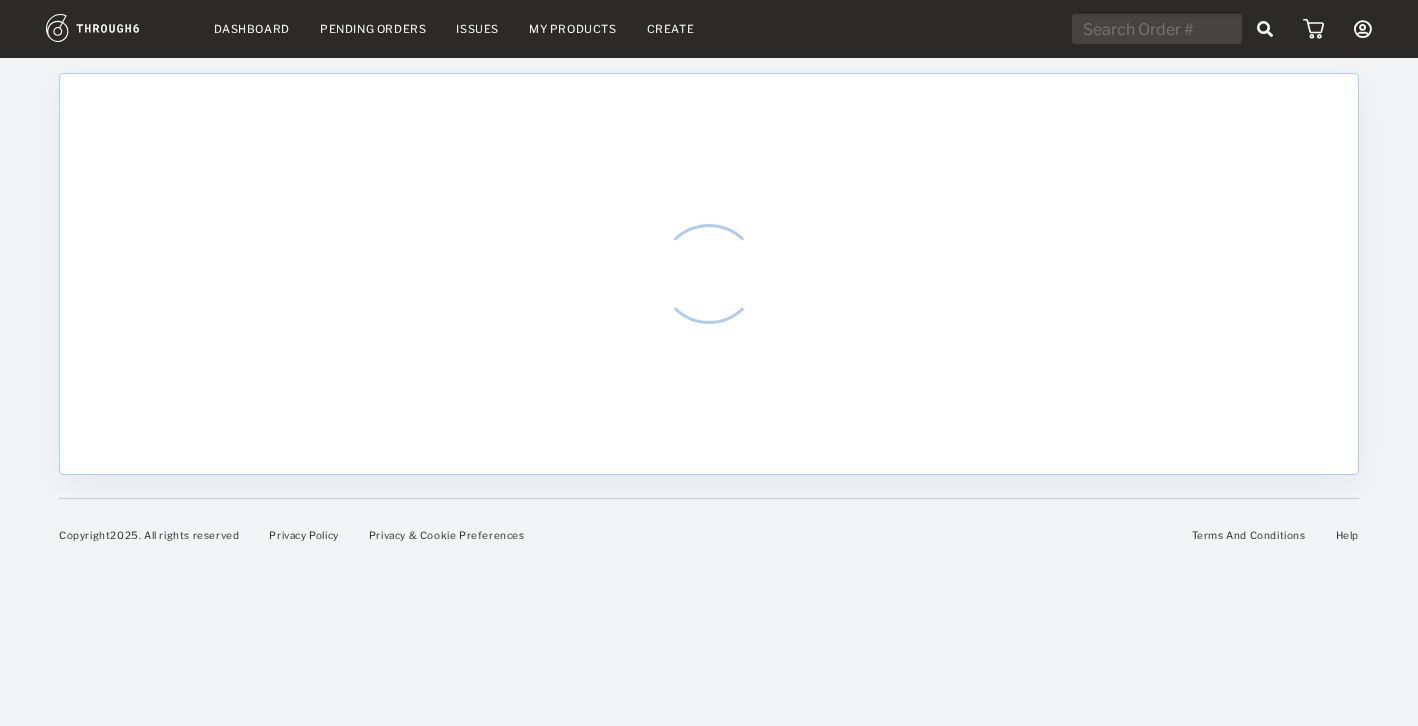 select on "6" 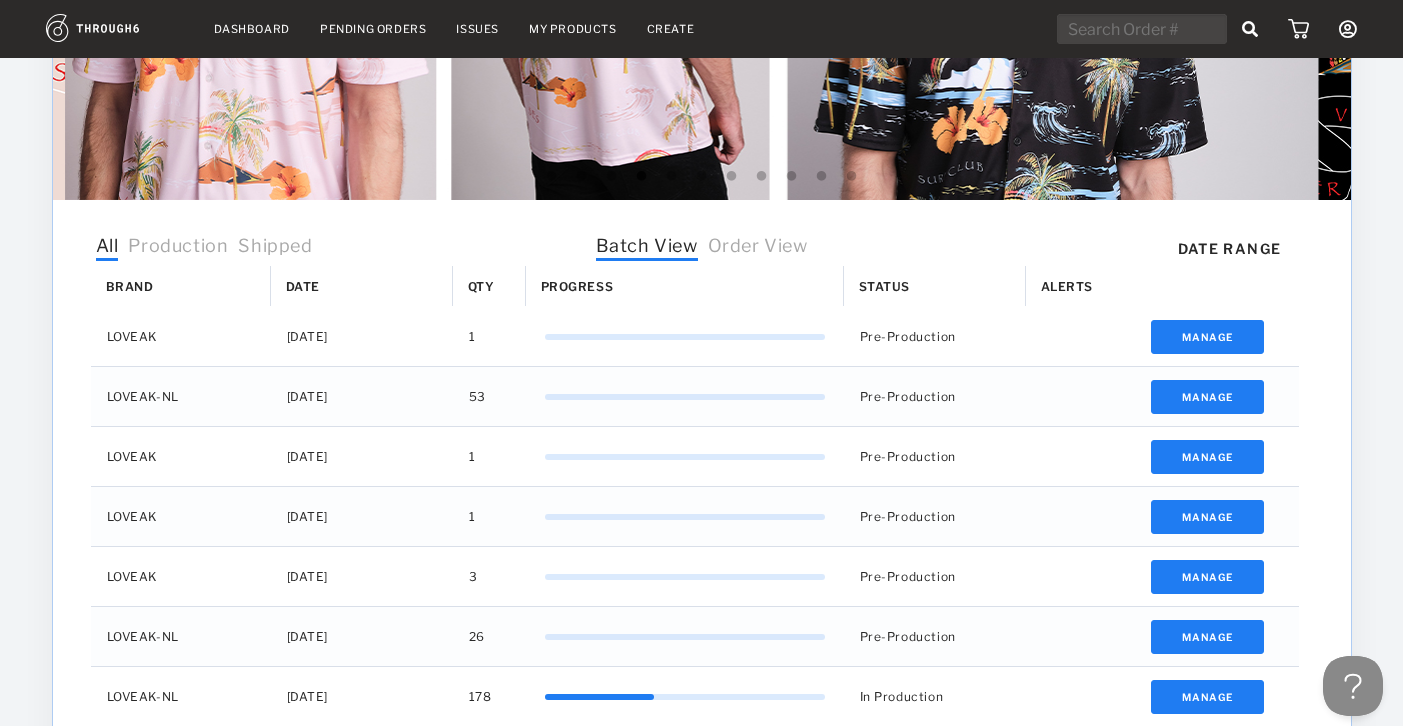 scroll, scrollTop: 635, scrollLeft: 0, axis: vertical 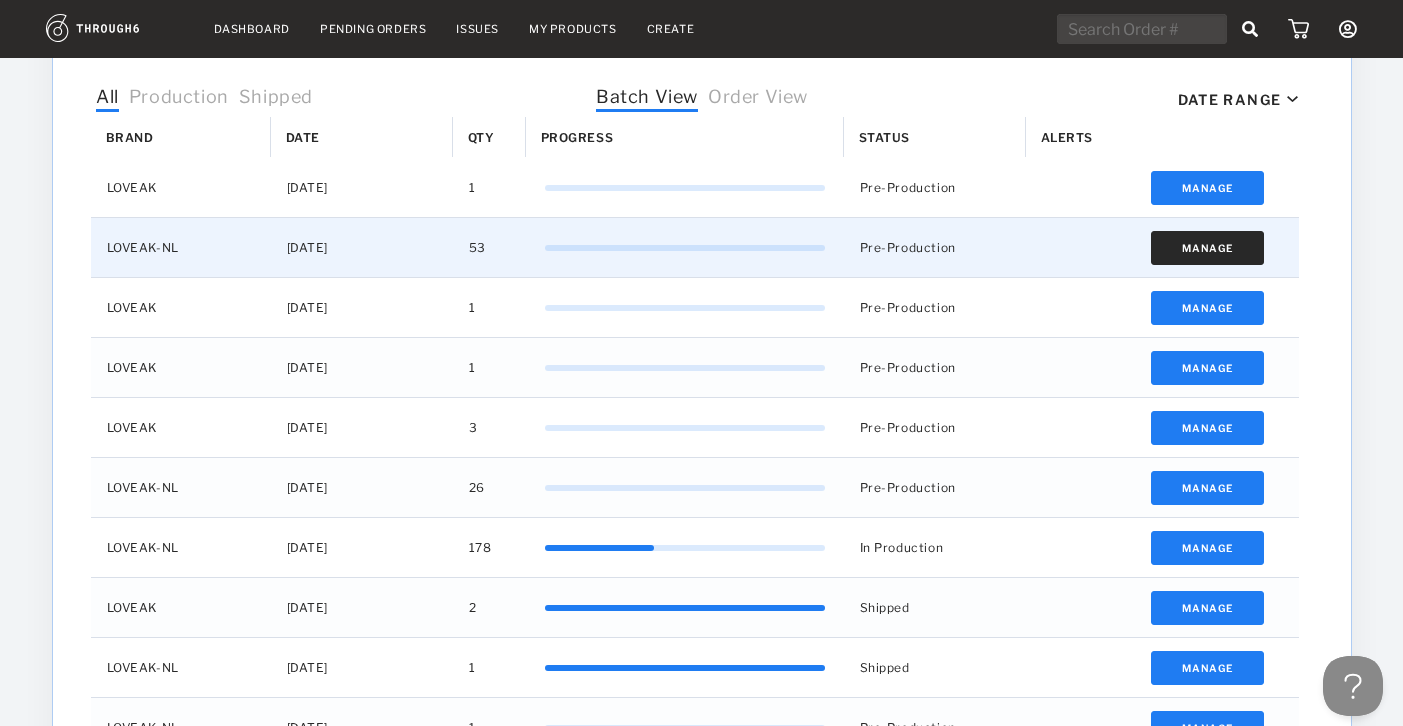 click on "Manage" at bounding box center [1207, 248] 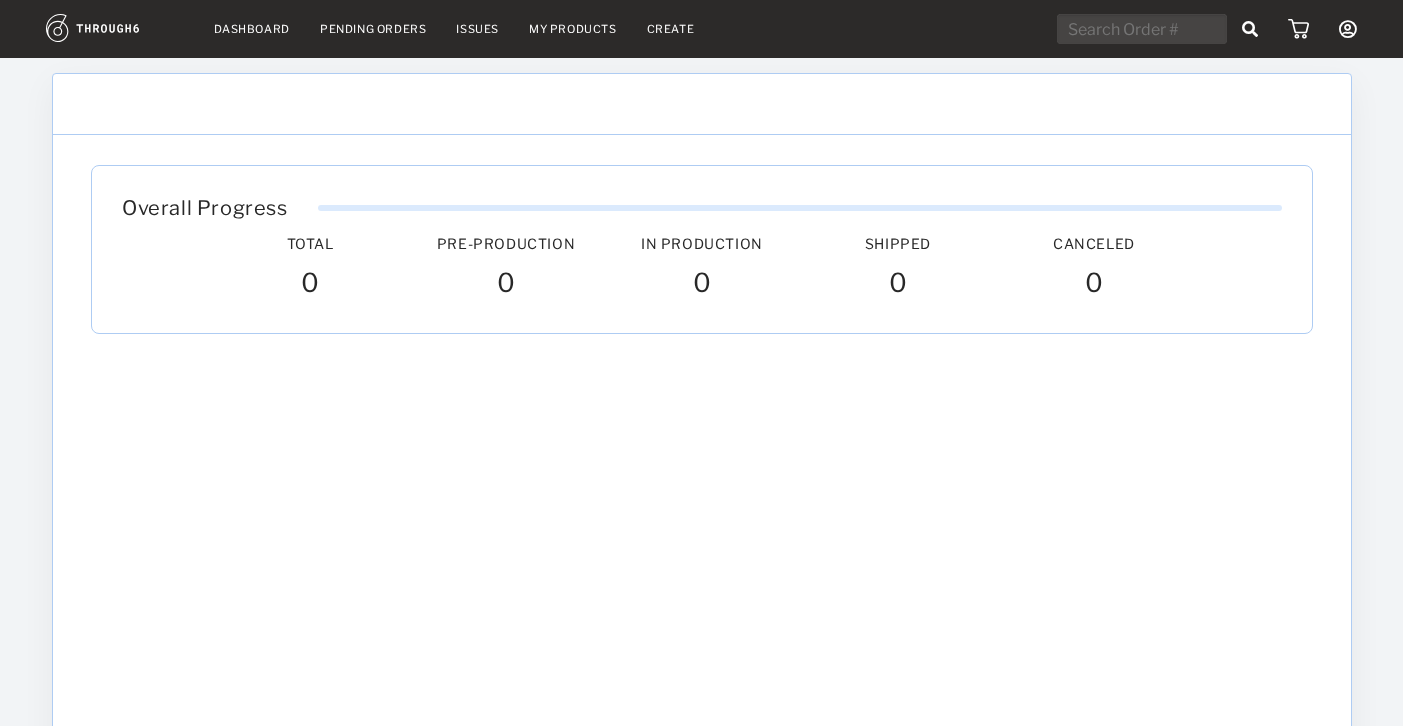scroll, scrollTop: 0, scrollLeft: 0, axis: both 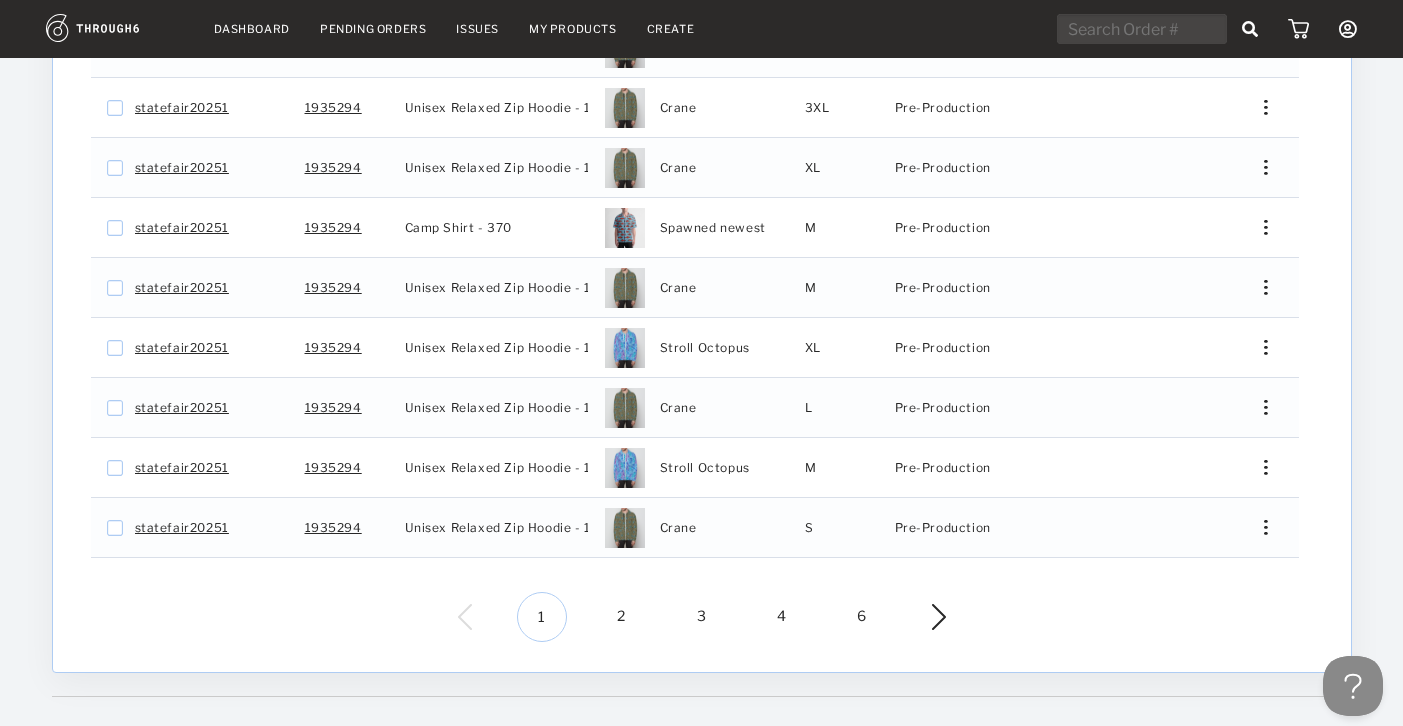 click on "2" at bounding box center (622, 617) 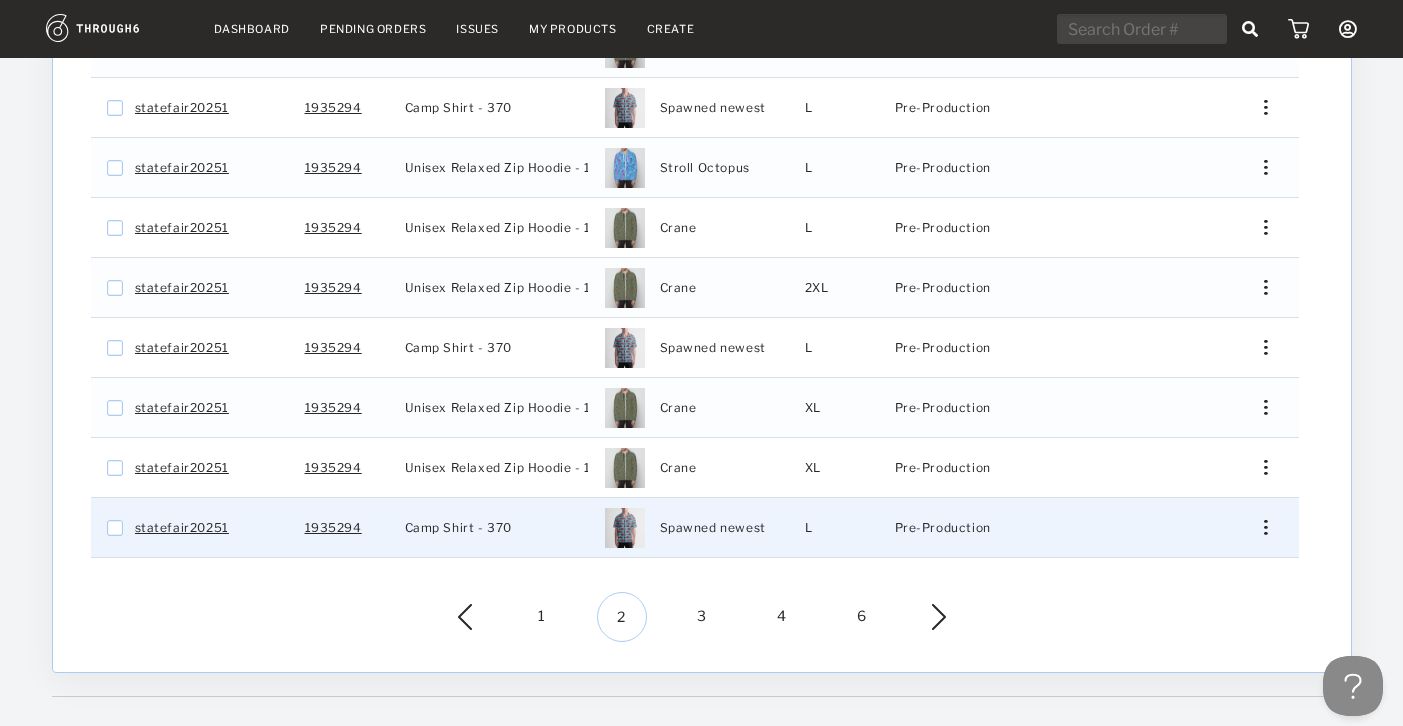 click at bounding box center [1265, 527] 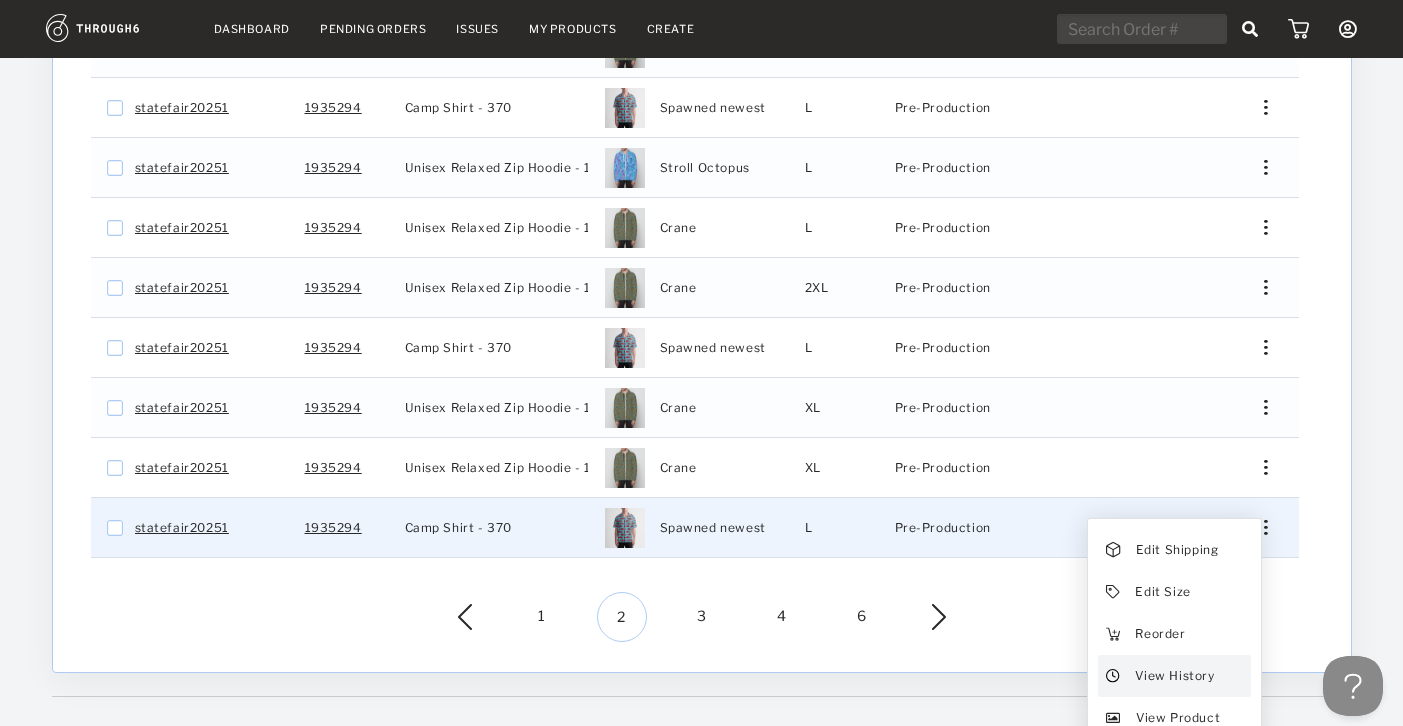 click on "View History" at bounding box center [1174, 676] 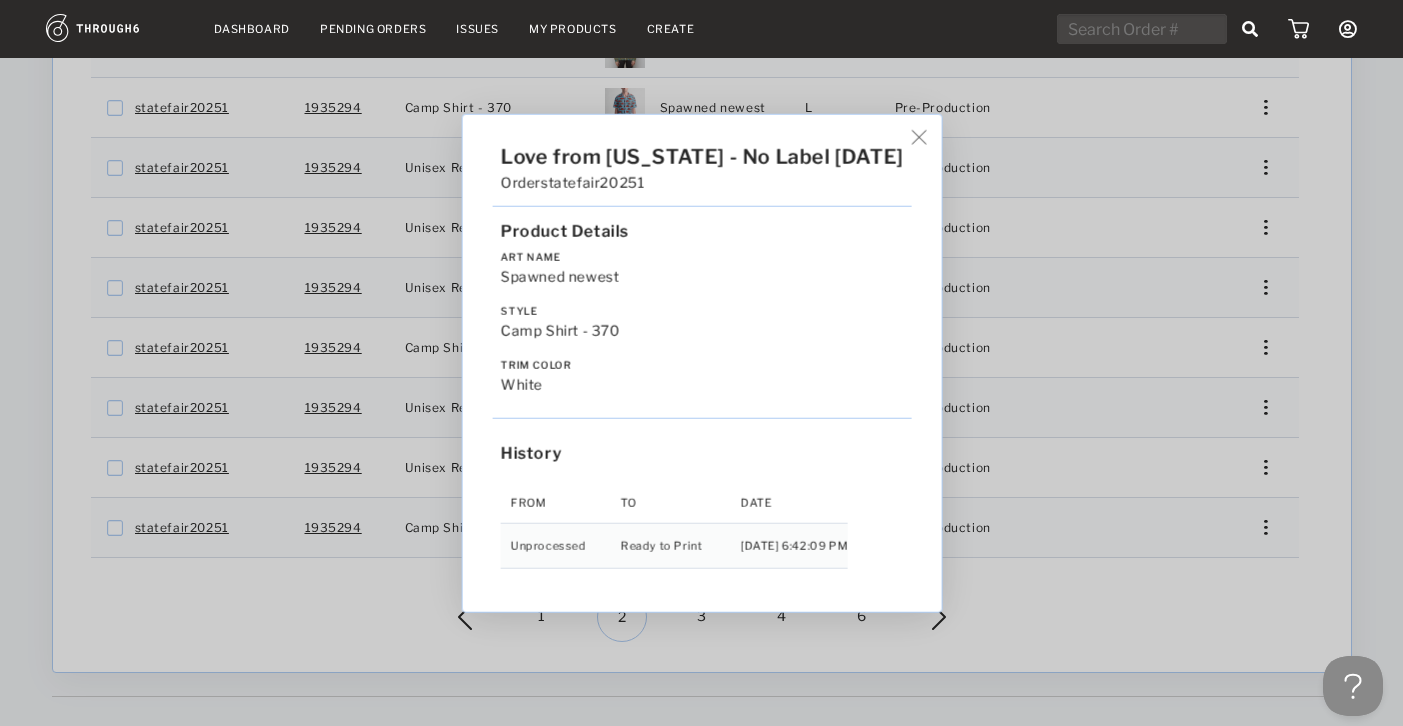 click on "Love from Alaska - No Label   07/10/25 Order  statefair20251 Product Details Art Name Spawned newest Style Camp Shirt - 370 Trim Color white History From To Date Unprocessed Ready to Print 7/10/25 6:42:09 PM" at bounding box center (701, 363) 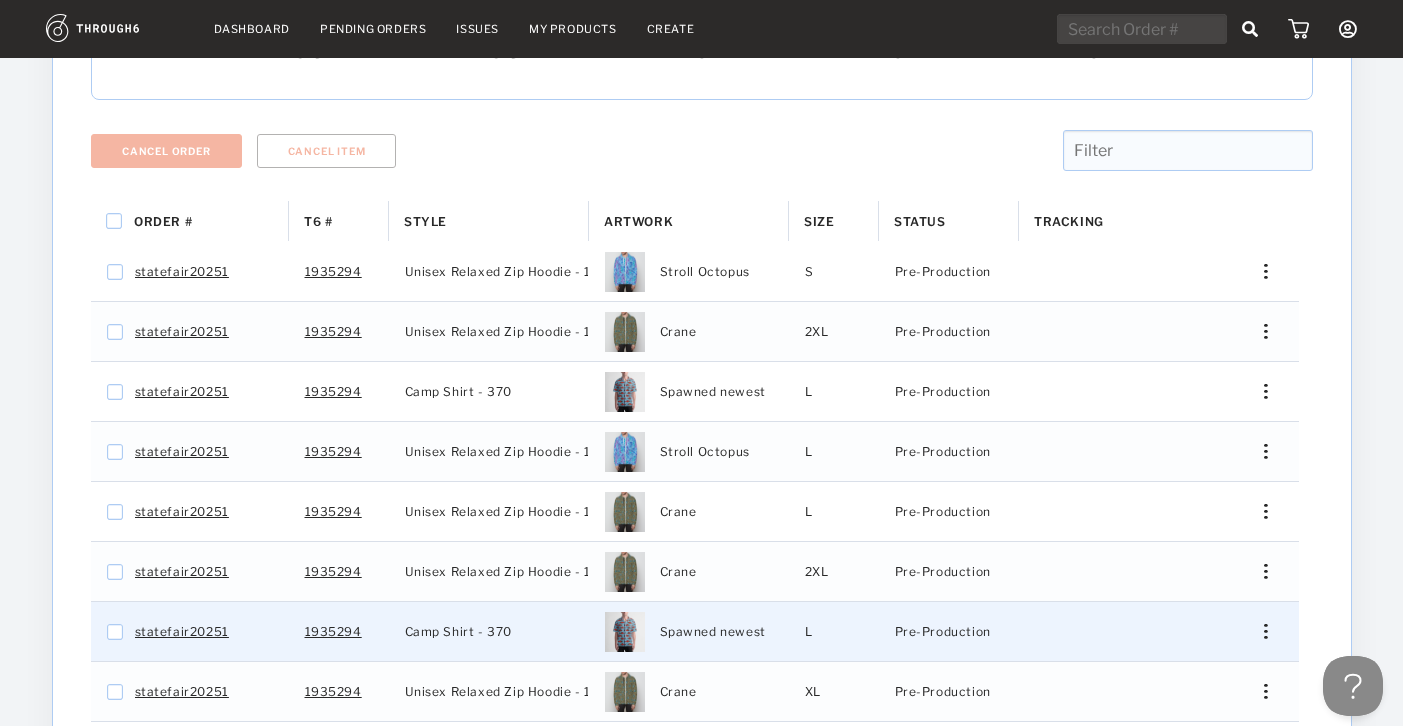 scroll, scrollTop: 256, scrollLeft: 0, axis: vertical 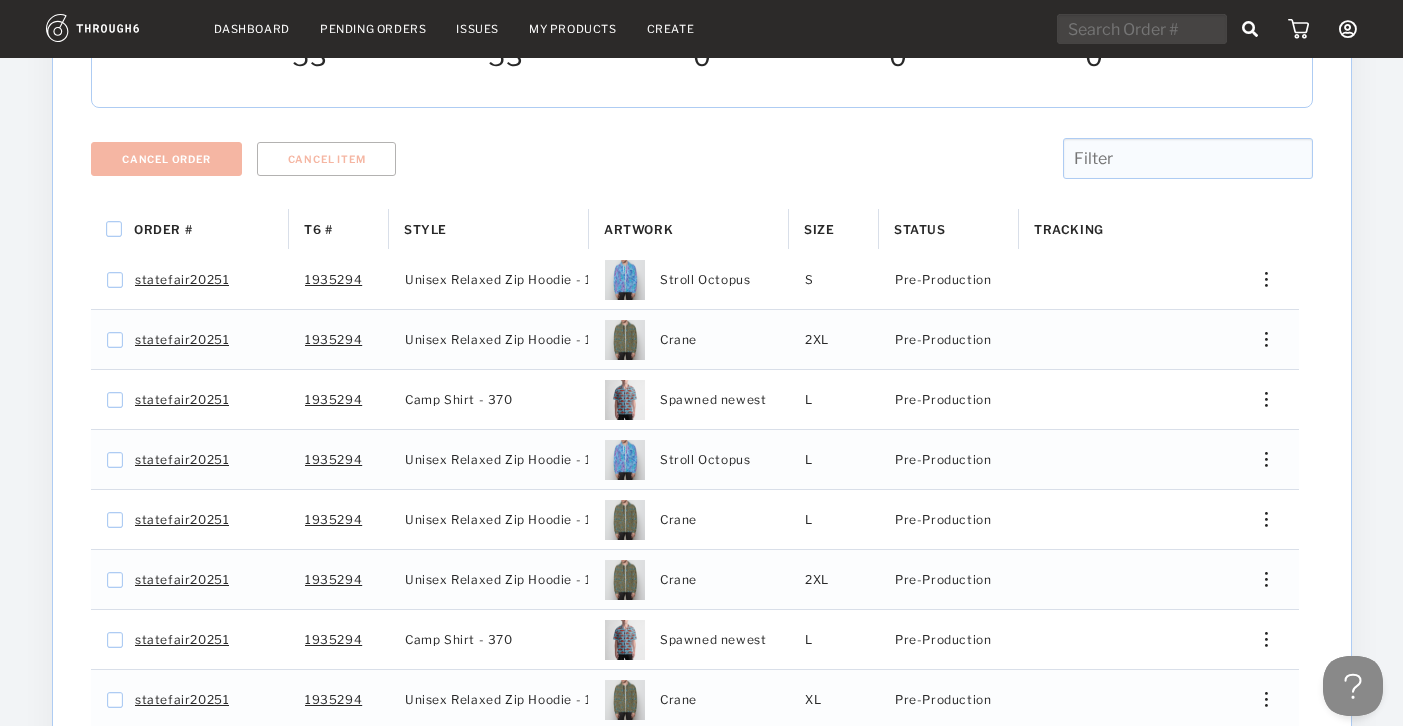 click on "Dashboard   Pending Orders Issues My Products Create  My Account  Brands  Create New Brand  Users Payment History  Sign Out" at bounding box center [701, 29] 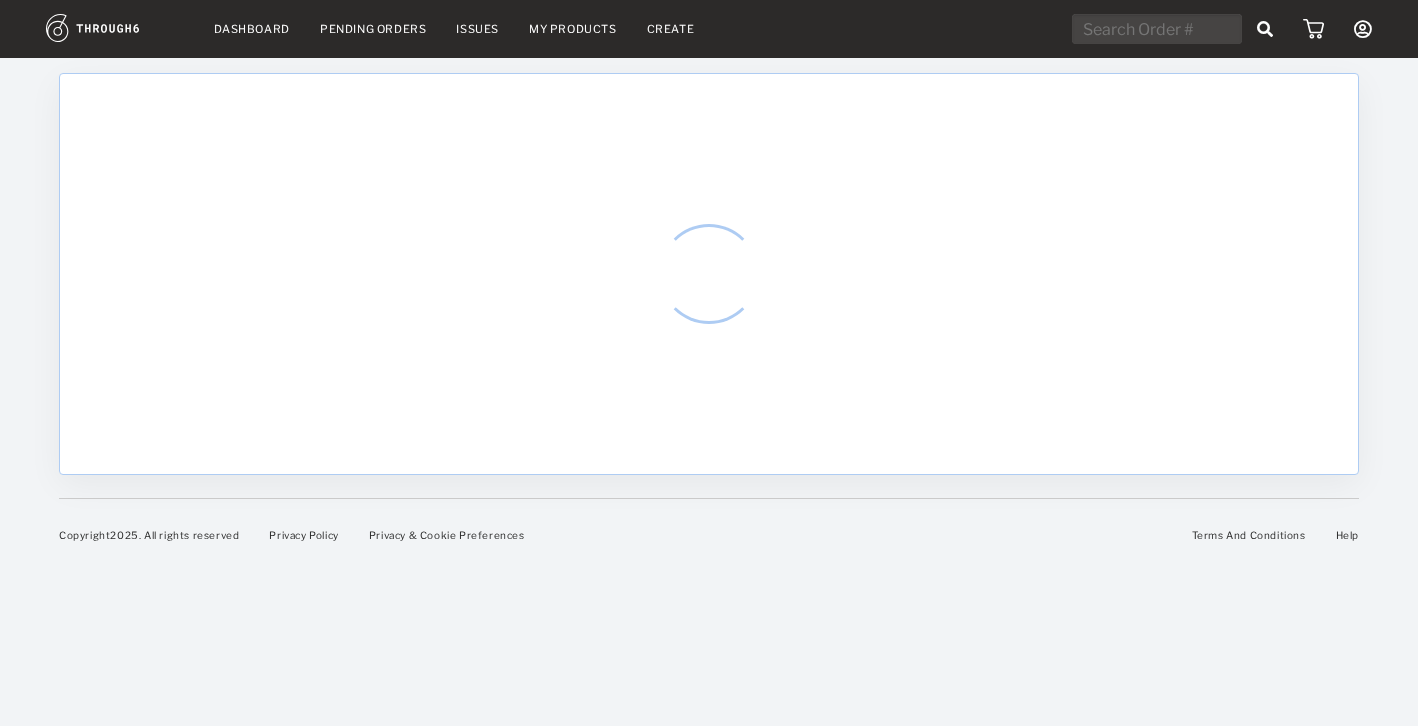 scroll, scrollTop: 0, scrollLeft: 0, axis: both 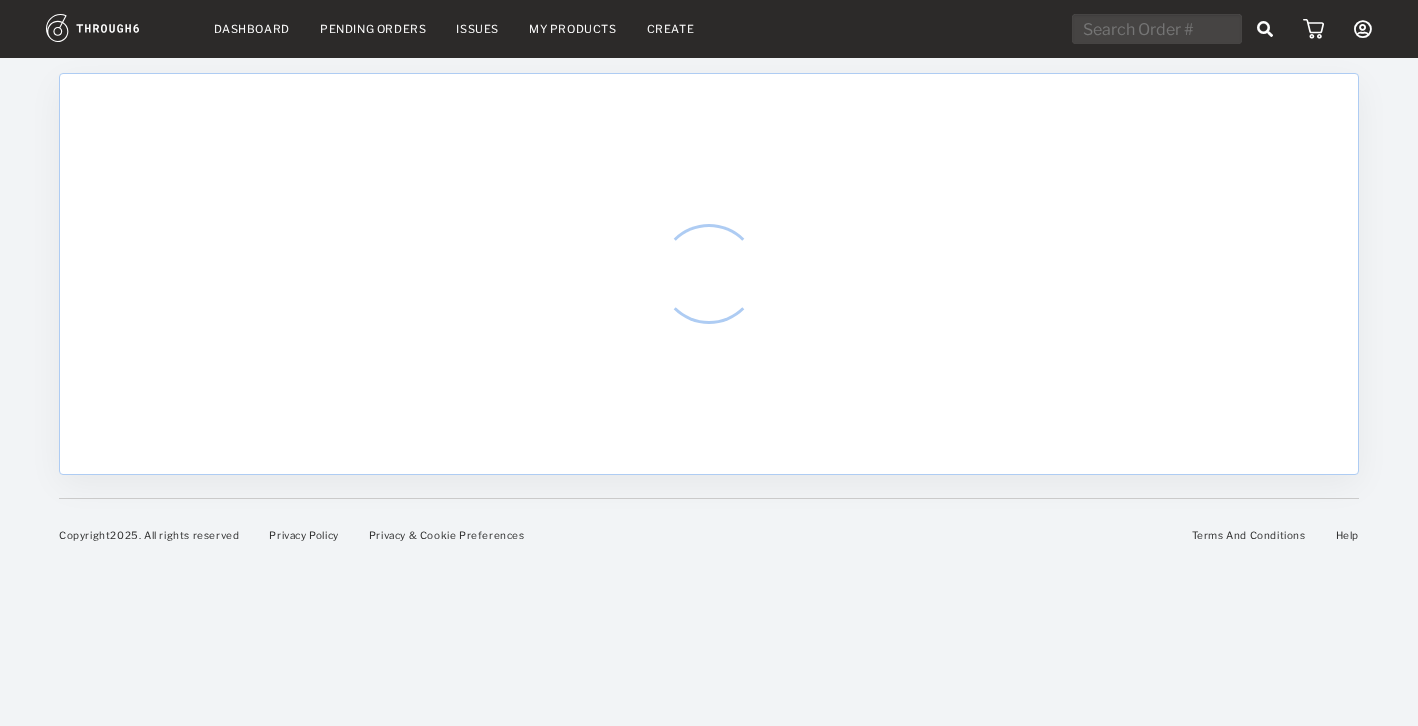 select on "6" 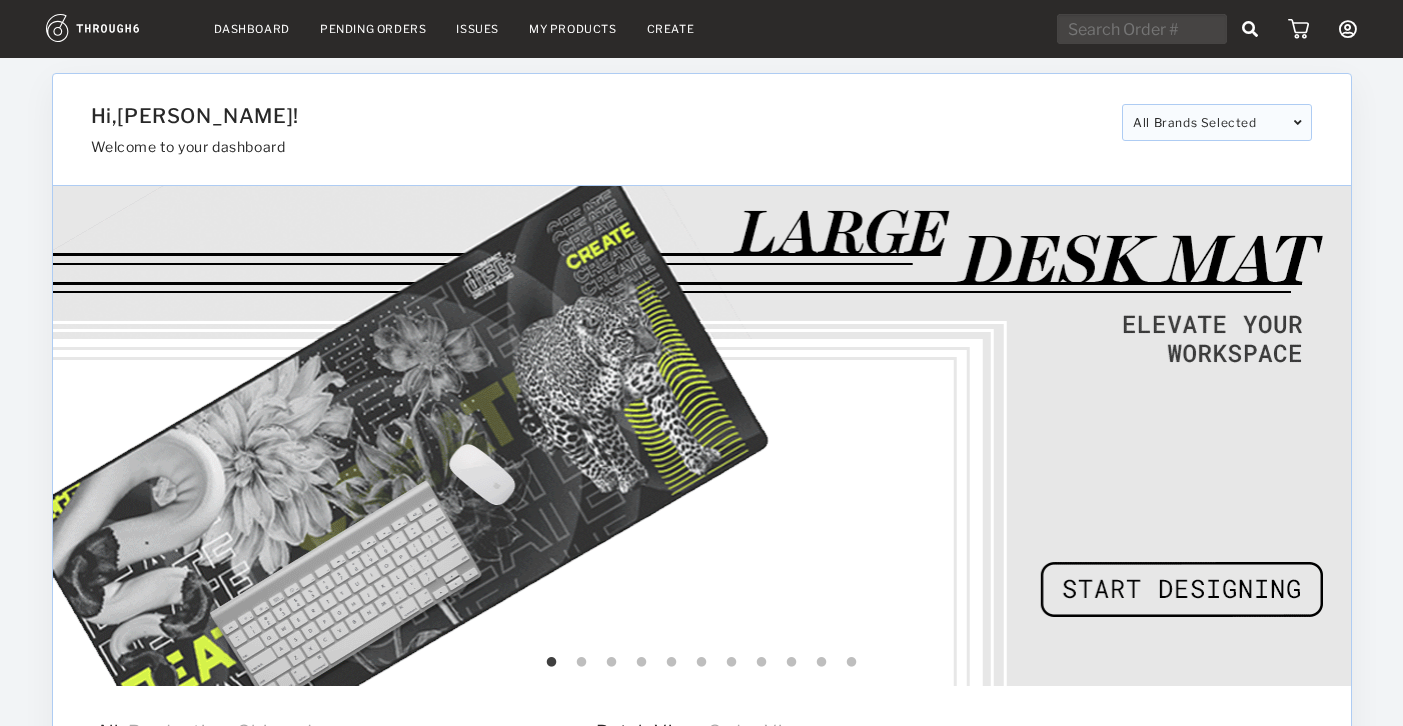scroll, scrollTop: 0, scrollLeft: 0, axis: both 